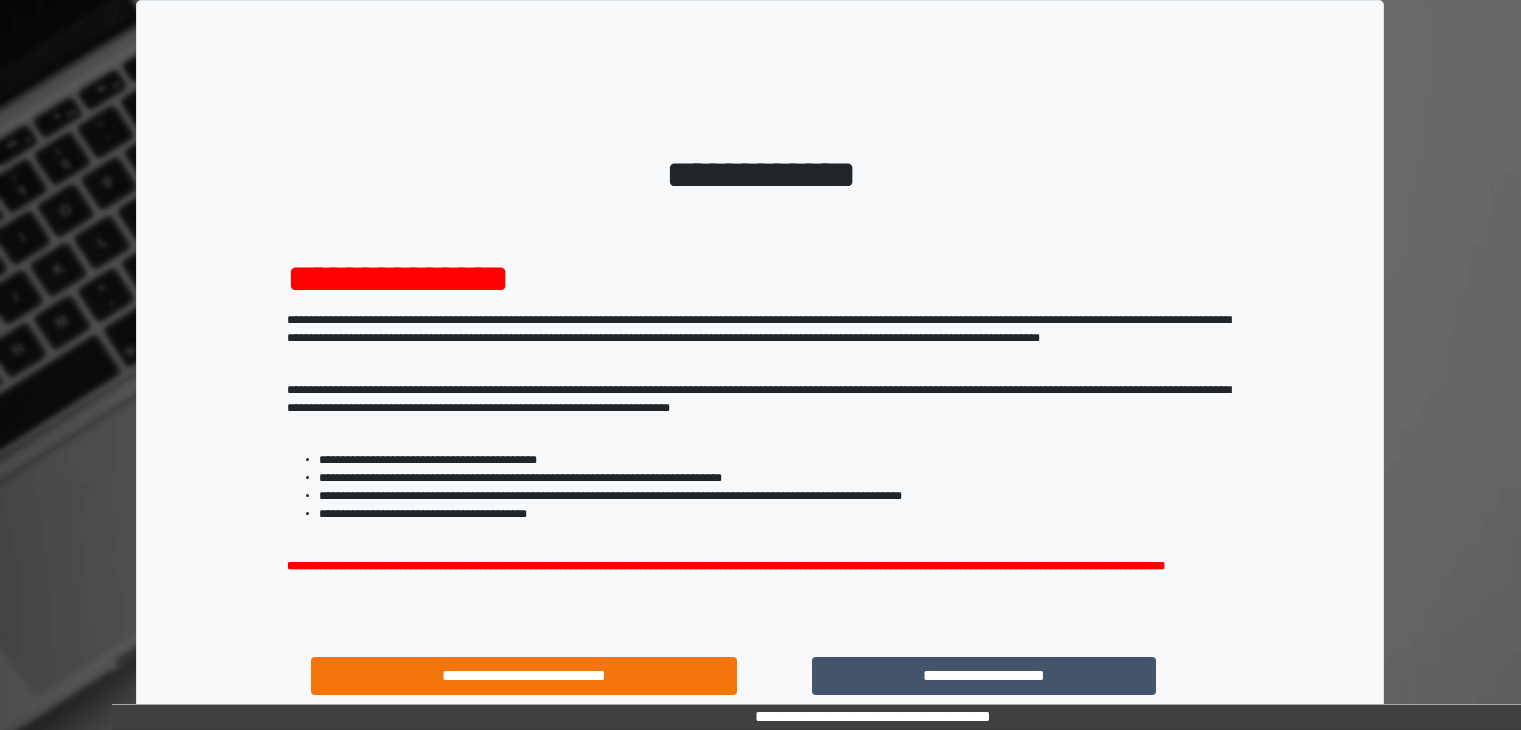 scroll, scrollTop: 0, scrollLeft: 0, axis: both 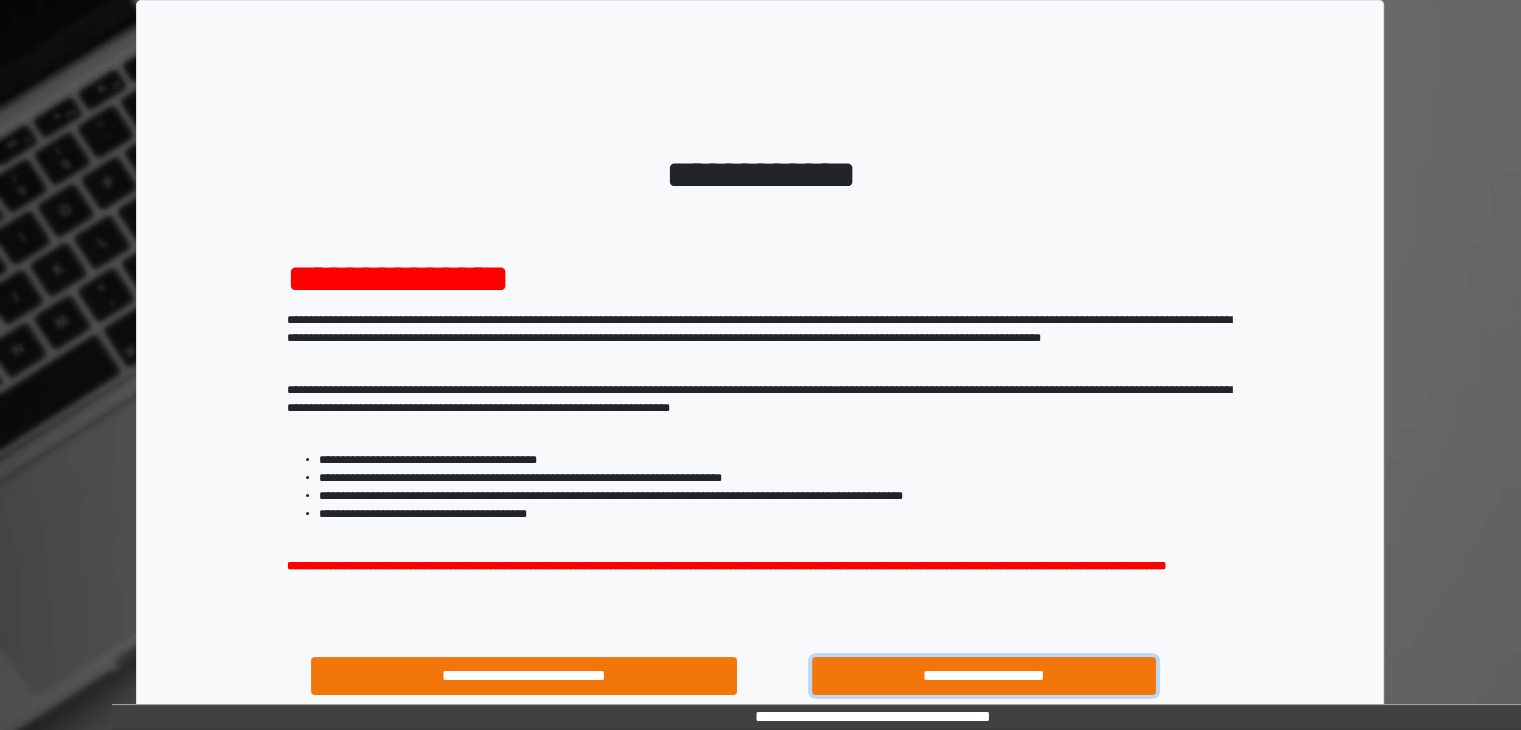 click on "**********" at bounding box center (984, 676) 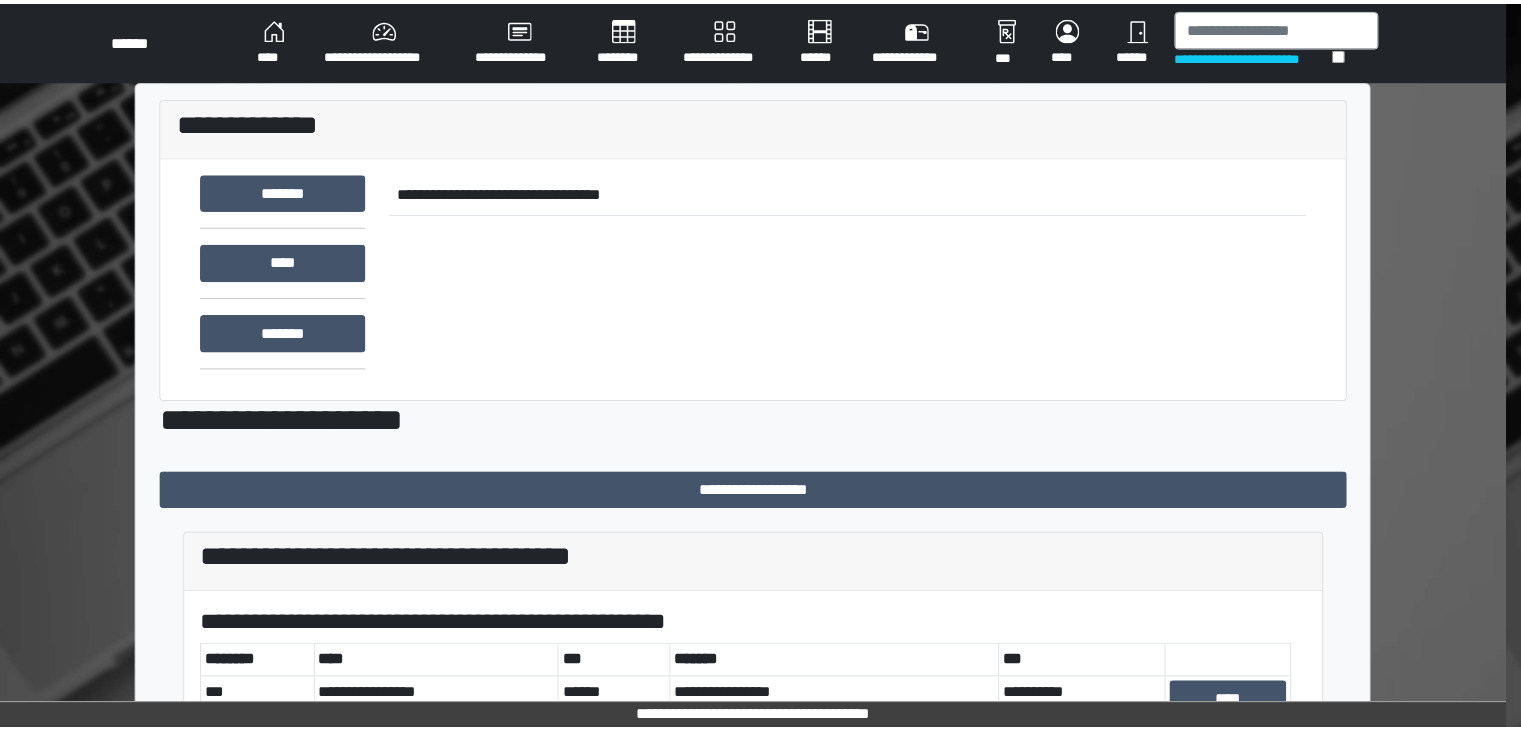 scroll, scrollTop: 0, scrollLeft: 0, axis: both 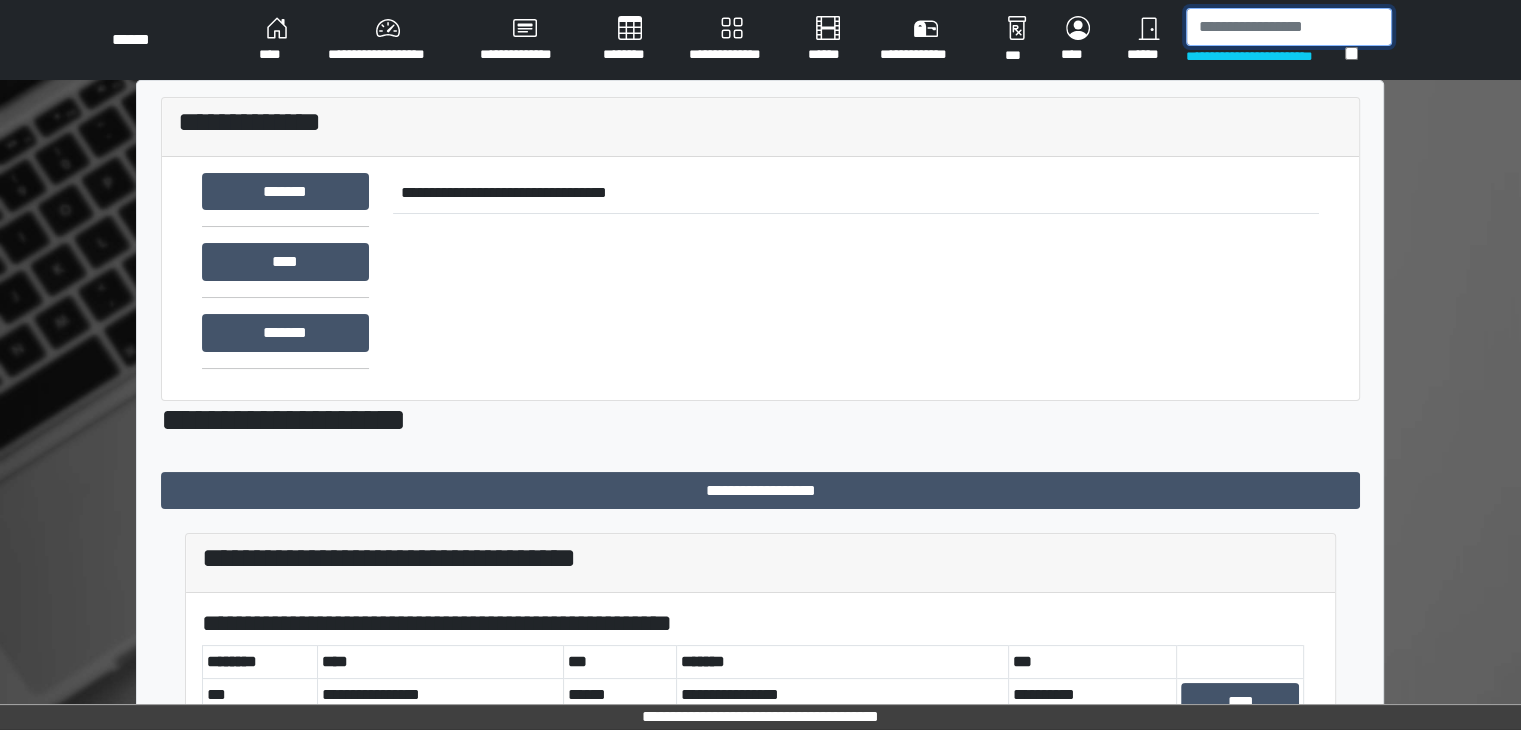 click at bounding box center [1289, 27] 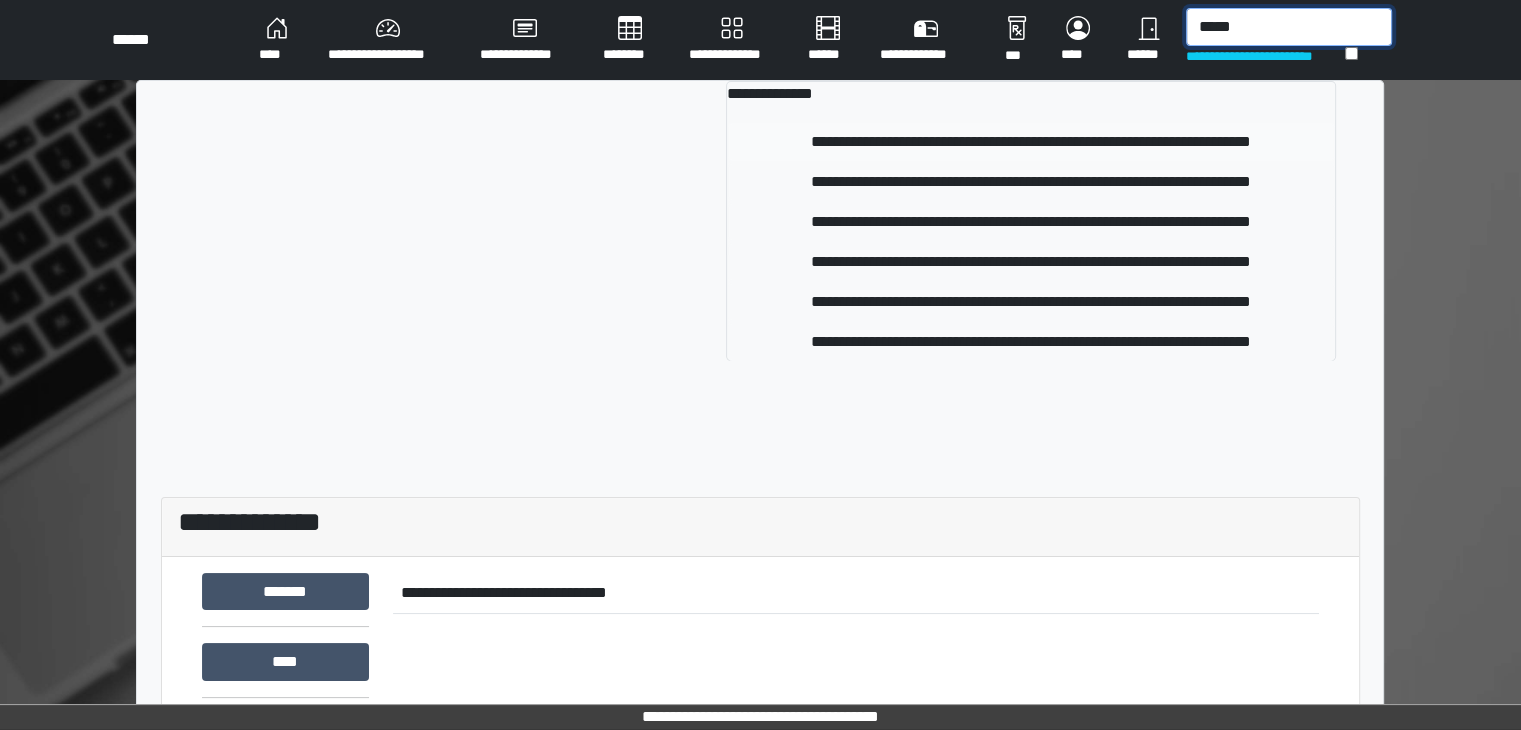 type on "*****" 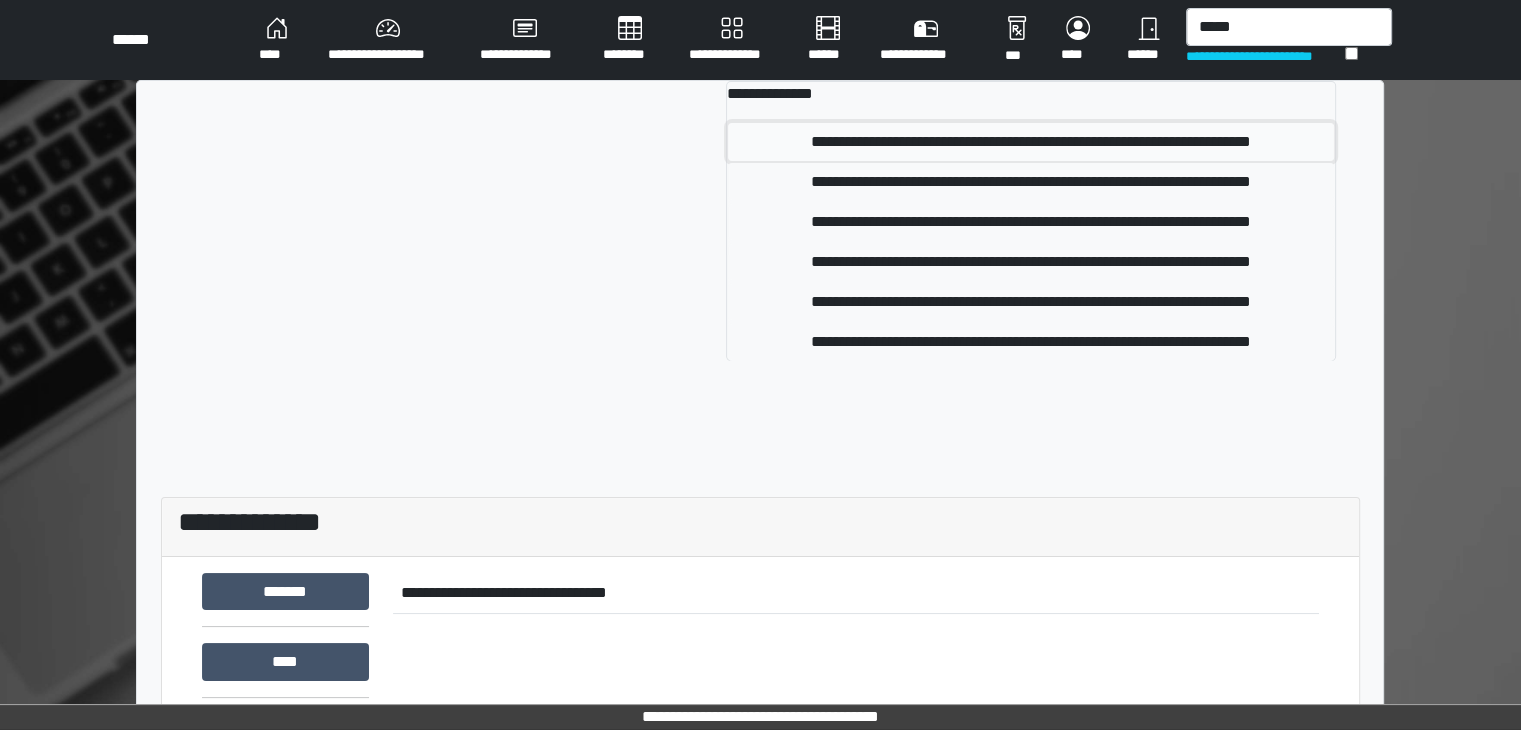 click on "**********" at bounding box center [1031, 142] 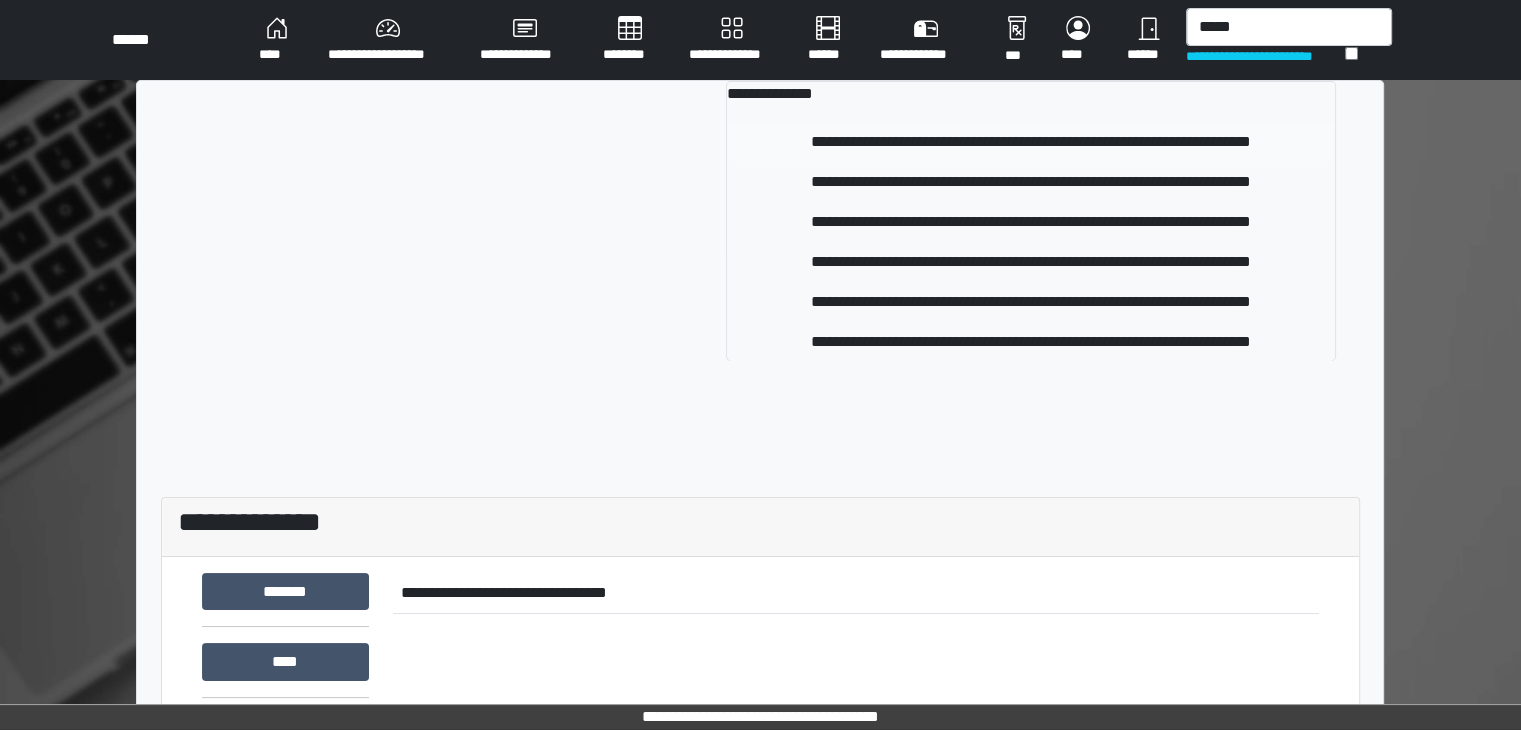 type 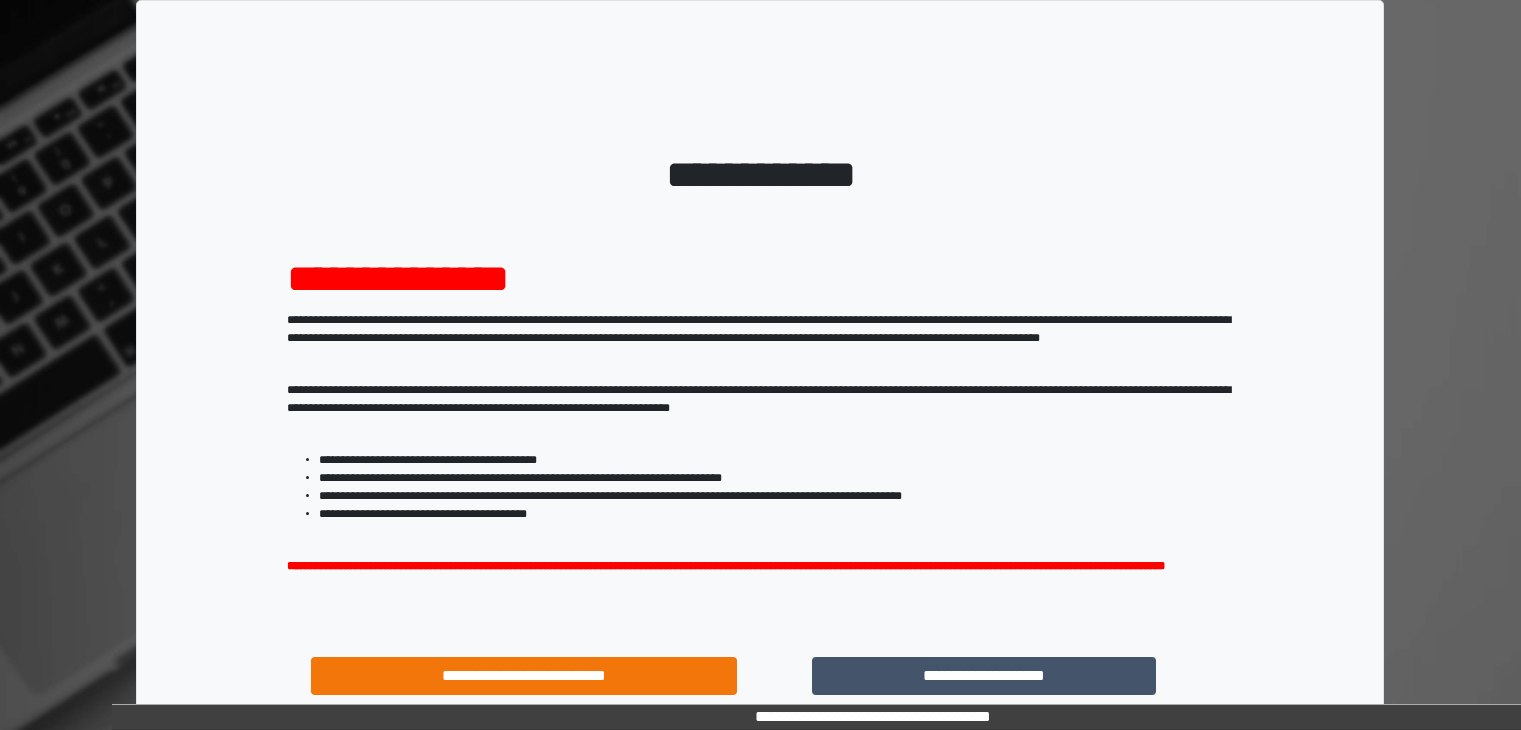 scroll, scrollTop: 0, scrollLeft: 0, axis: both 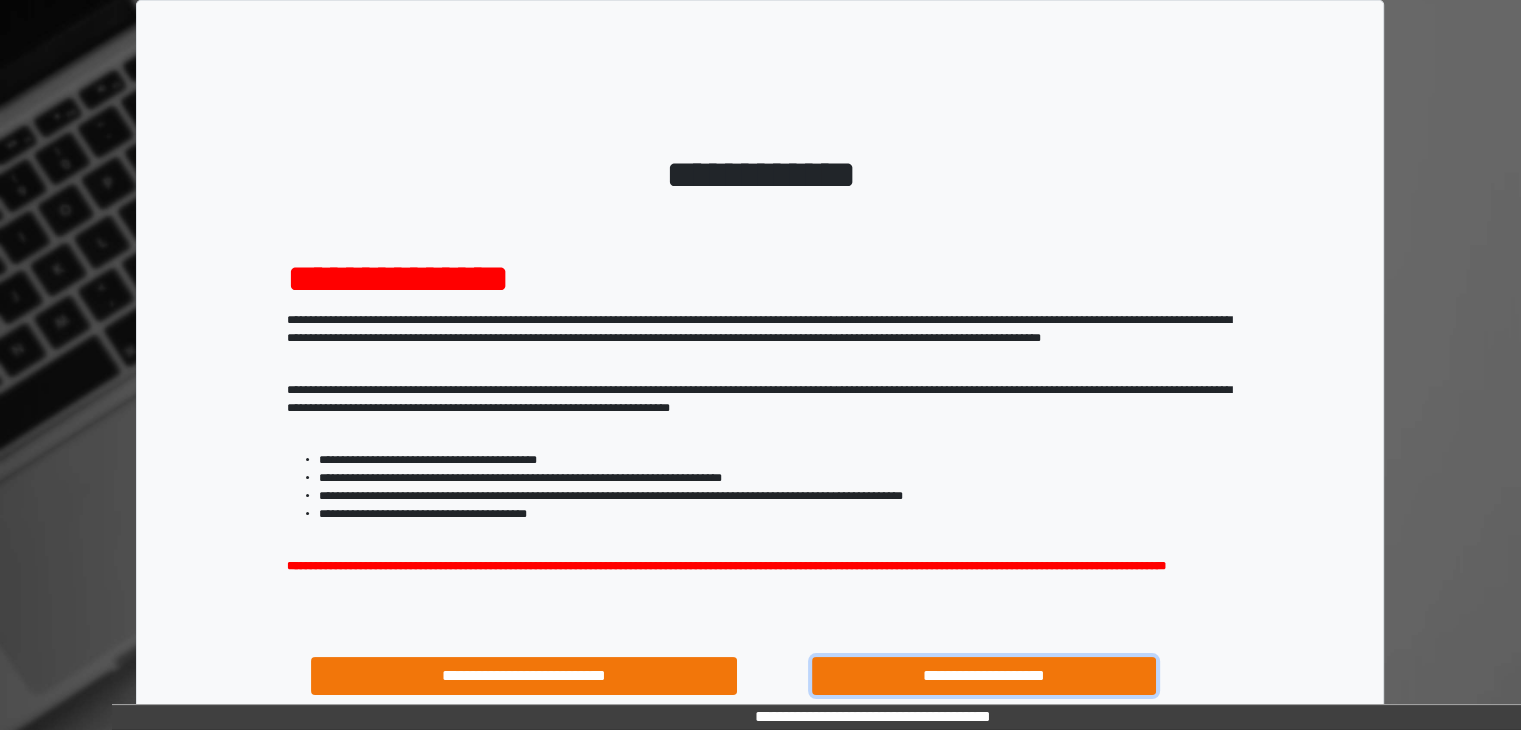 click on "**********" at bounding box center [984, 676] 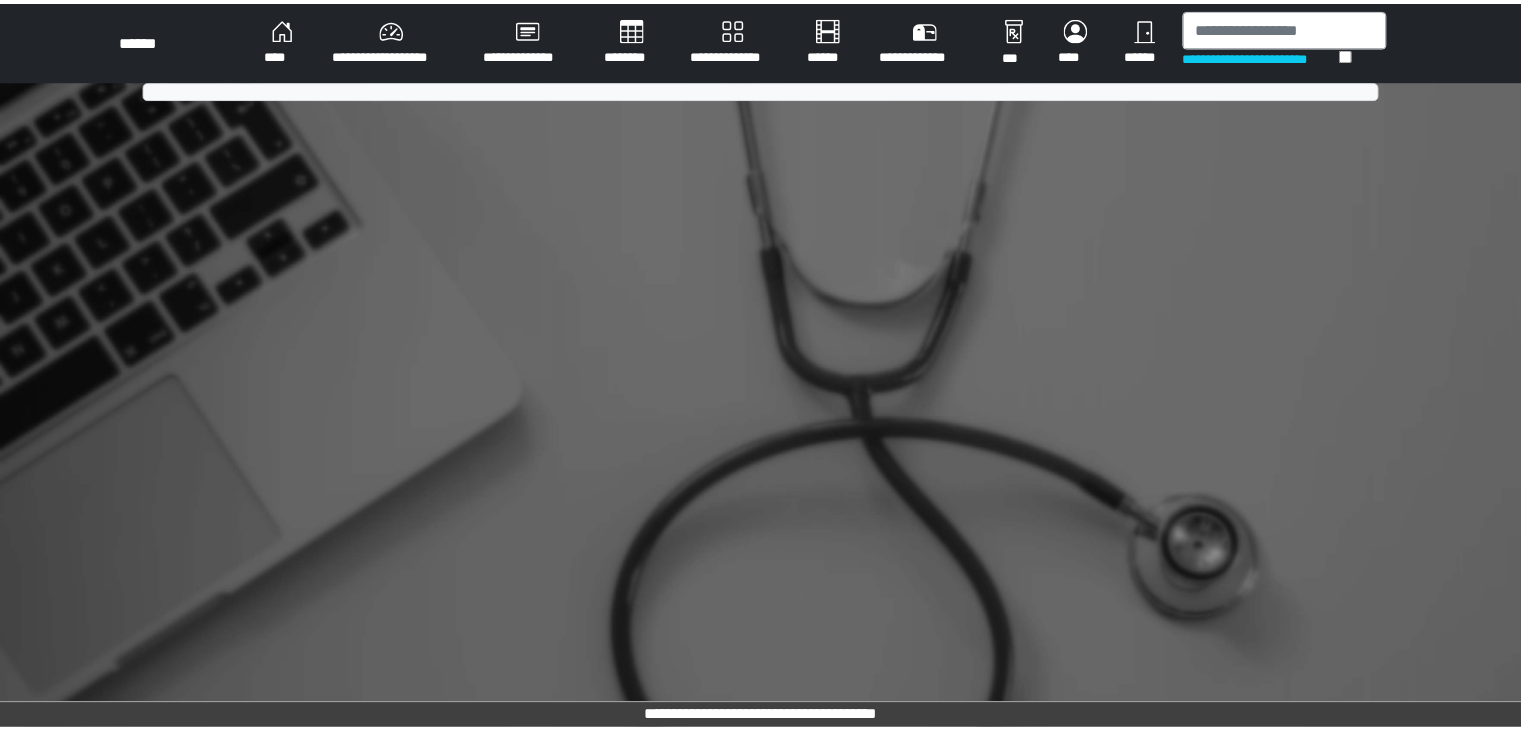 scroll, scrollTop: 0, scrollLeft: 0, axis: both 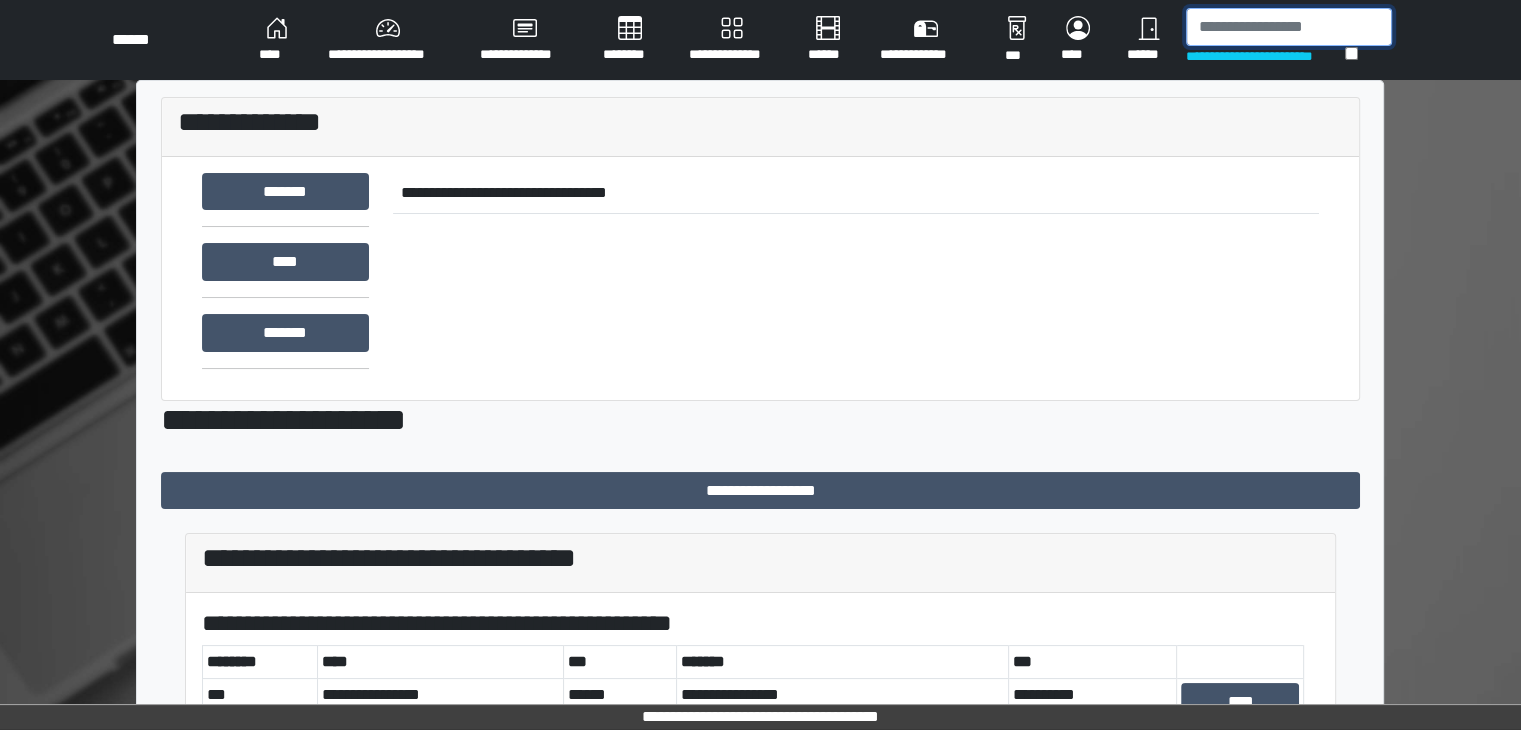 click at bounding box center (1289, 27) 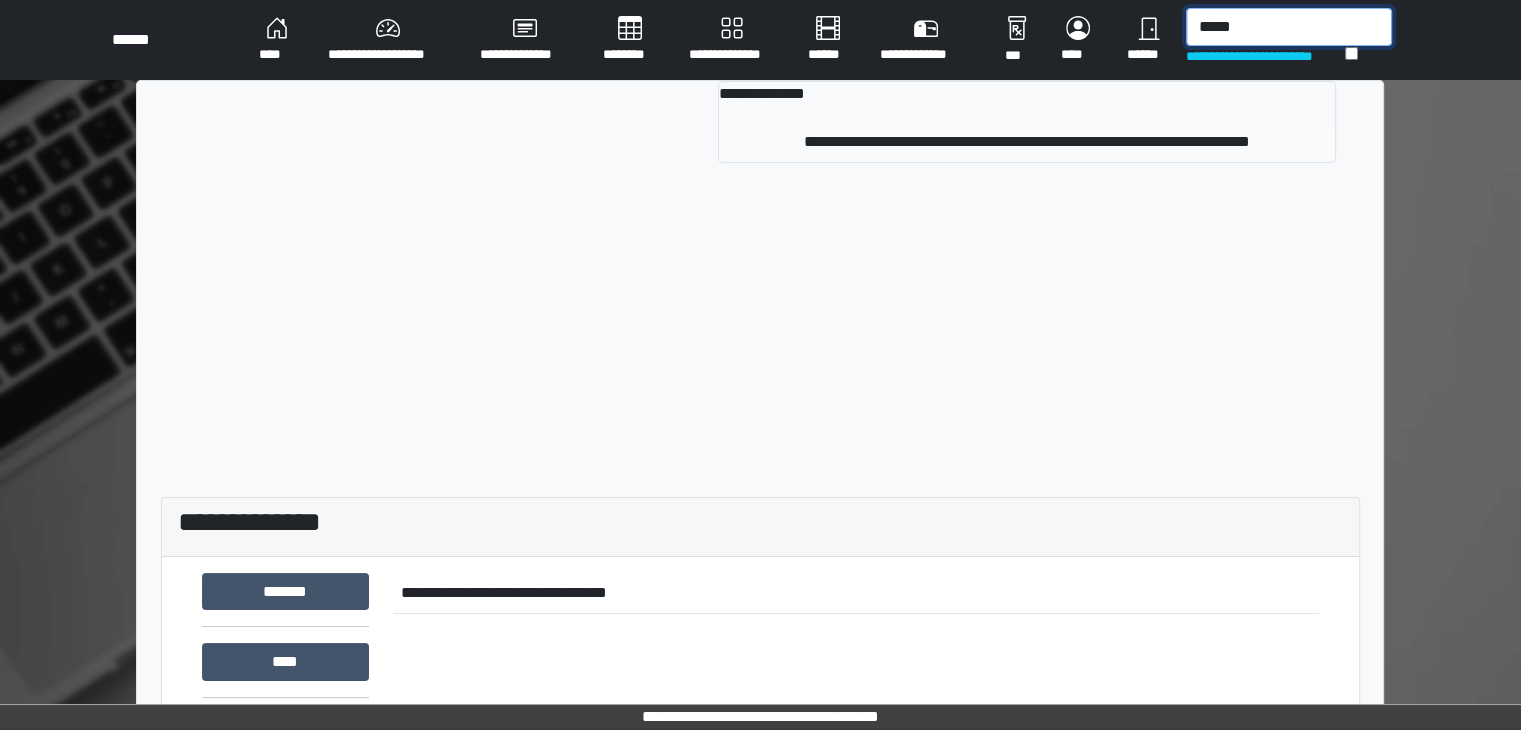 type on "*****" 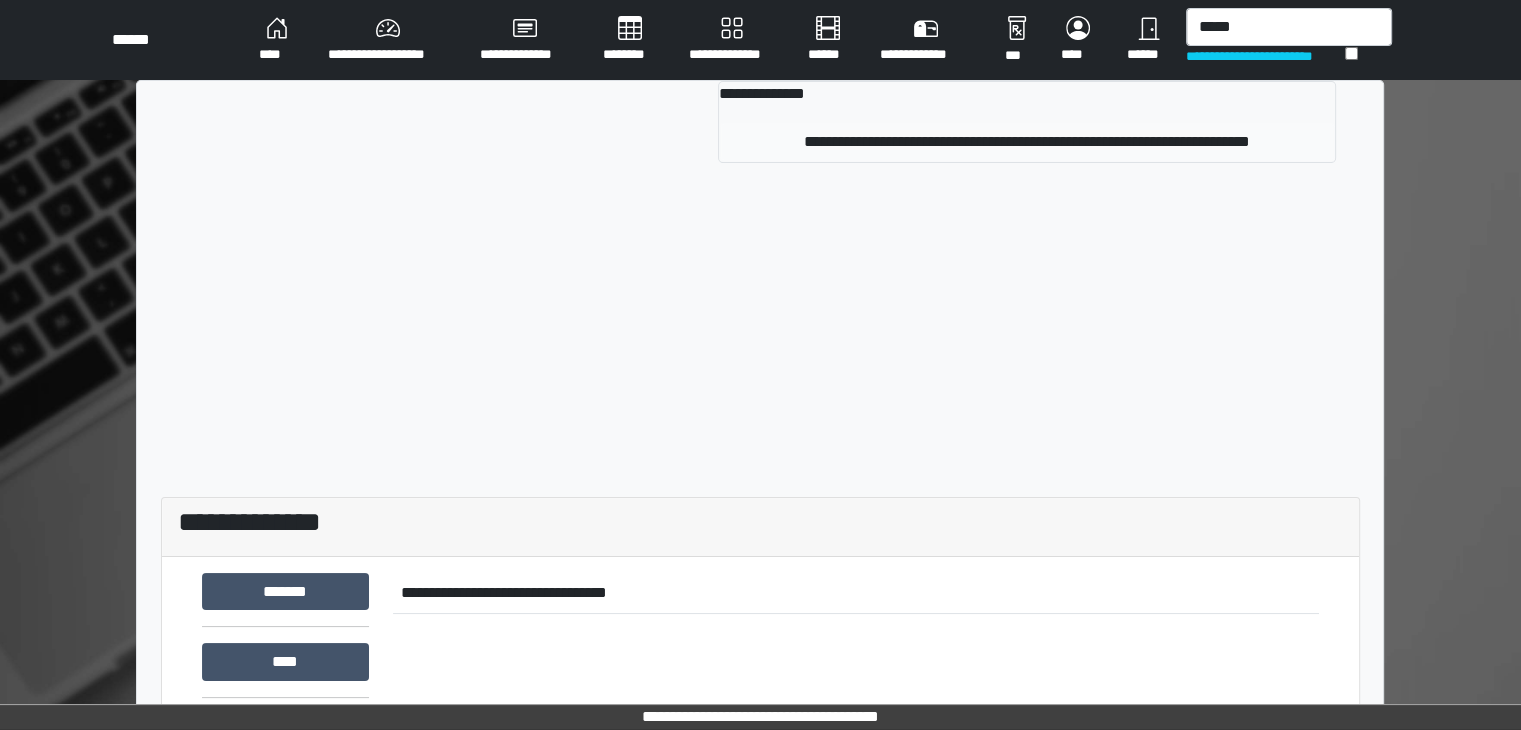 click on "**********" at bounding box center (1027, 142) 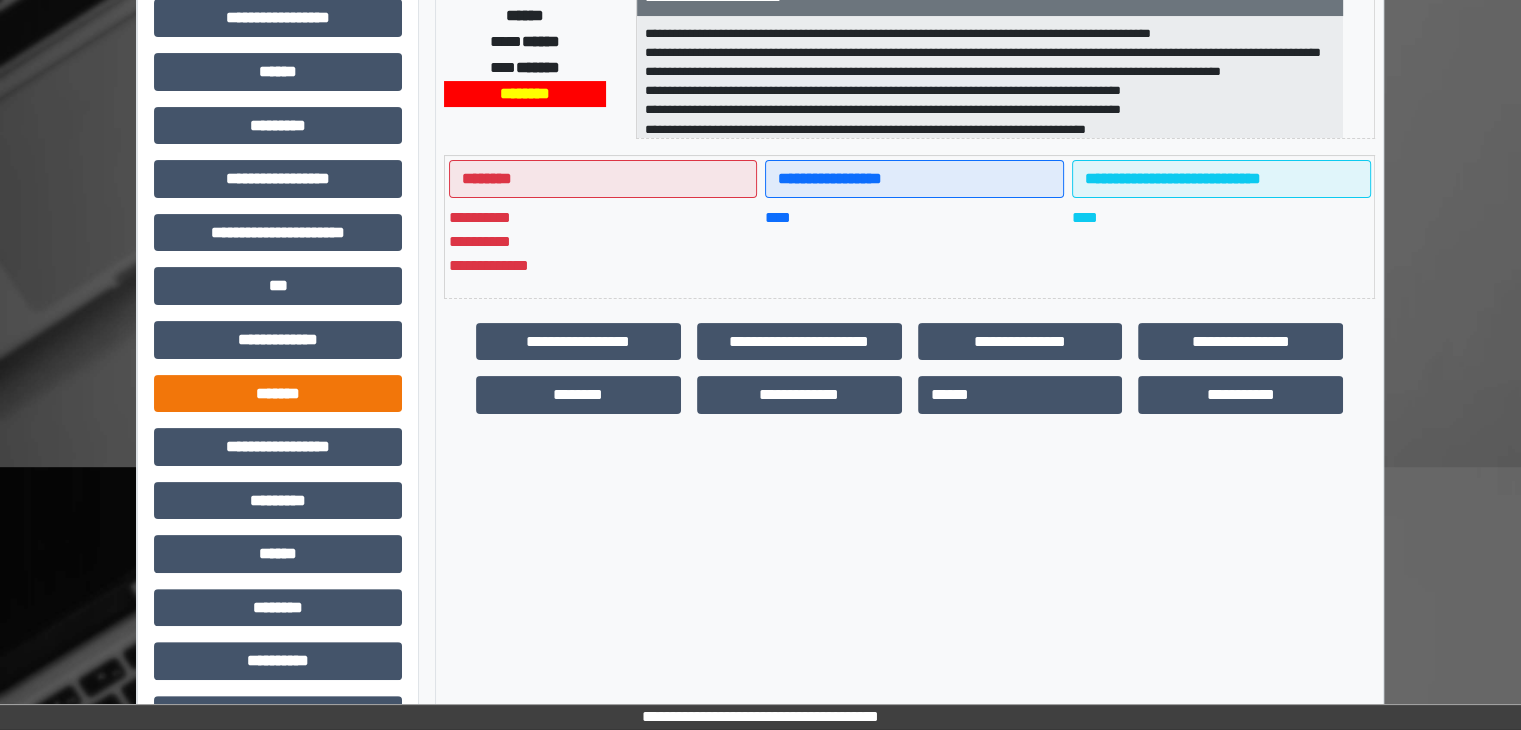scroll, scrollTop: 412, scrollLeft: 0, axis: vertical 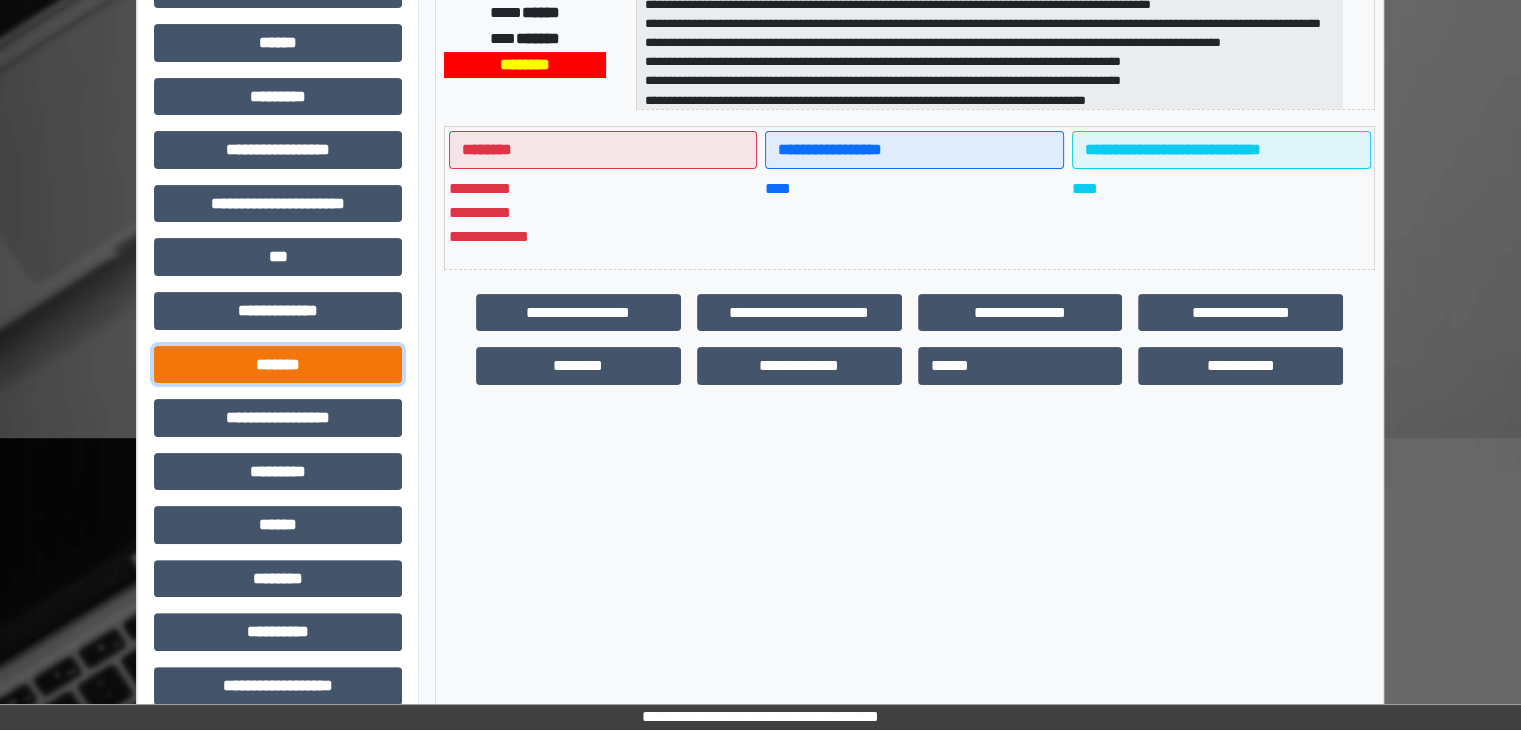 click on "*******" at bounding box center (278, 365) 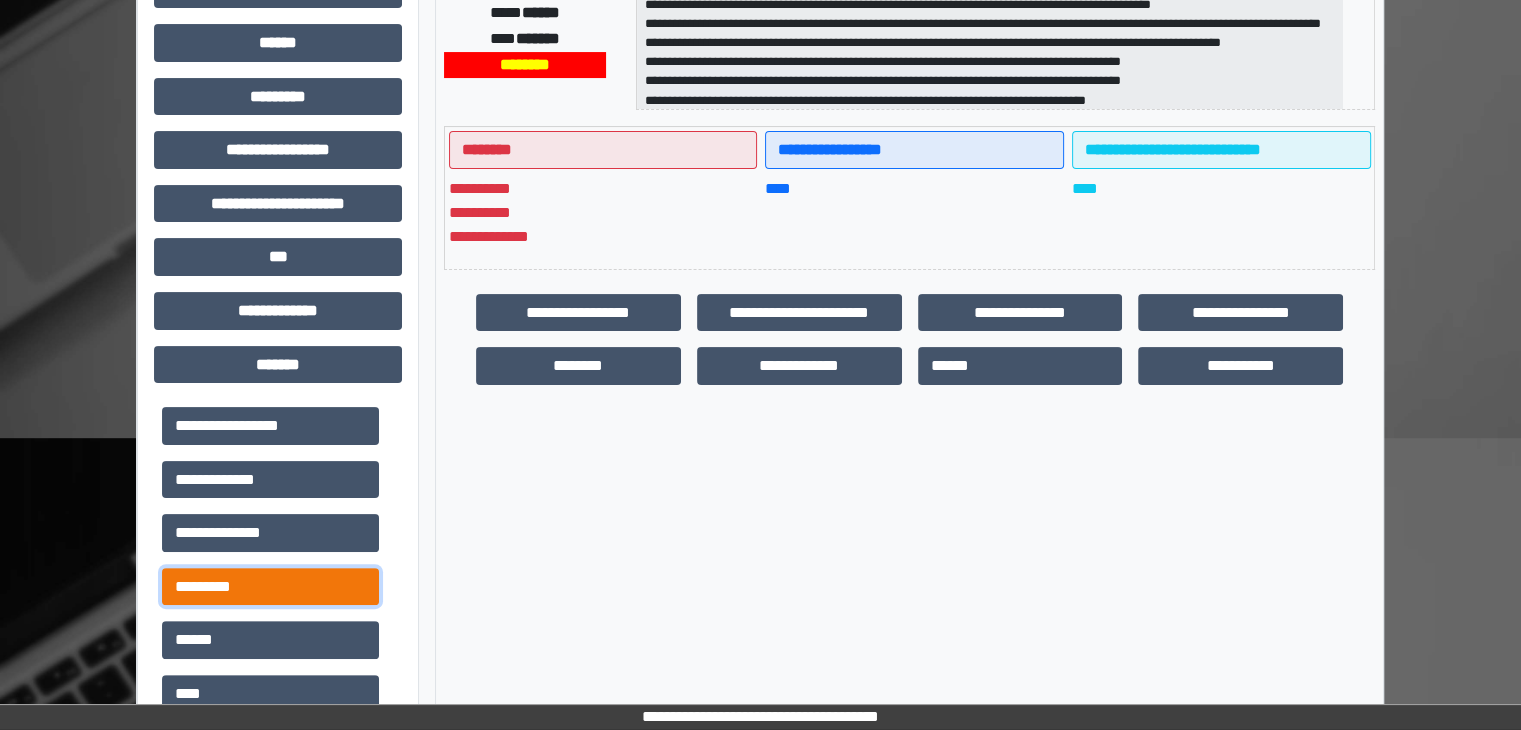 click on "*********" at bounding box center [270, 587] 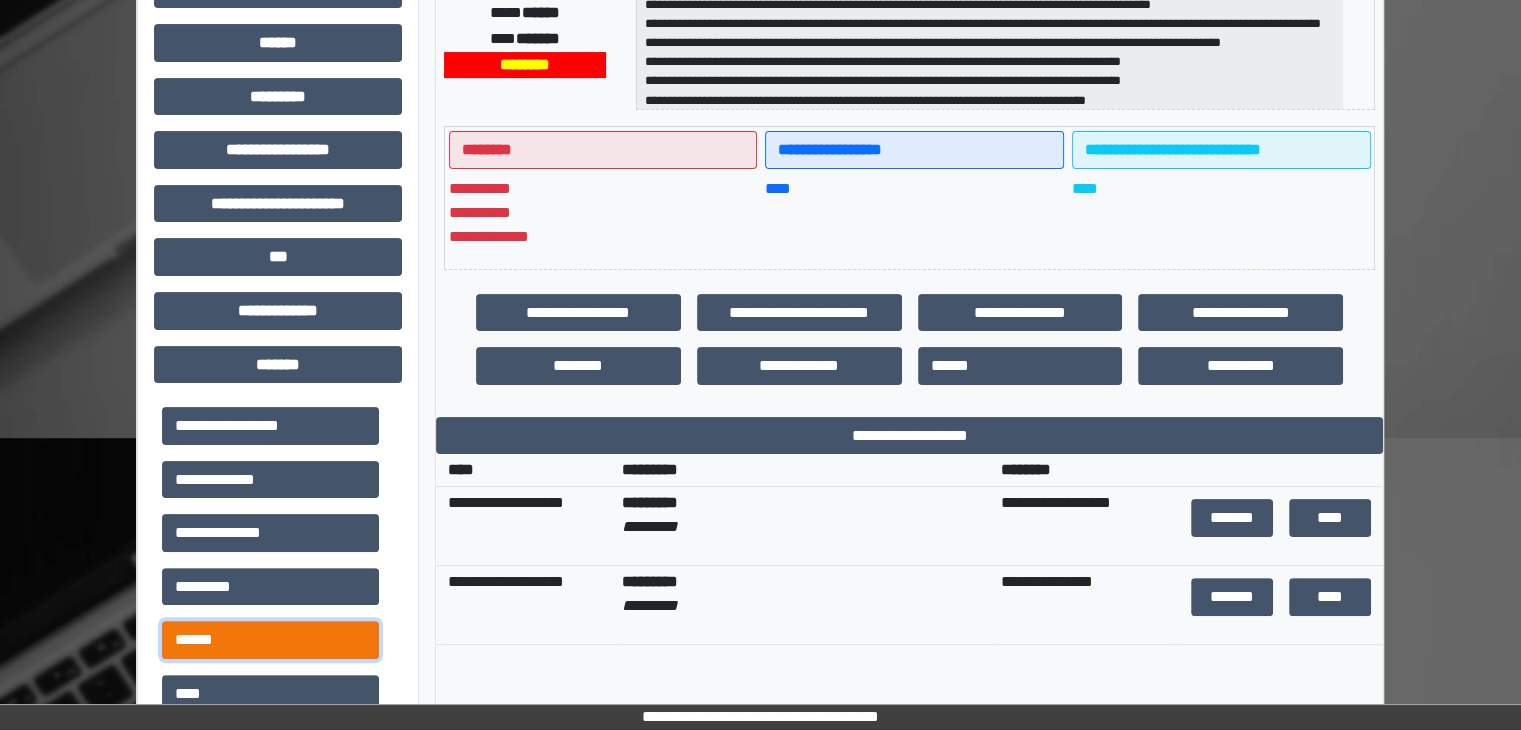 click on "******" at bounding box center (270, 640) 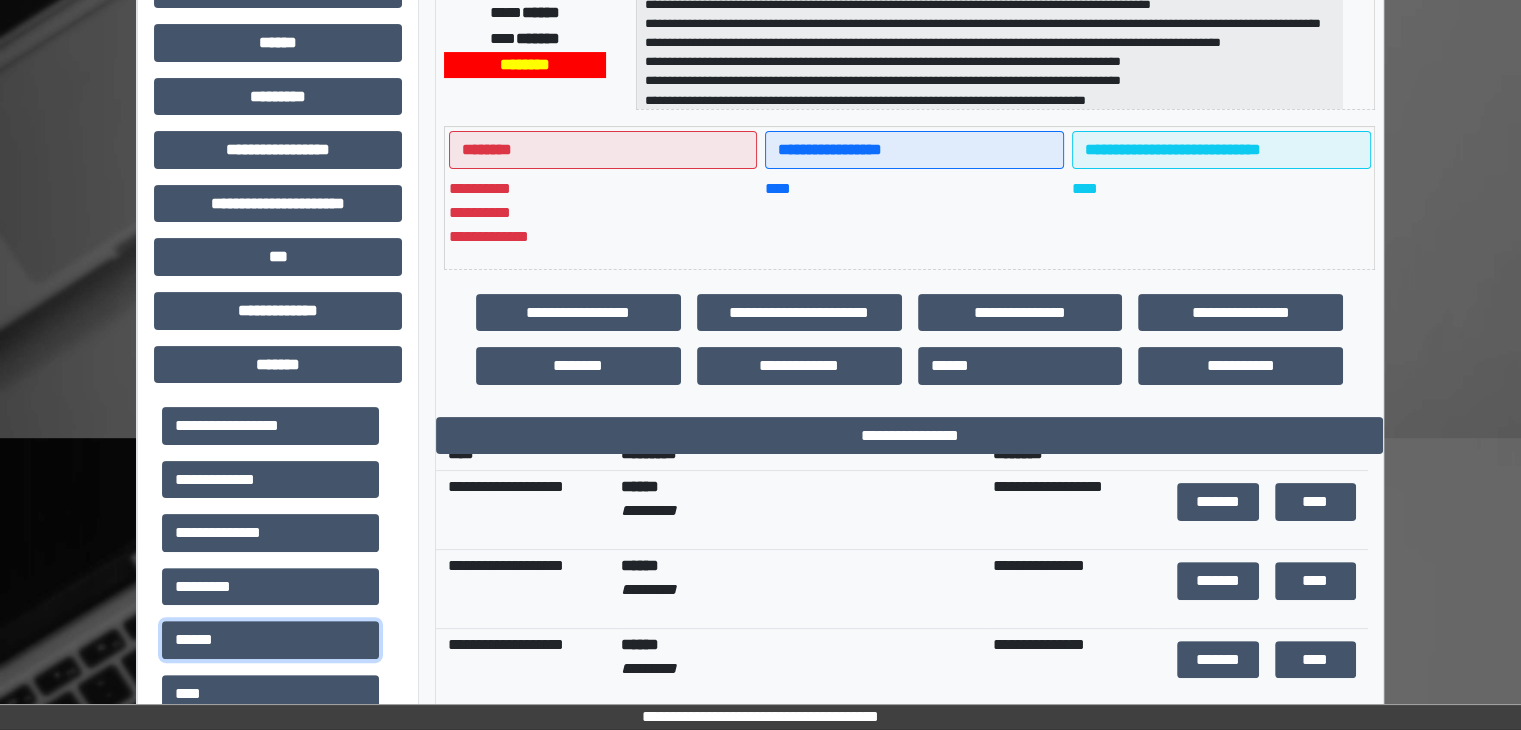 scroll, scrollTop: 16, scrollLeft: 0, axis: vertical 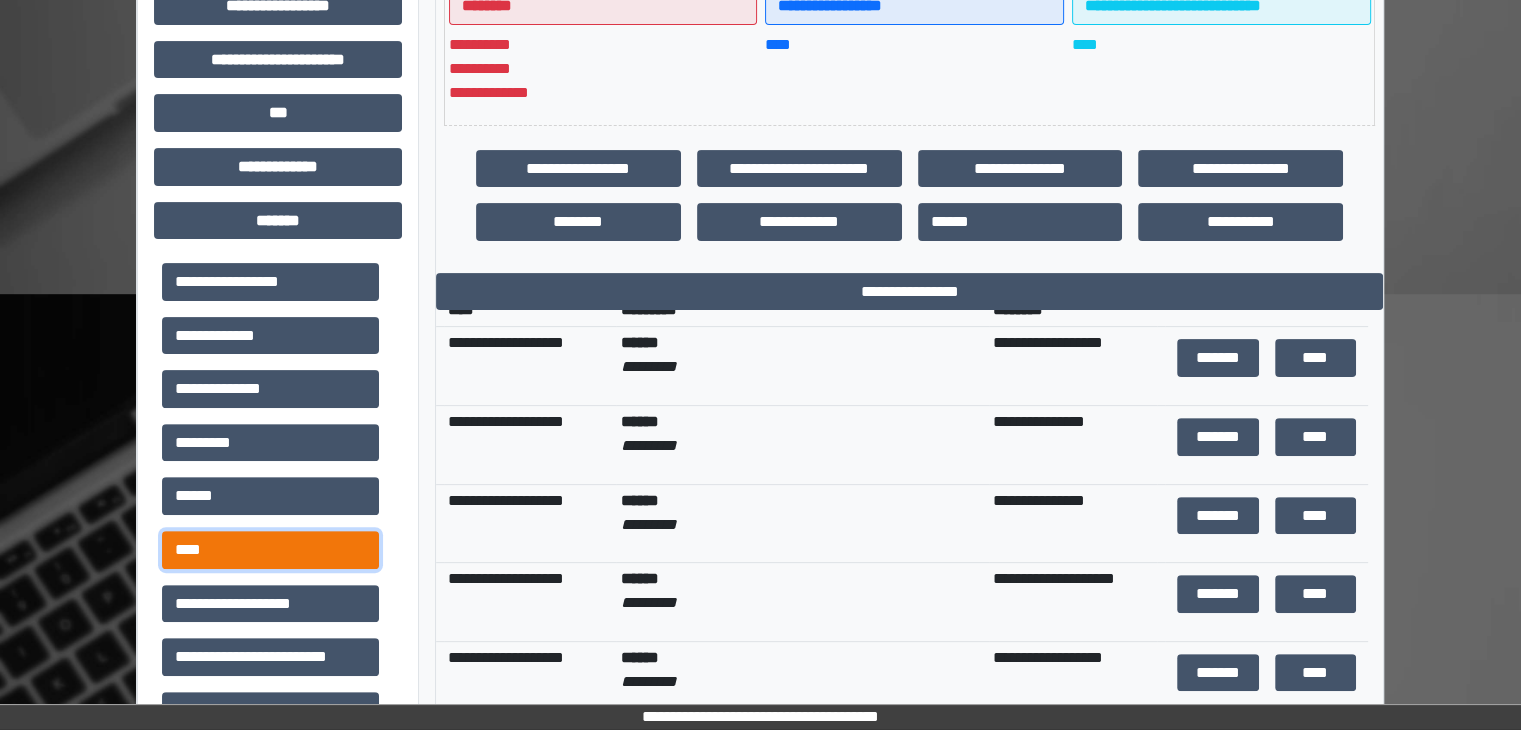 click on "****" at bounding box center [270, 550] 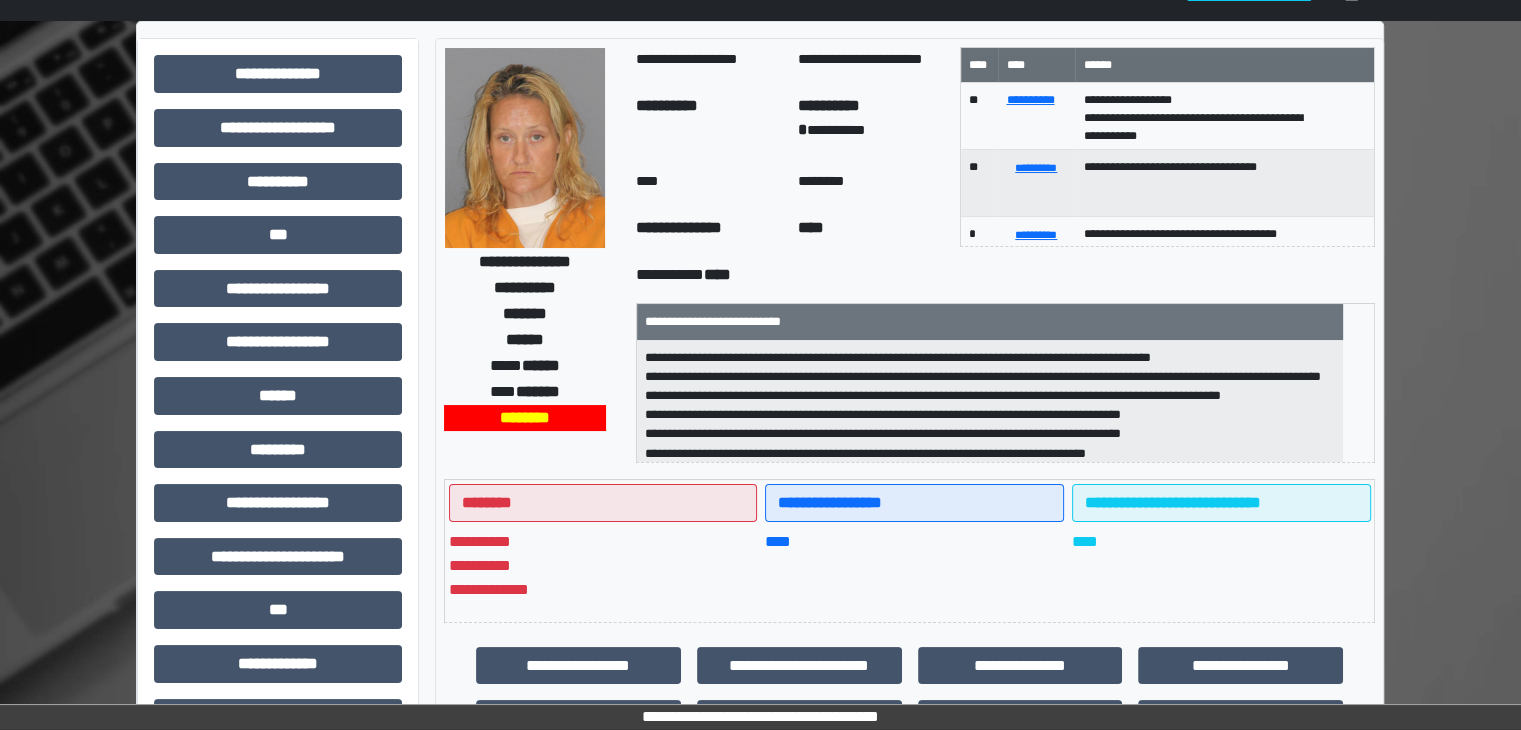 scroll, scrollTop: 50, scrollLeft: 0, axis: vertical 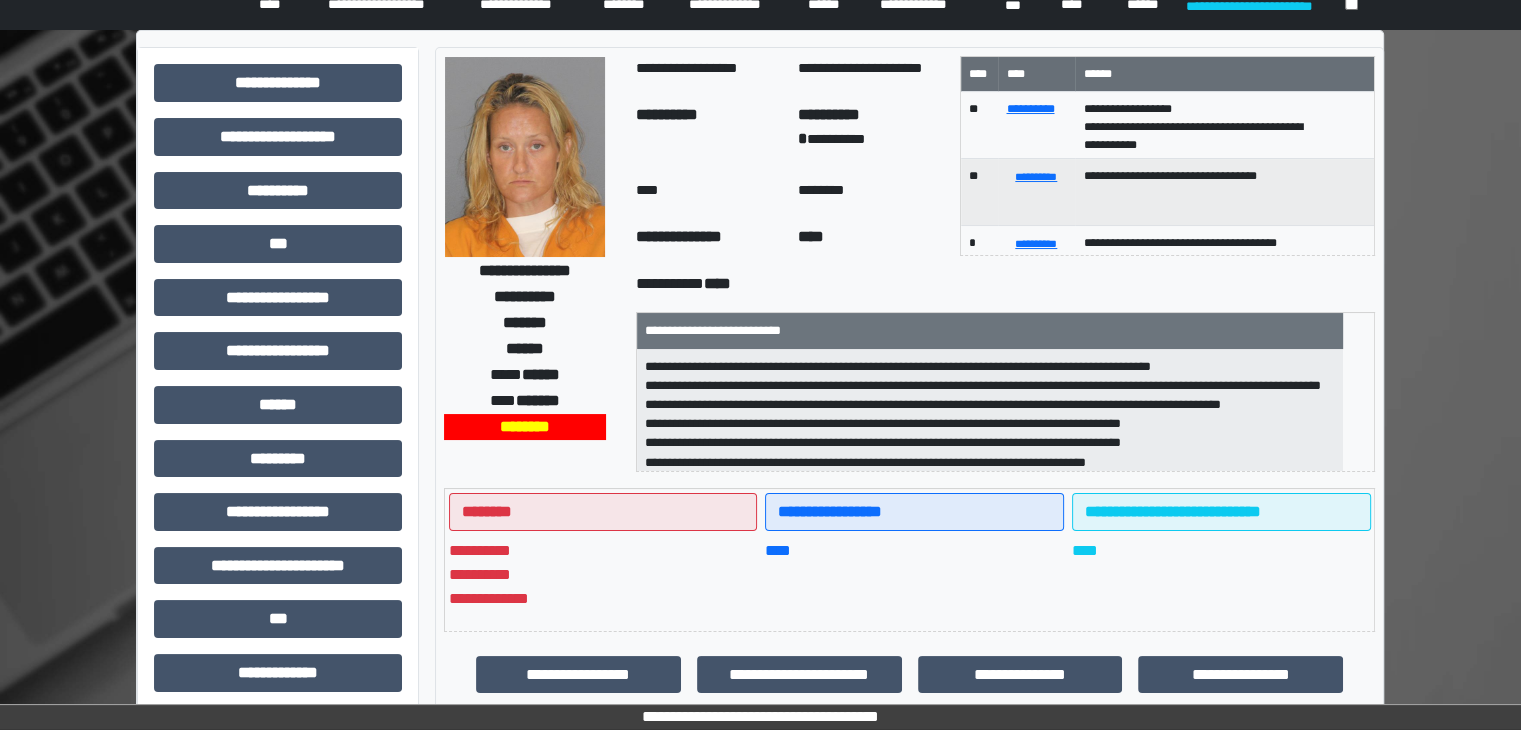 click on "****" at bounding box center (914, 575) 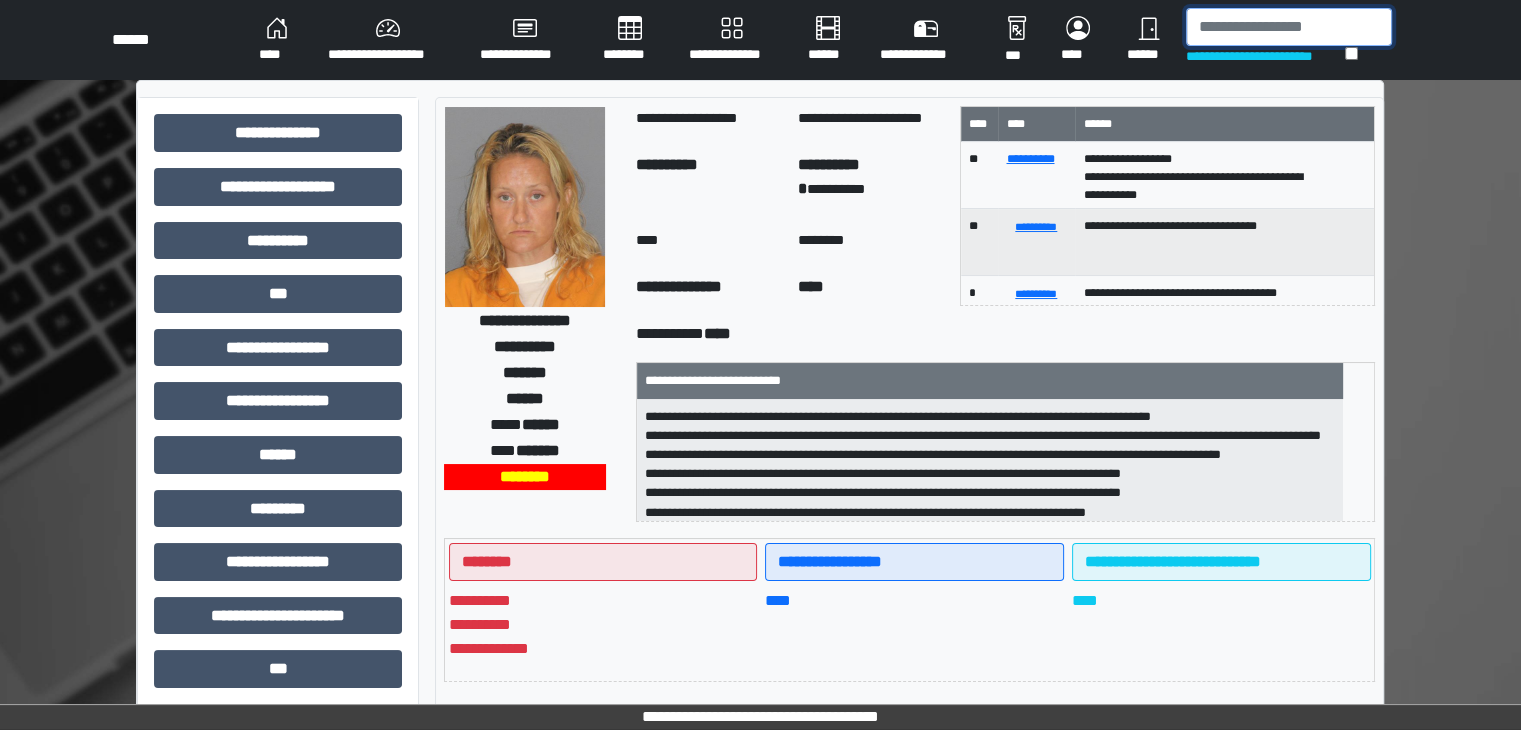 click at bounding box center [1289, 27] 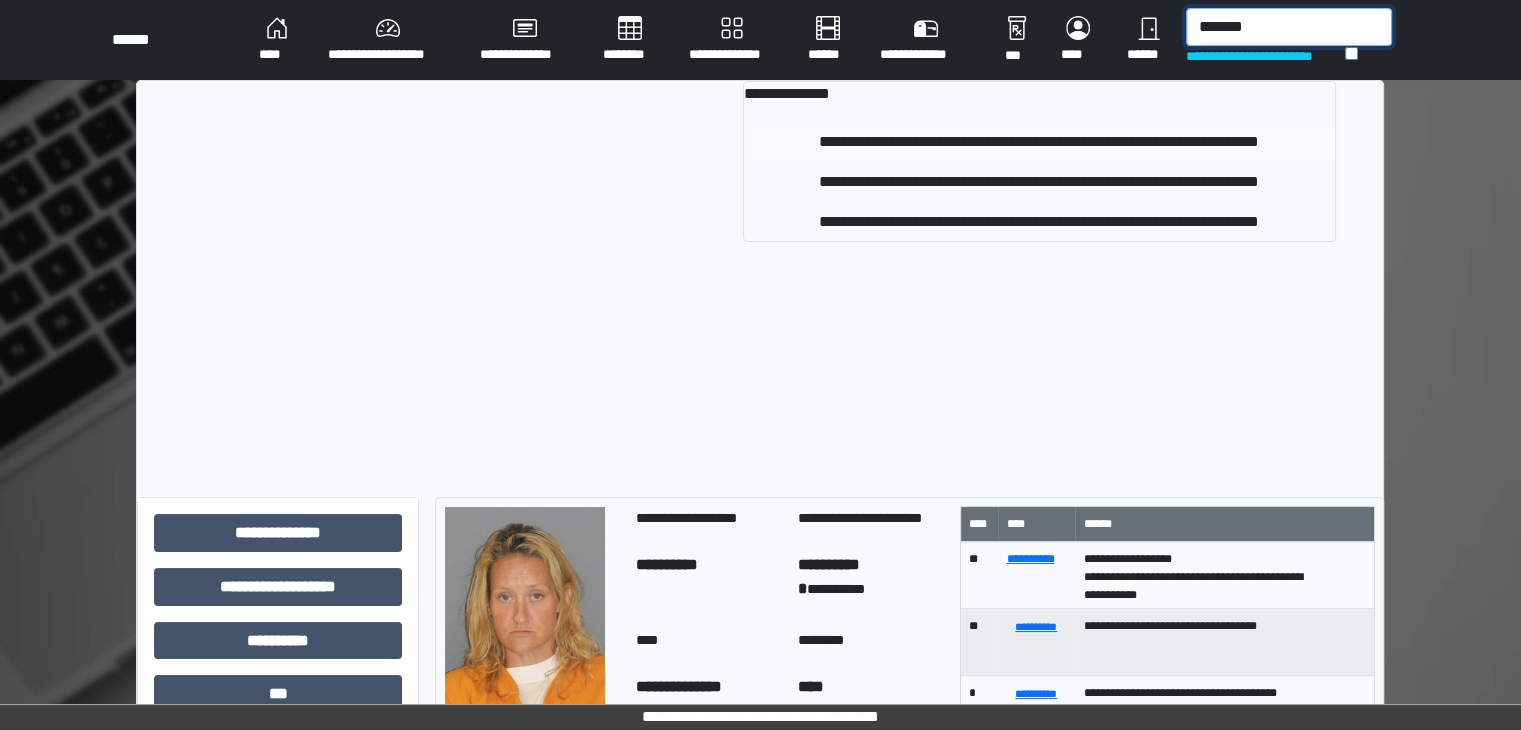 type on "*******" 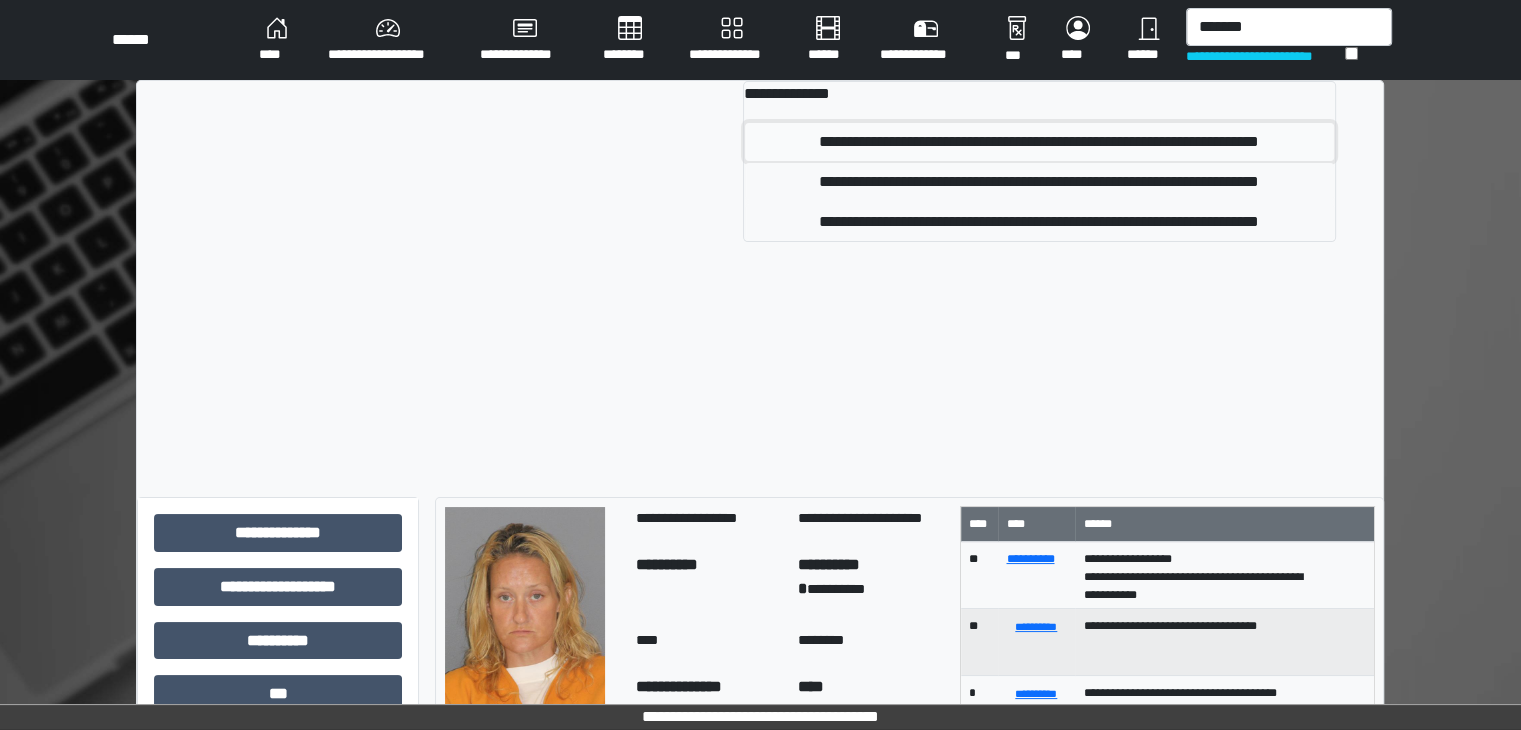 click on "**********" at bounding box center (1039, 142) 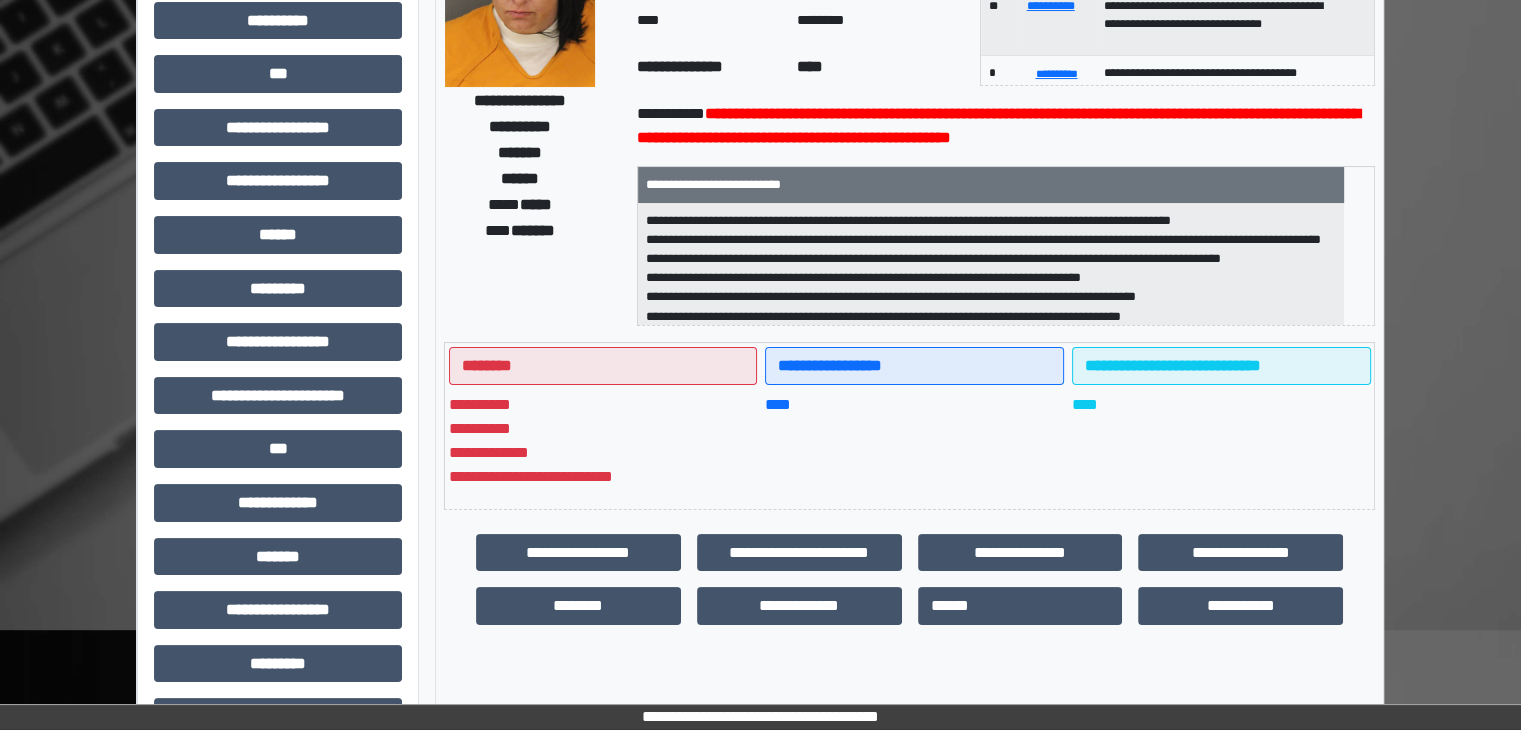 scroll, scrollTop: 220, scrollLeft: 0, axis: vertical 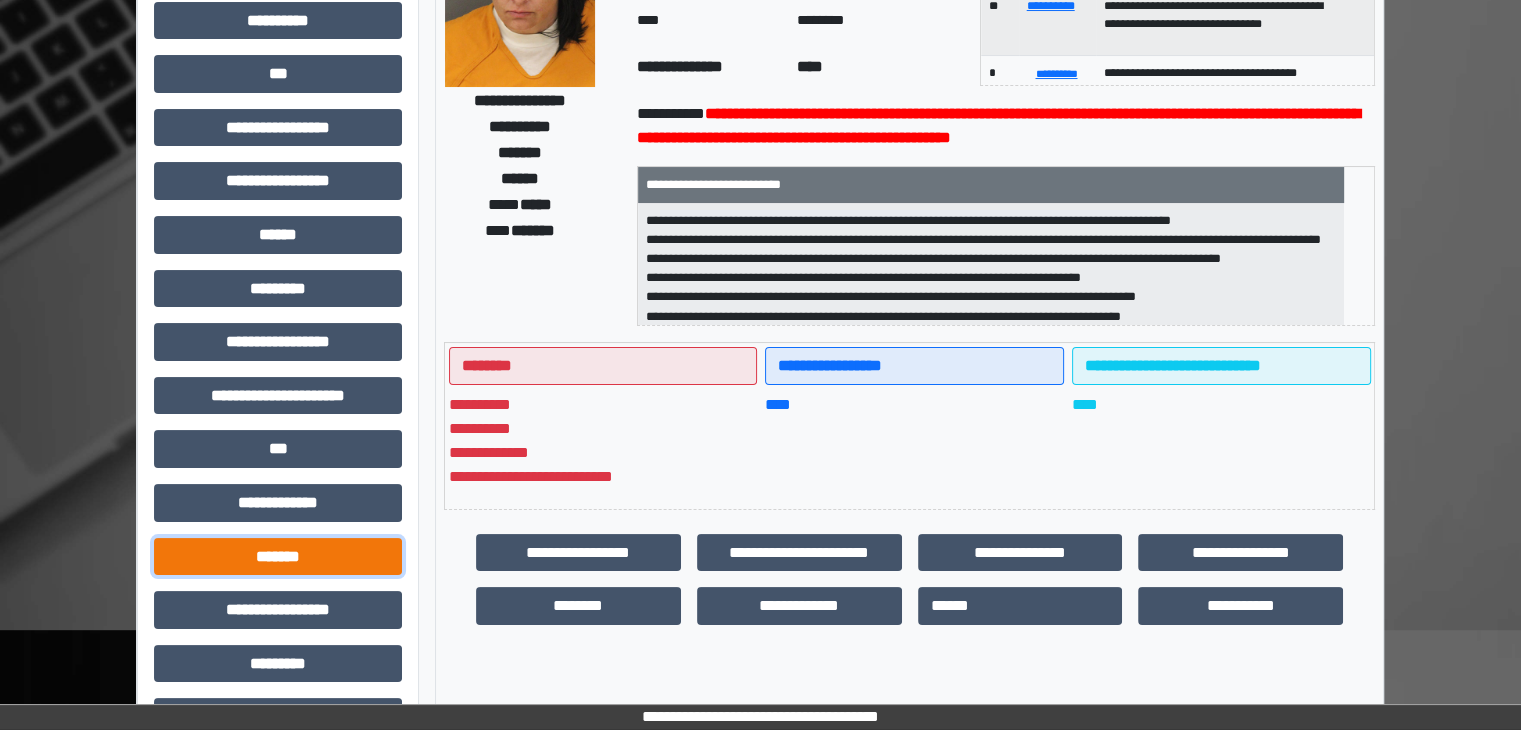 click on "*******" at bounding box center (278, 557) 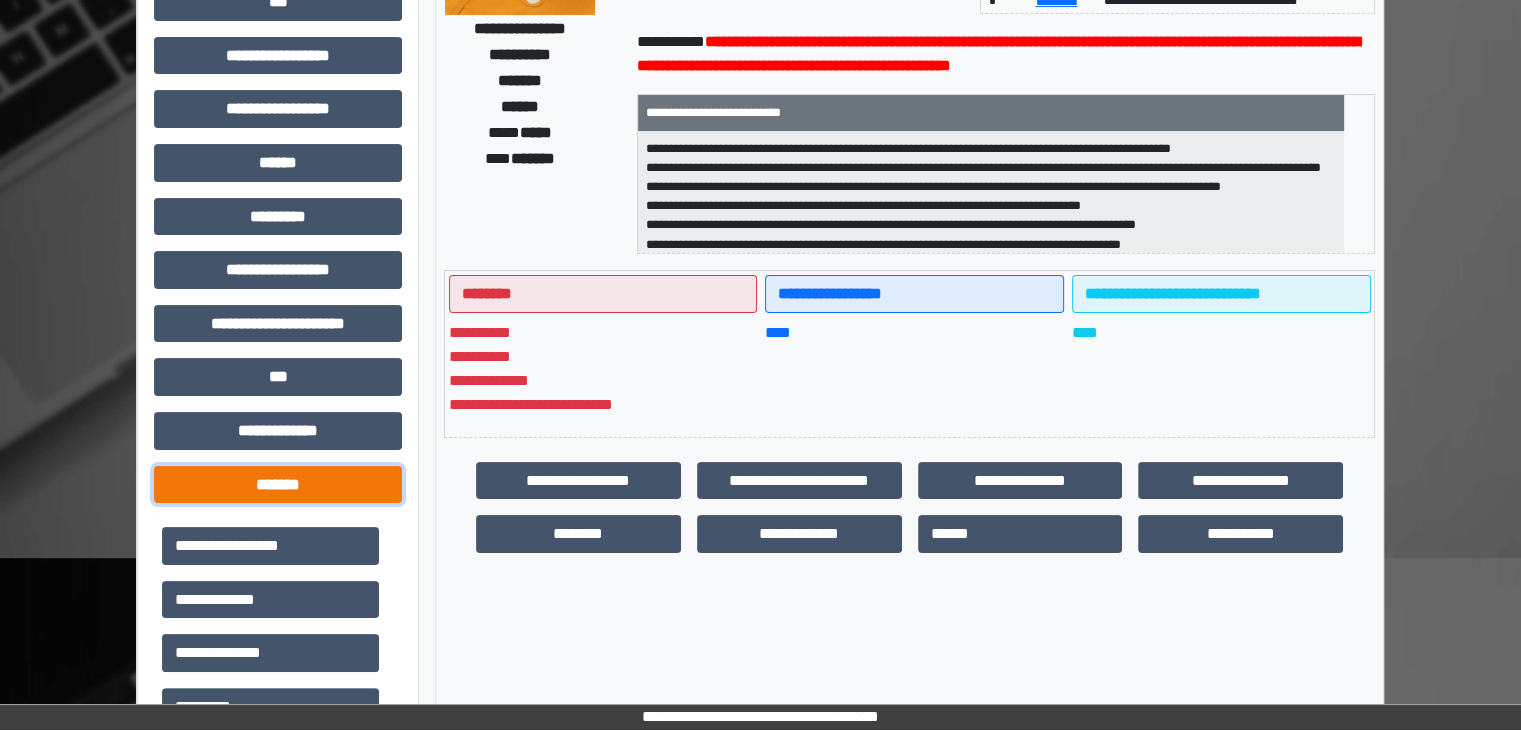 scroll, scrollTop: 294, scrollLeft: 0, axis: vertical 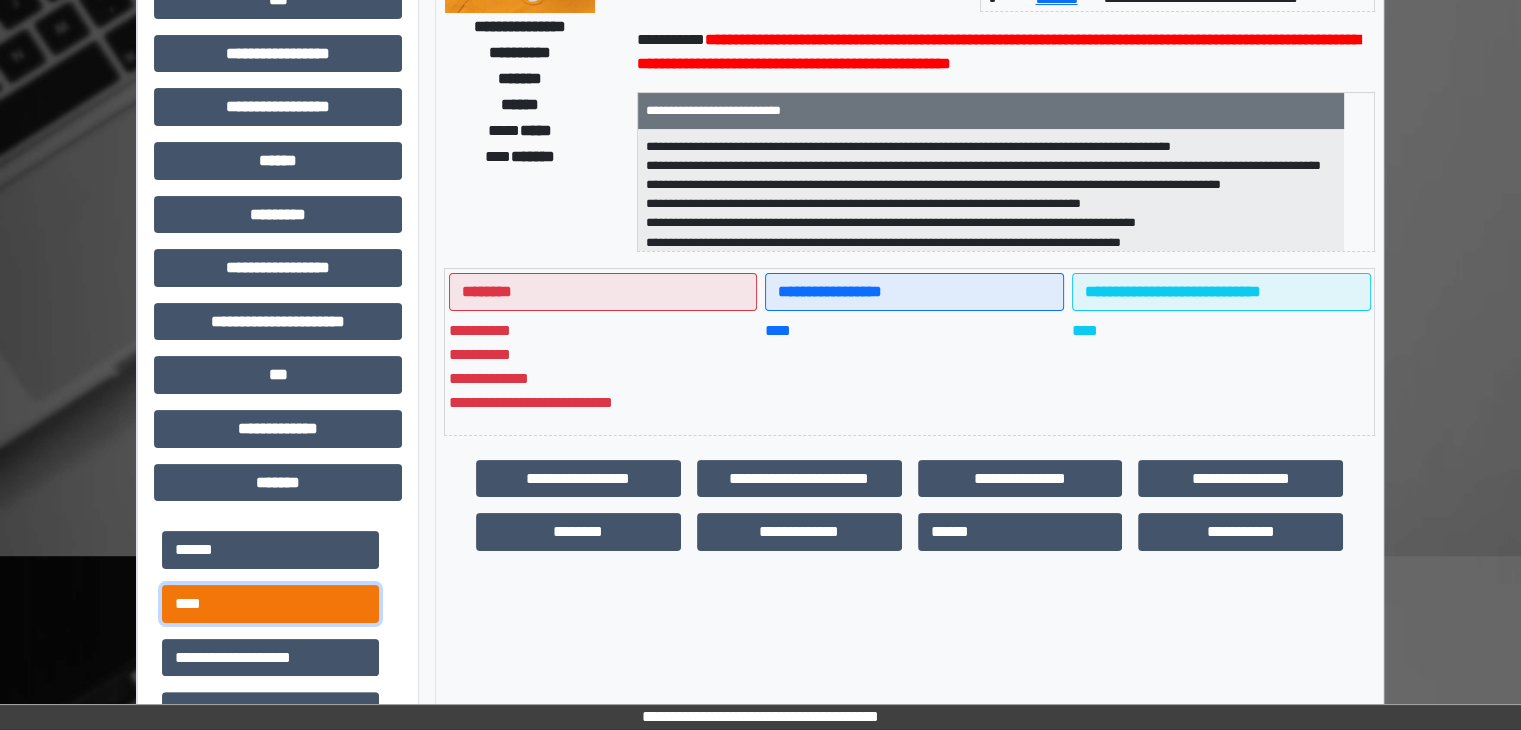 click on "****" at bounding box center [270, 604] 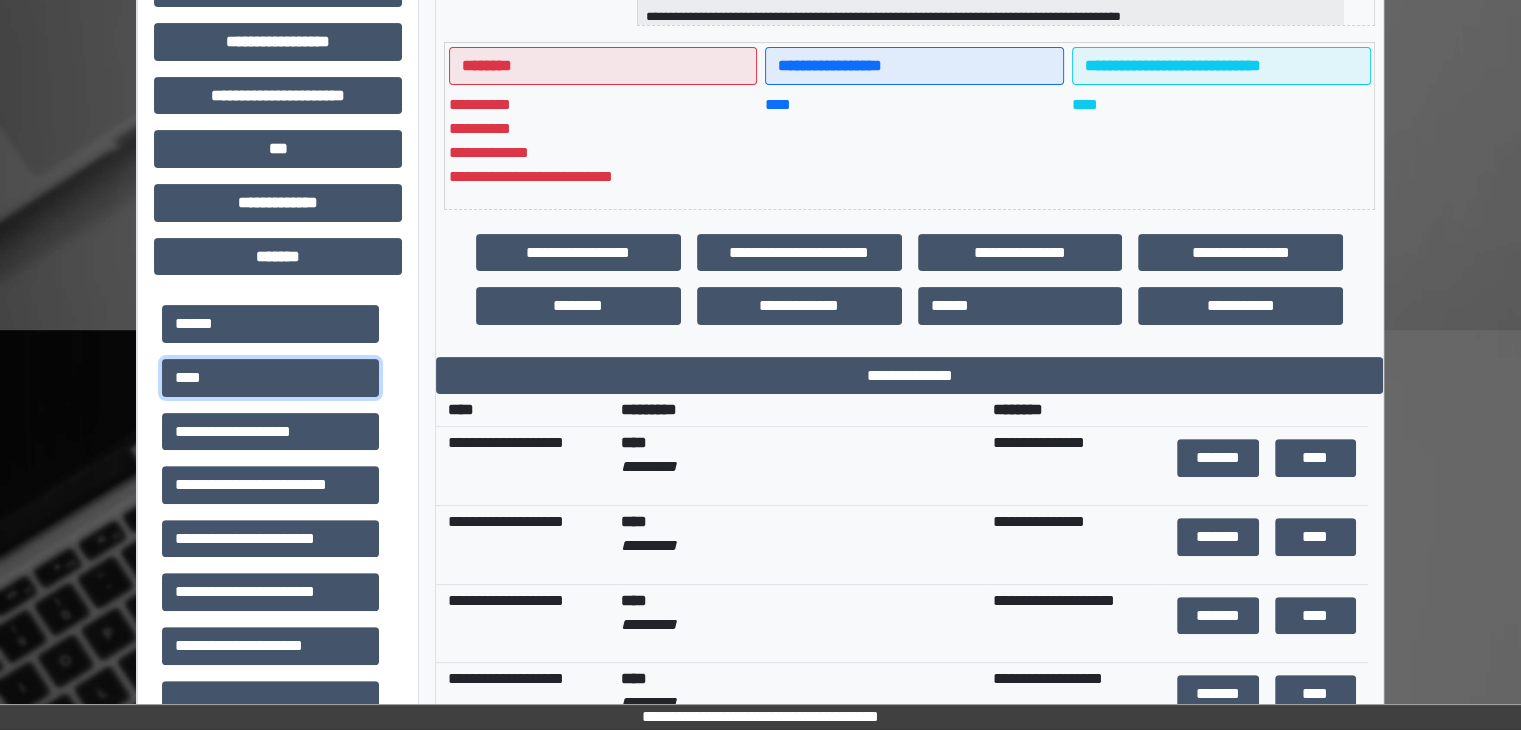 scroll, scrollTop: 558, scrollLeft: 0, axis: vertical 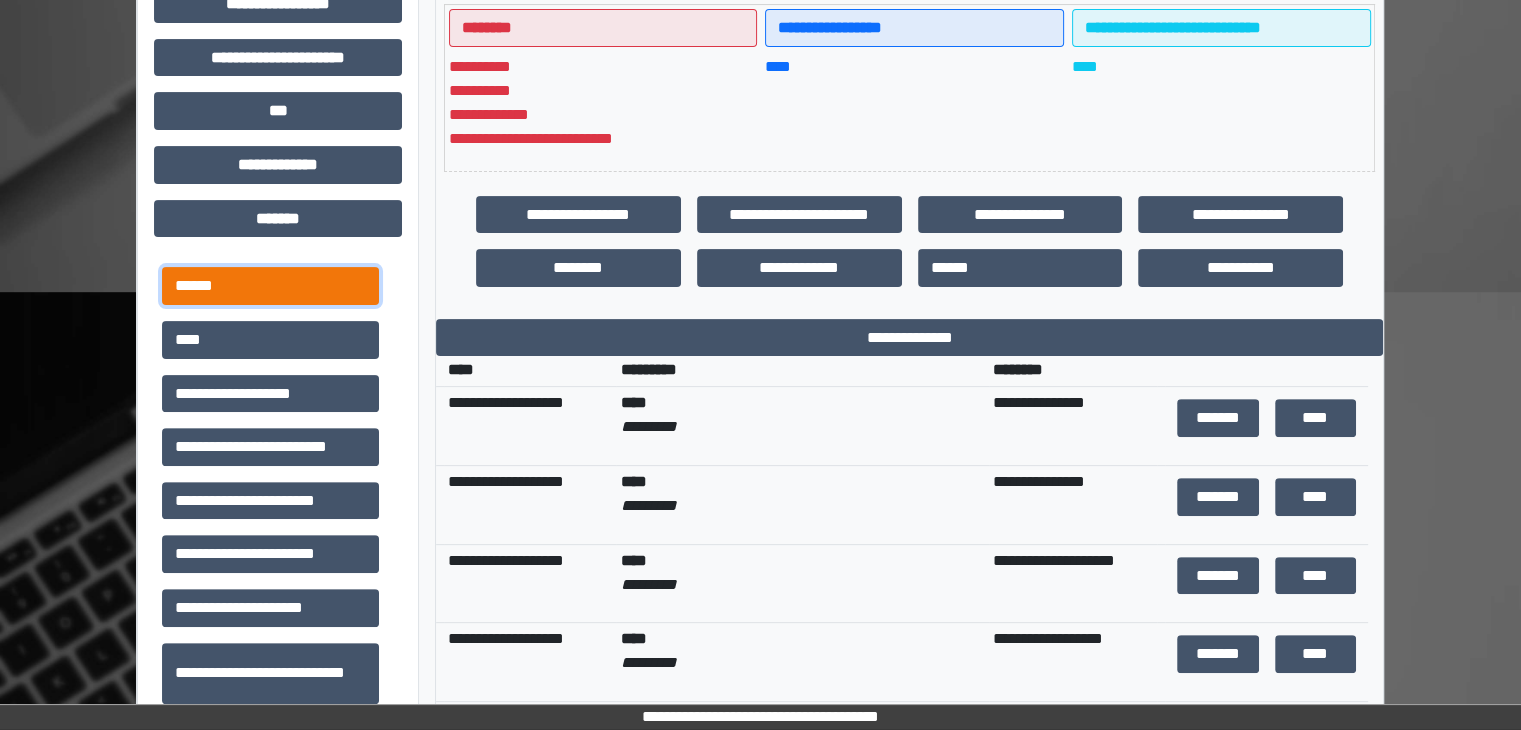 click on "******" at bounding box center (270, 286) 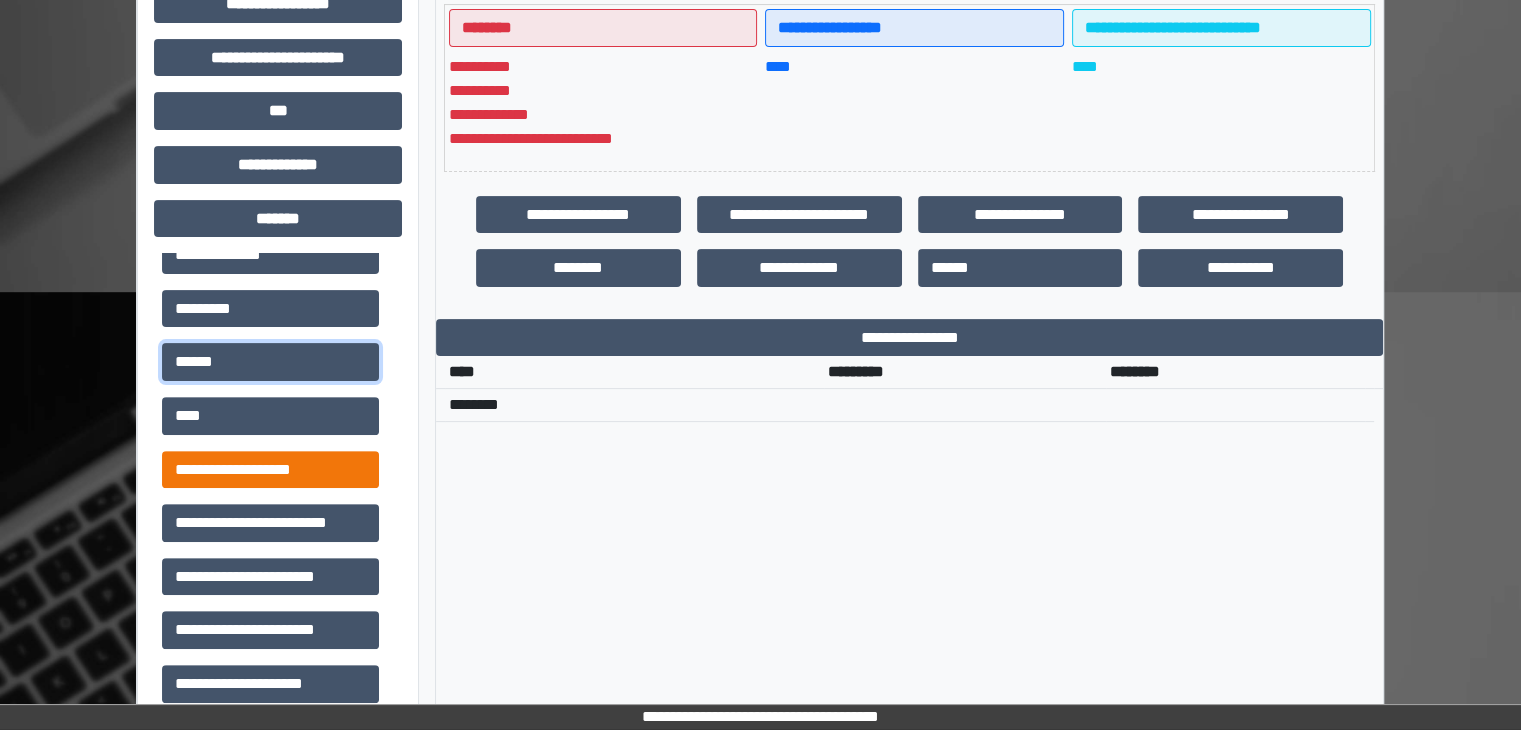 scroll, scrollTop: 116, scrollLeft: 0, axis: vertical 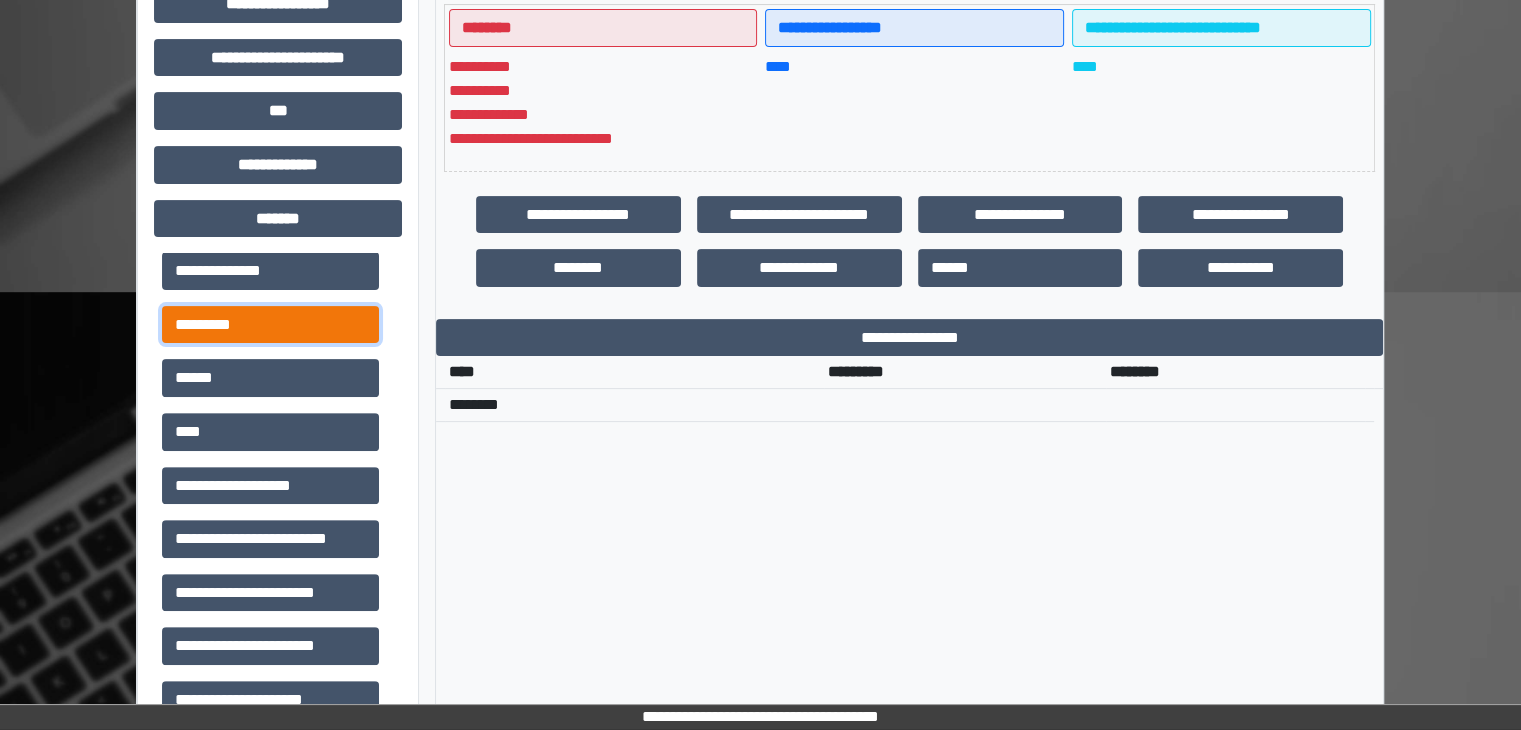 click on "*********" at bounding box center [270, 325] 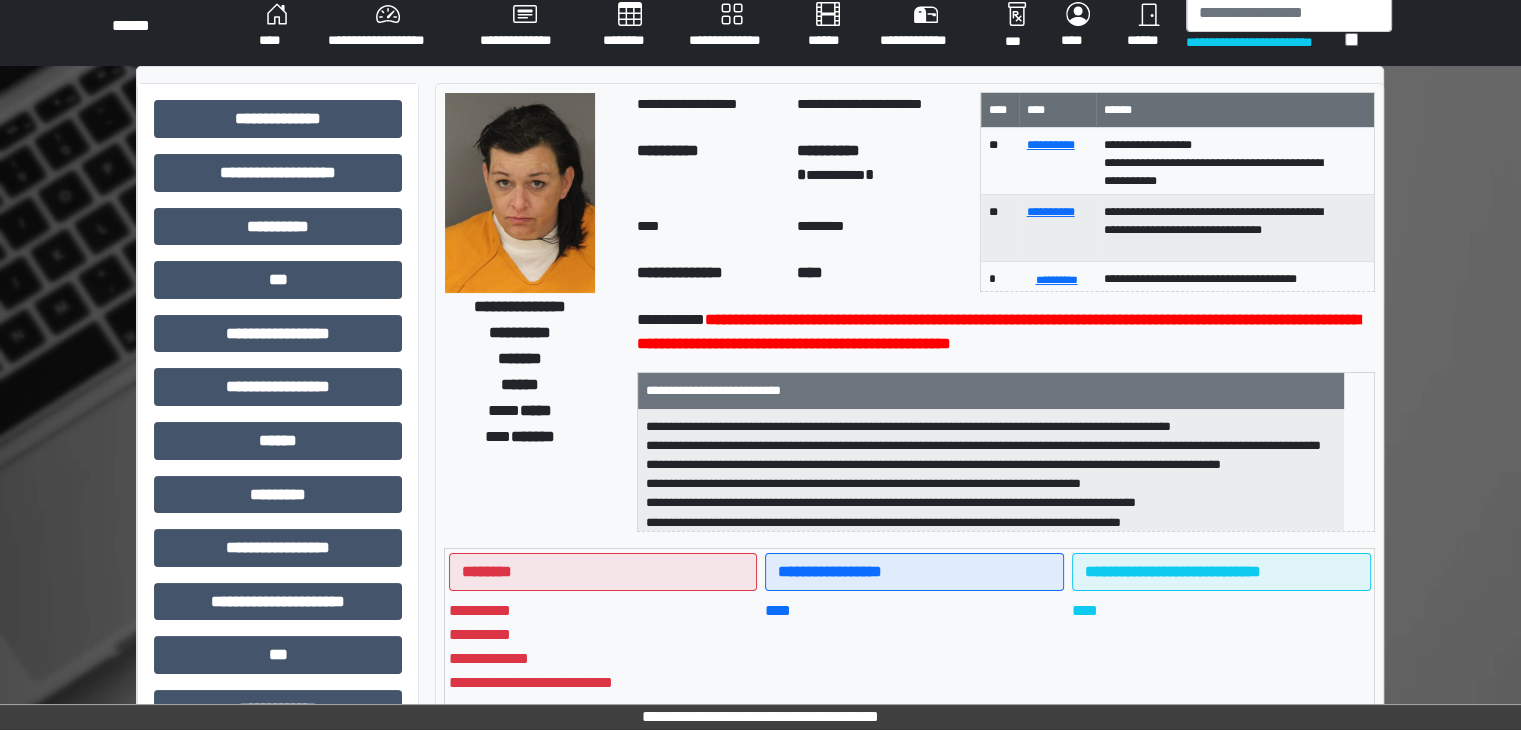 scroll, scrollTop: 0, scrollLeft: 0, axis: both 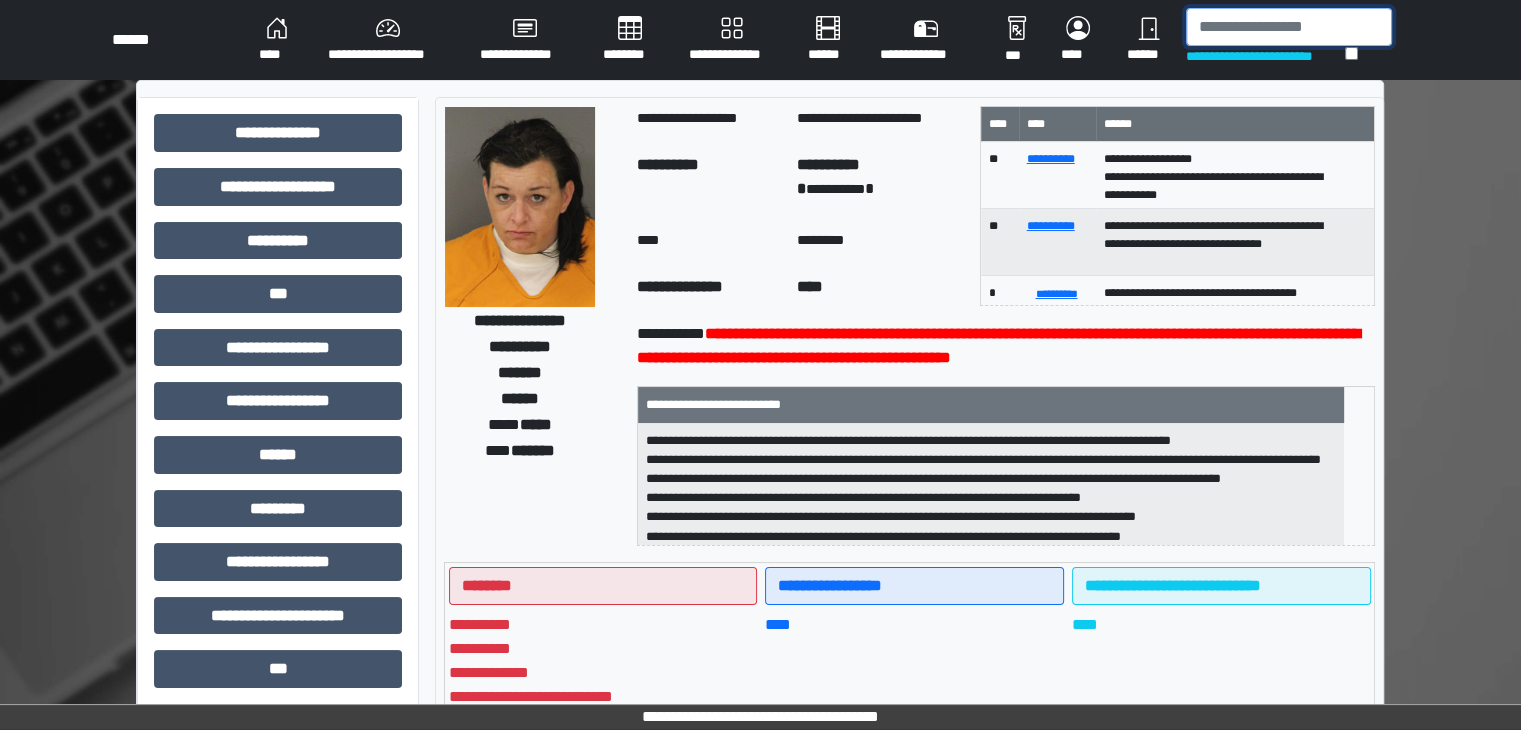 click at bounding box center [1289, 27] 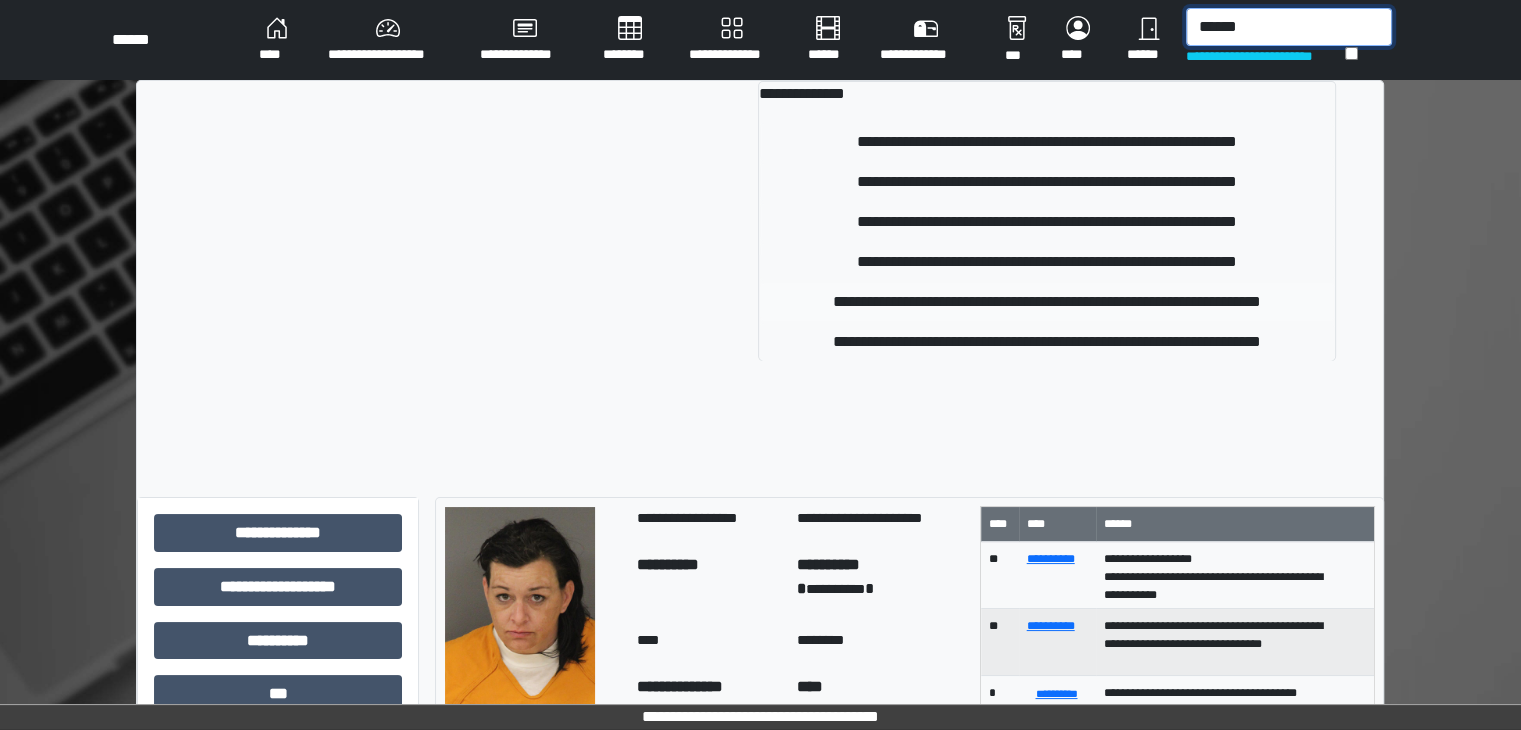 type on "******" 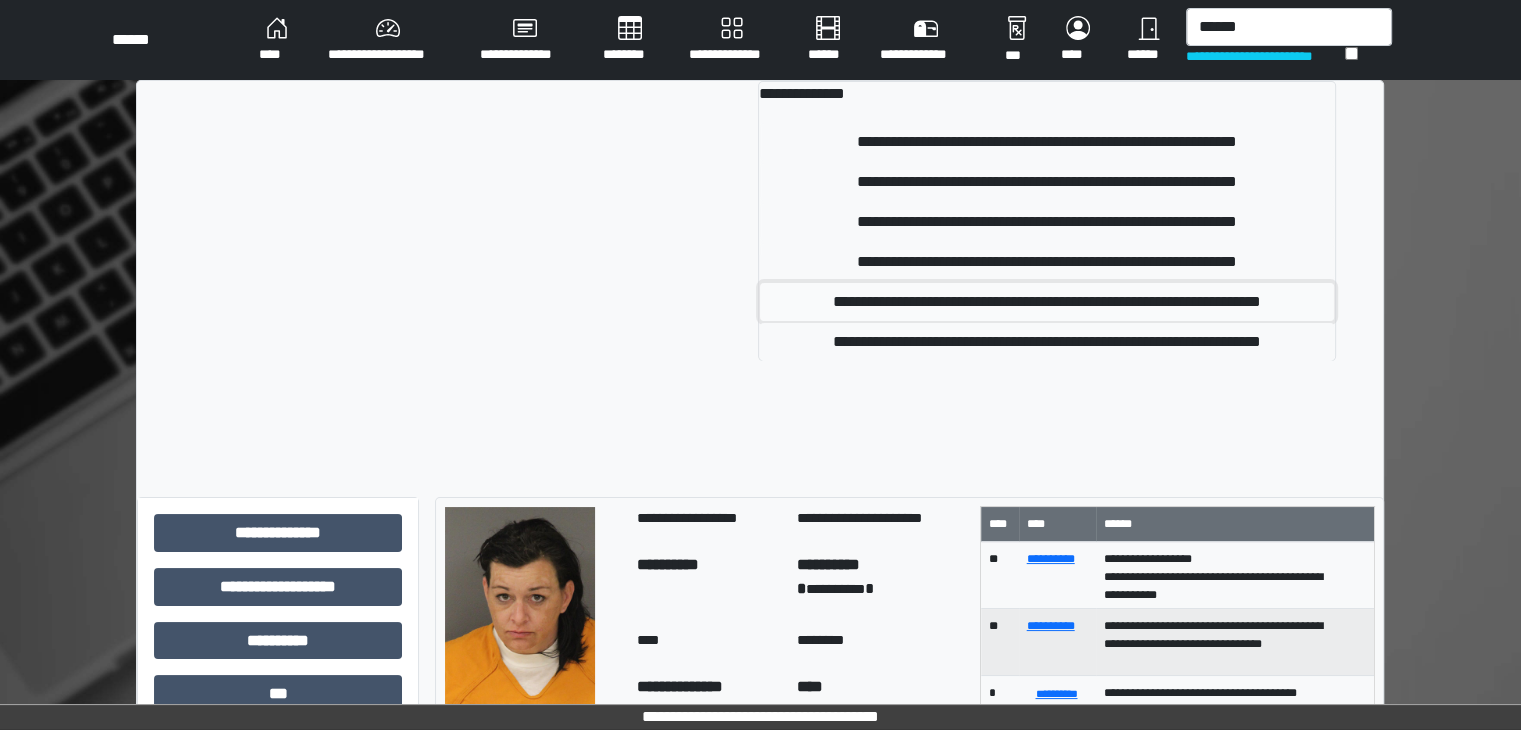click on "**********" at bounding box center (1046, 302) 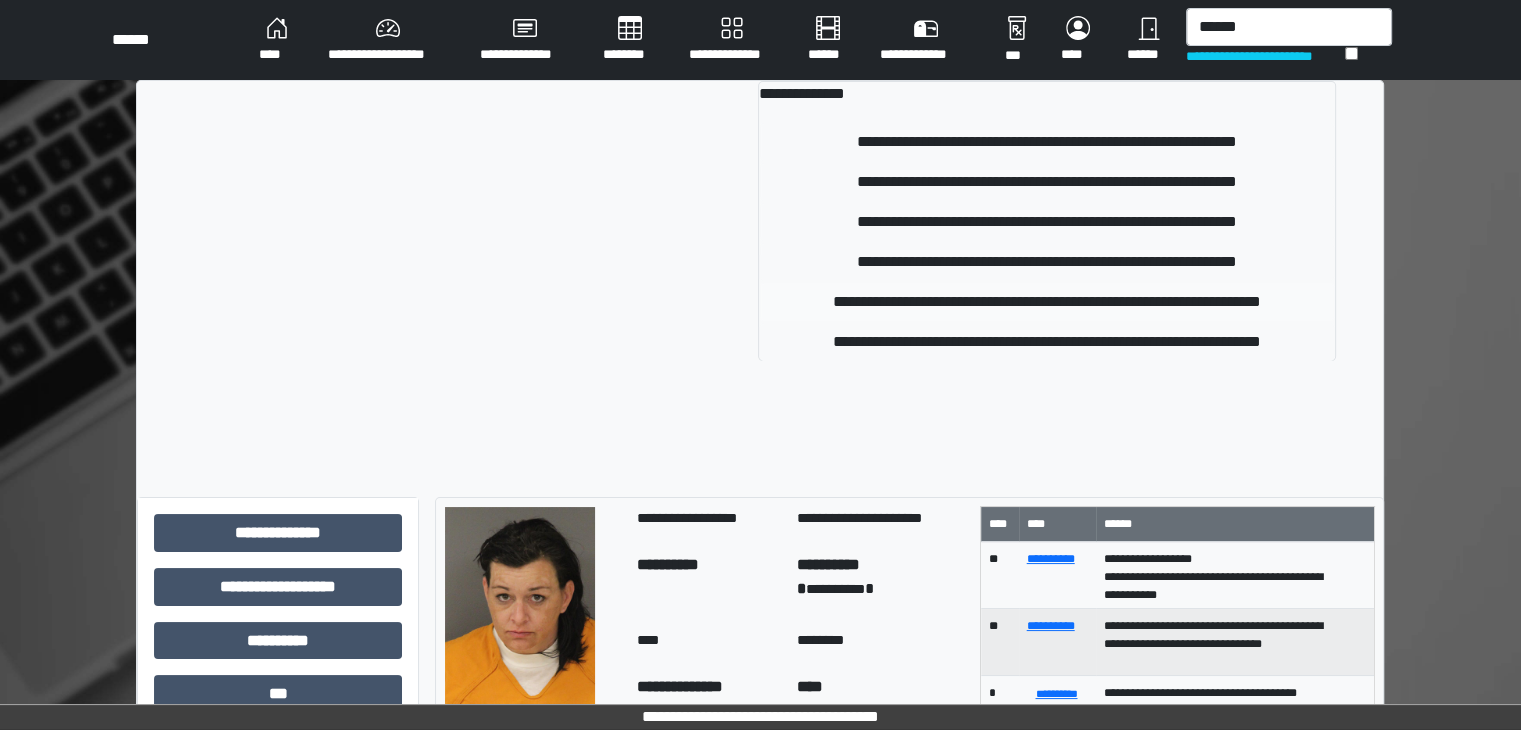 type 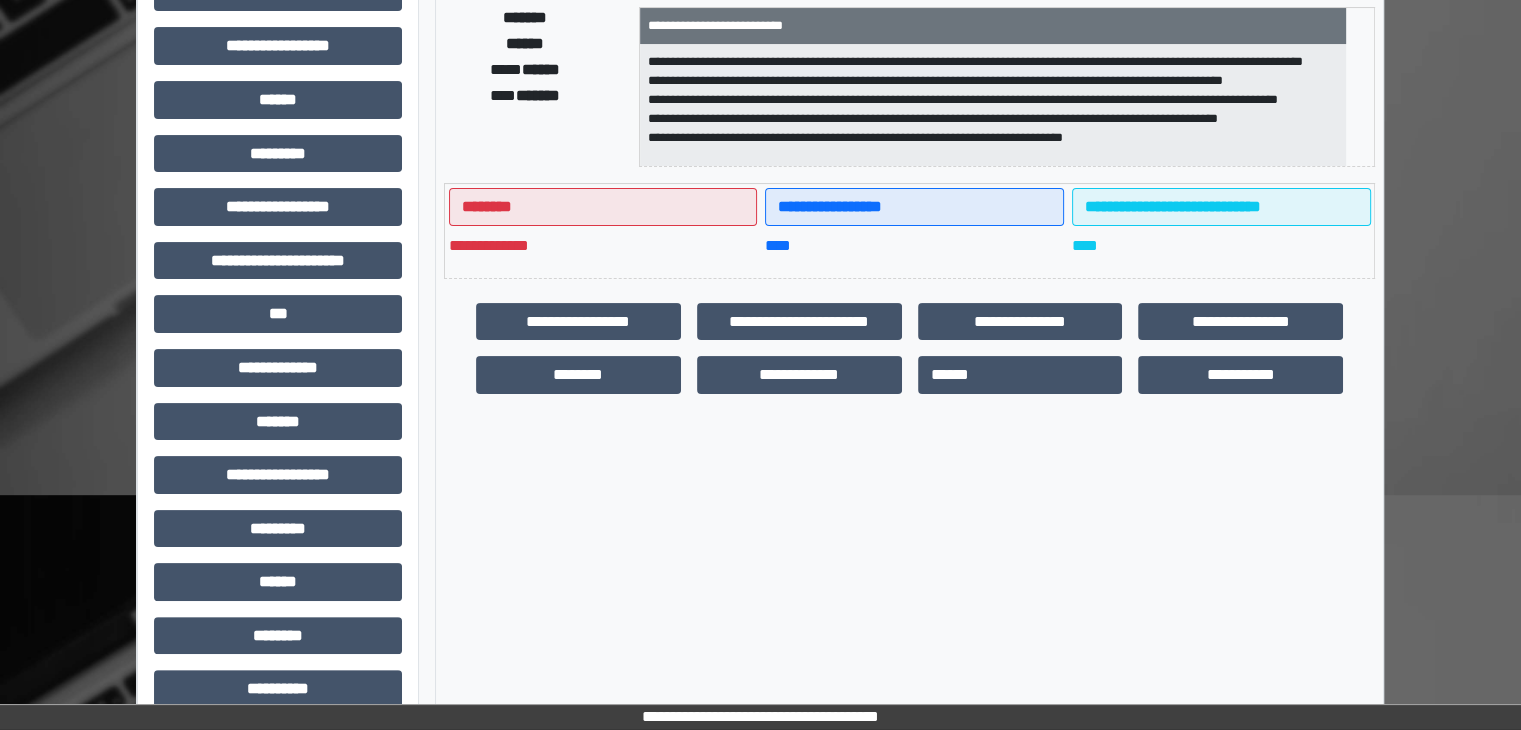 scroll, scrollTop: 360, scrollLeft: 0, axis: vertical 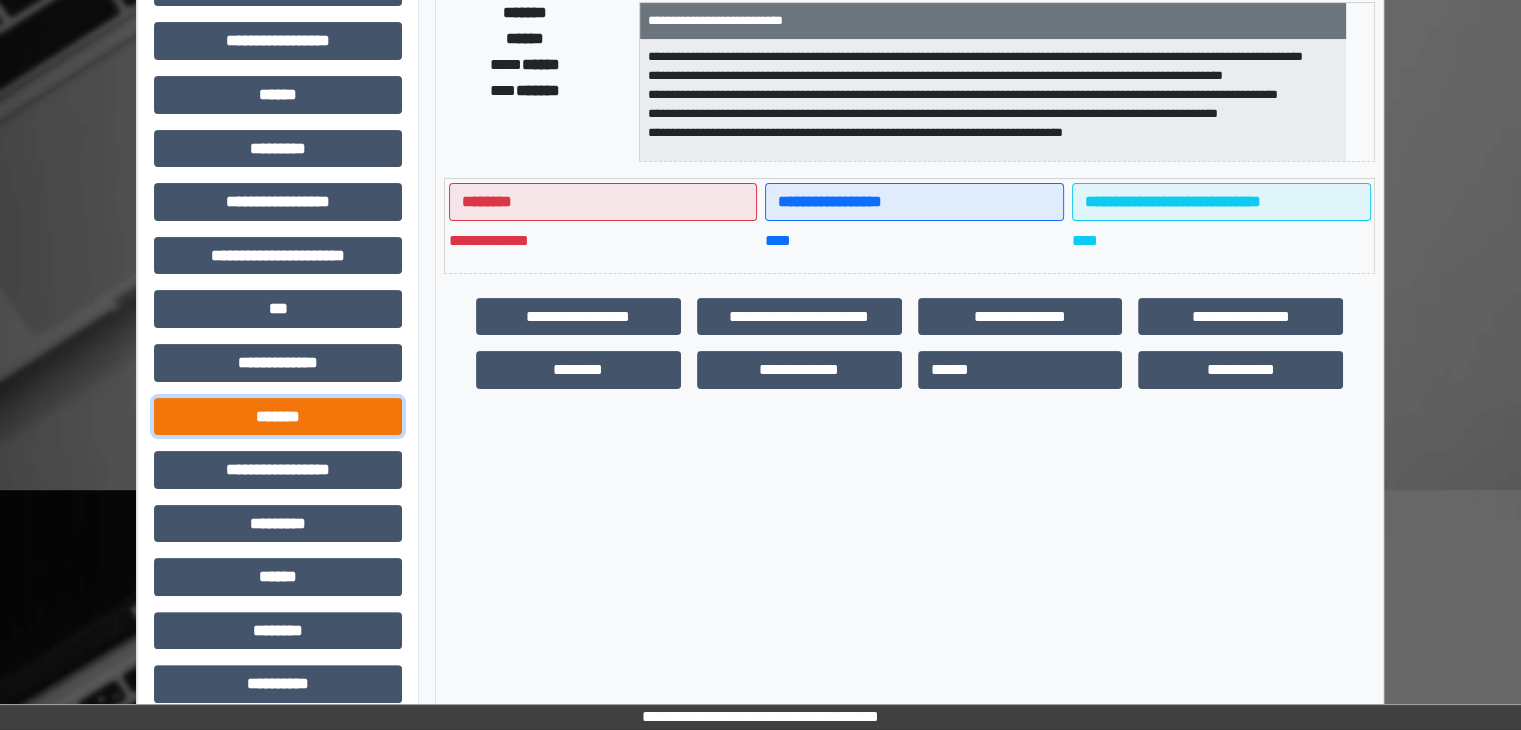 click on "*******" at bounding box center [278, 417] 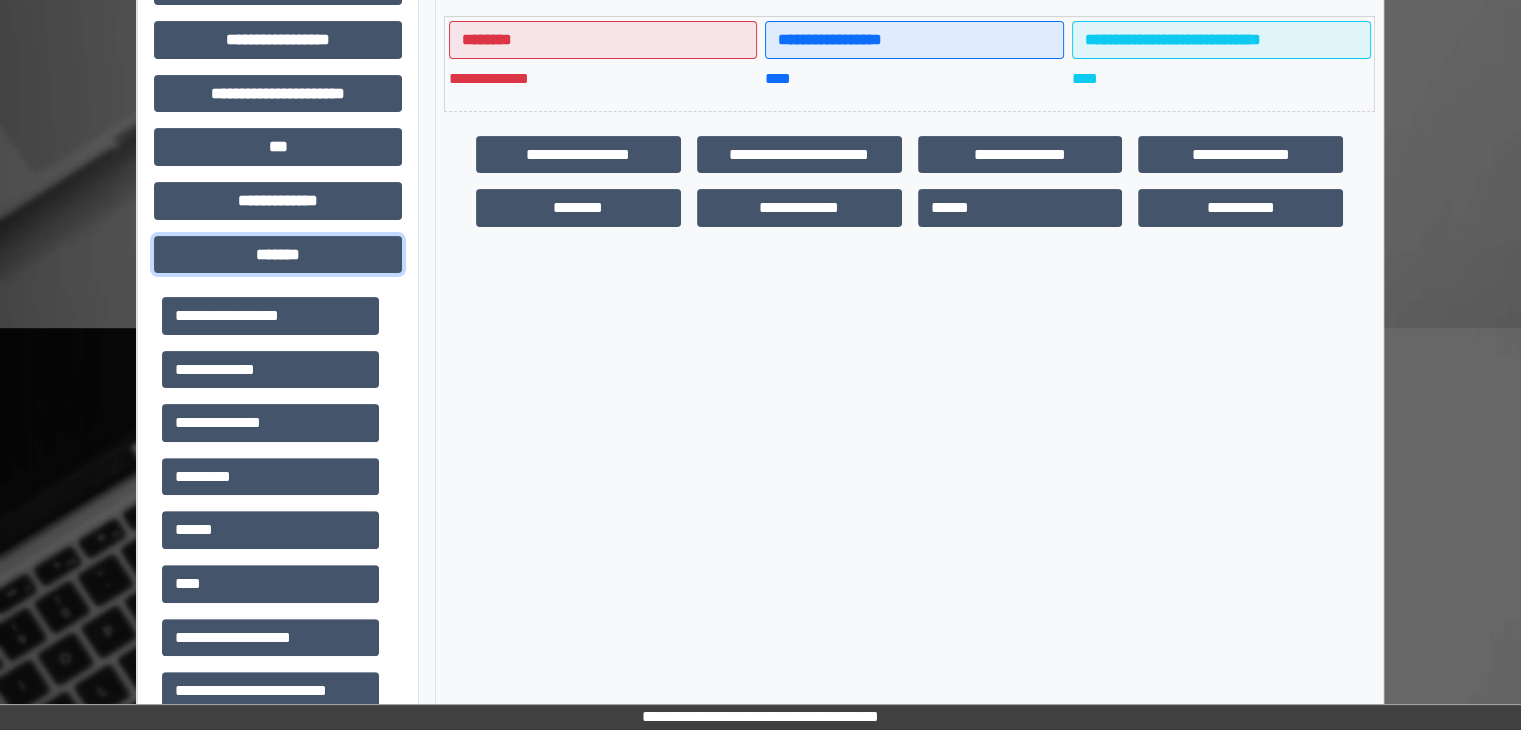 scroll, scrollTop: 539, scrollLeft: 0, axis: vertical 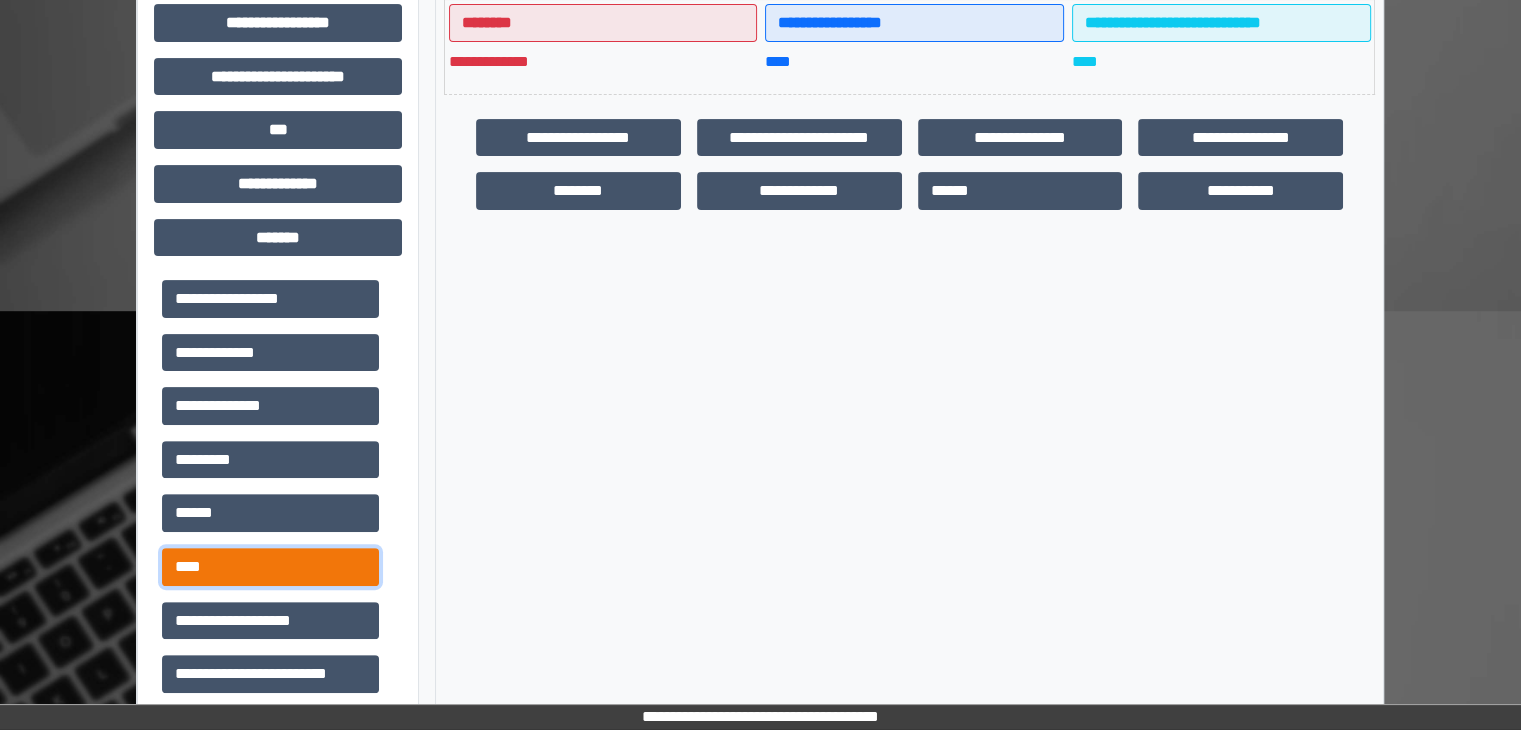 click on "****" at bounding box center (270, 567) 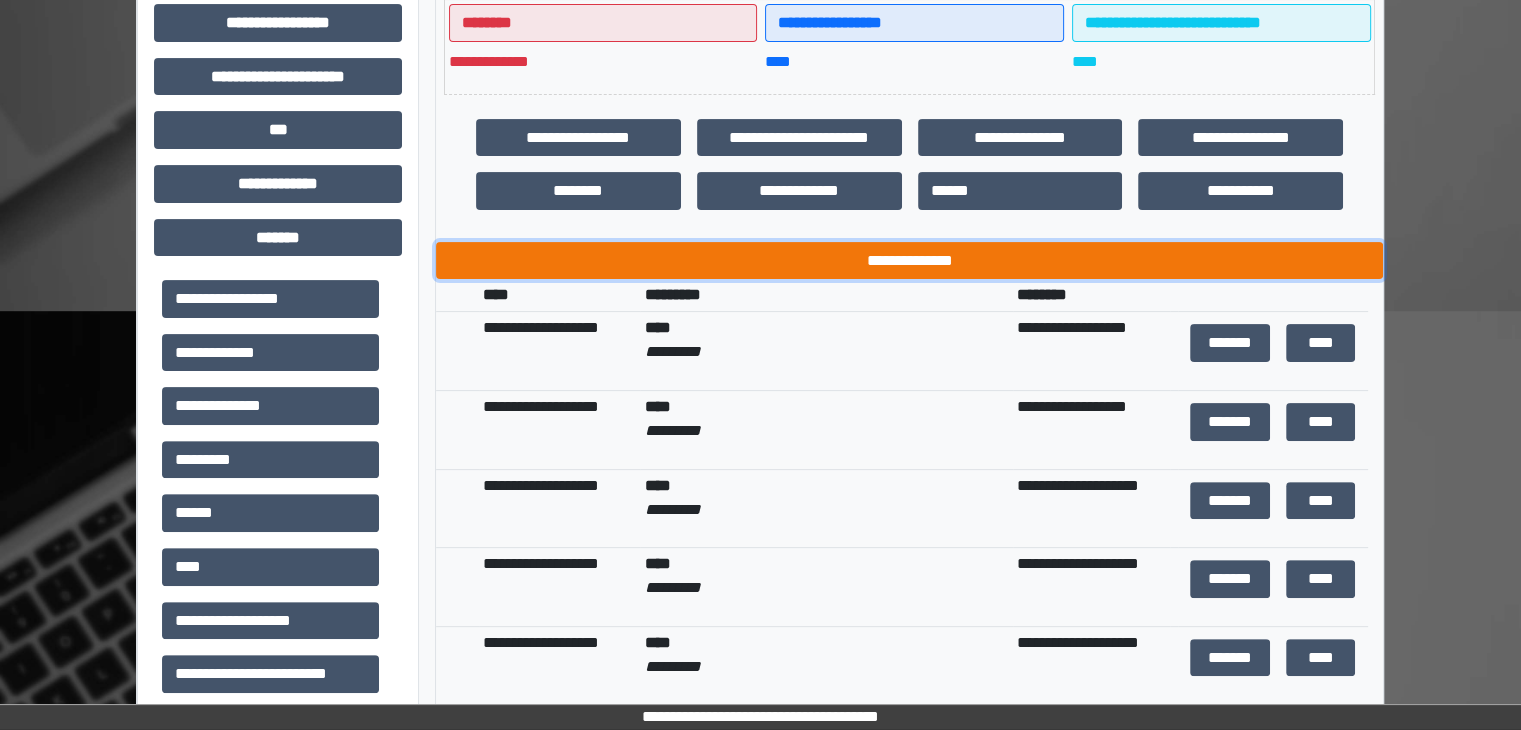 click on "**********" at bounding box center [909, 261] 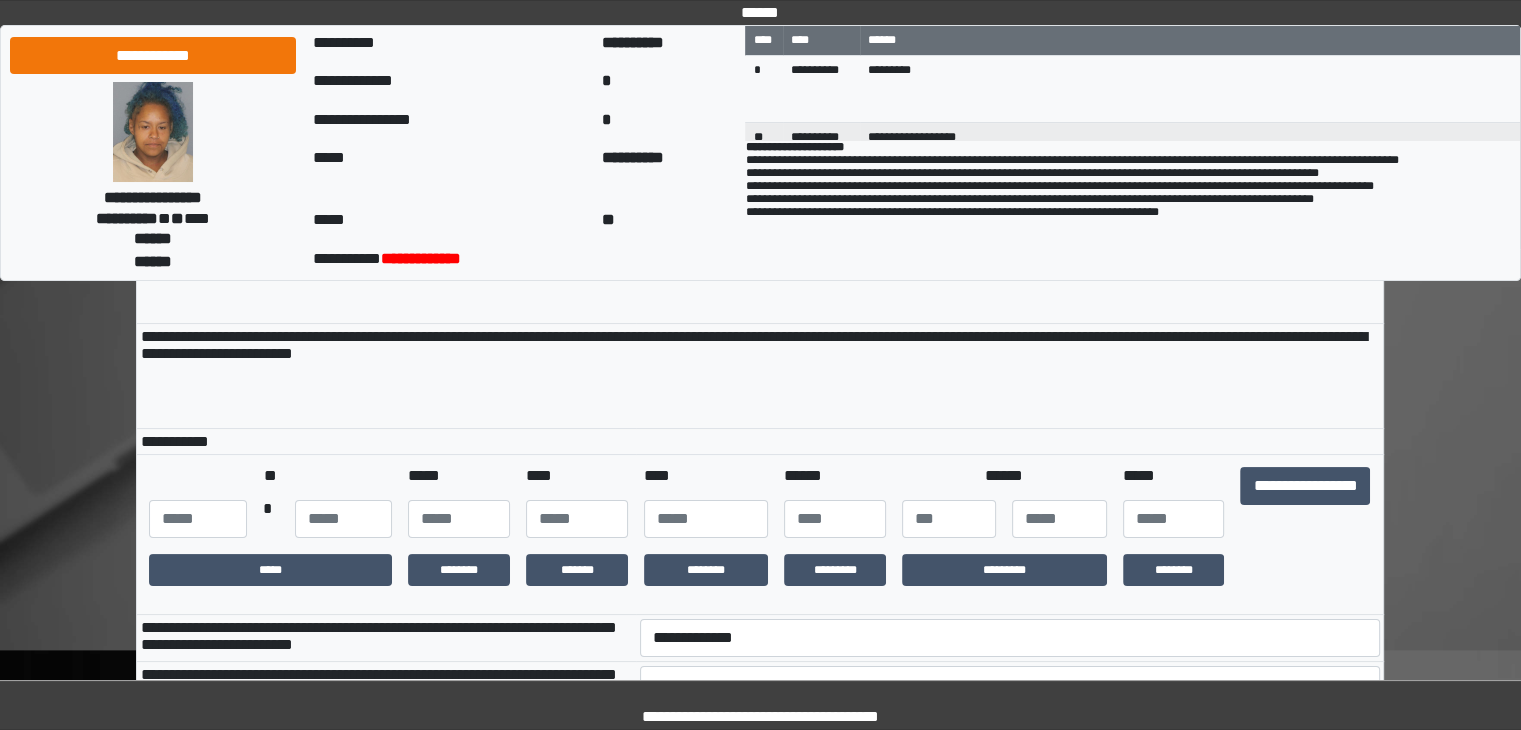 scroll, scrollTop: 200, scrollLeft: 0, axis: vertical 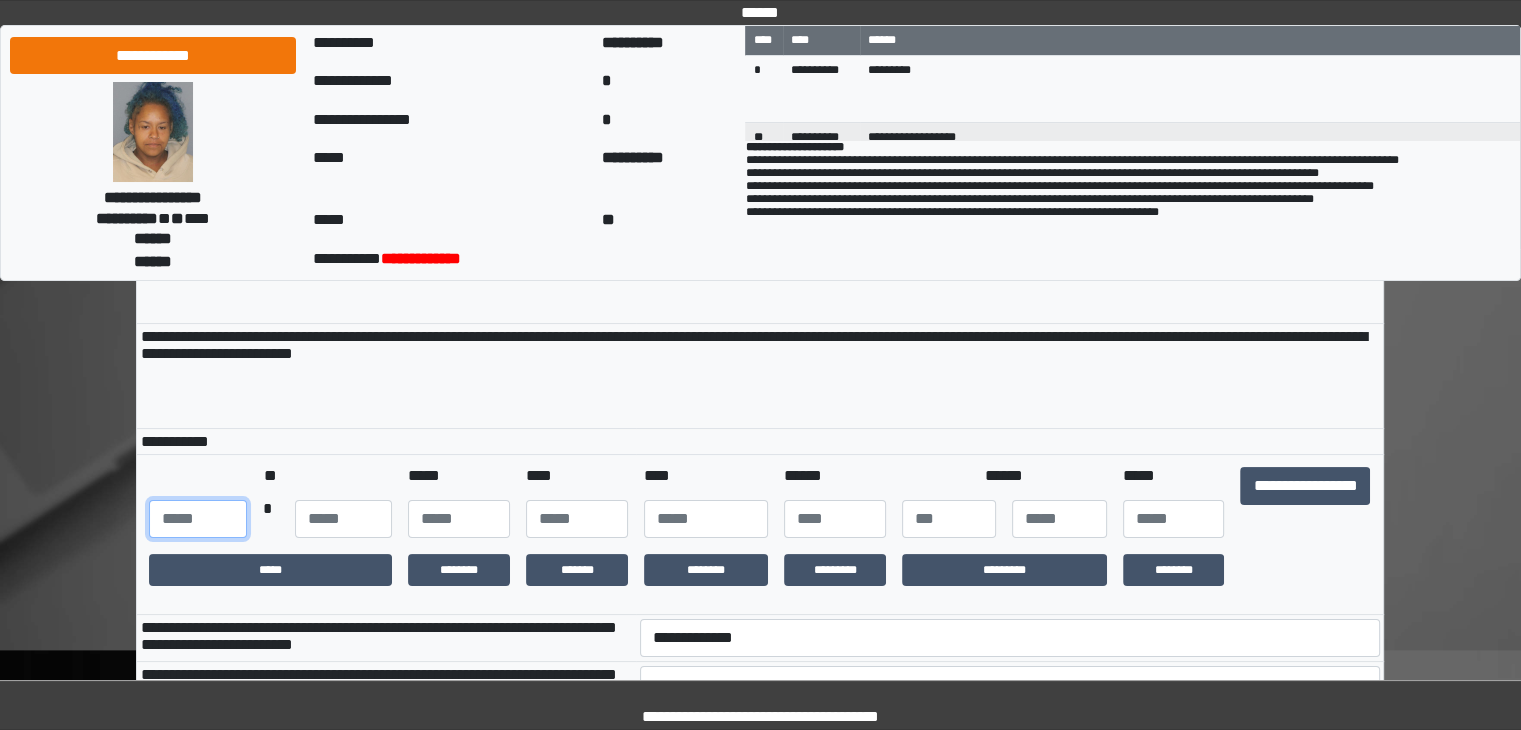 click at bounding box center [197, 519] 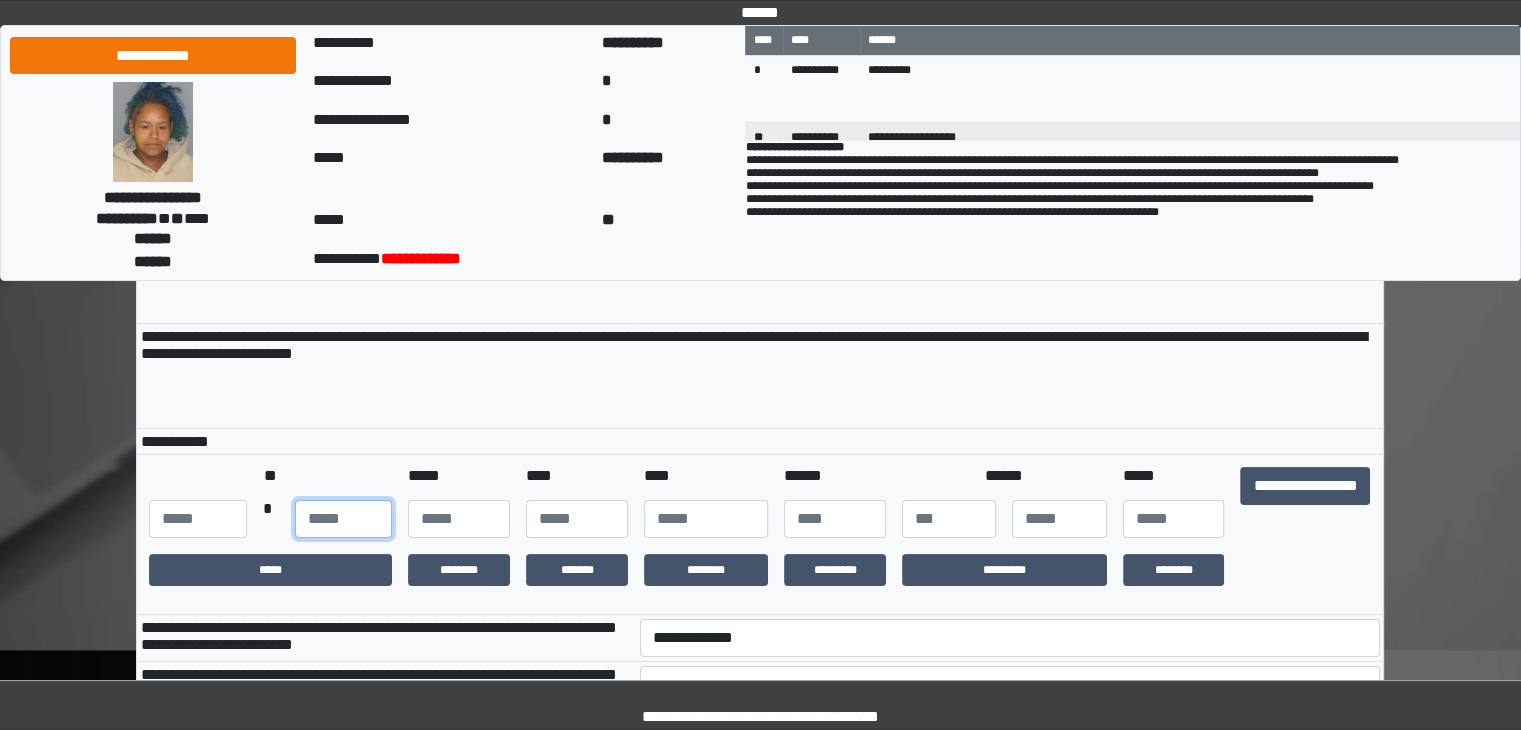 click at bounding box center [343, 519] 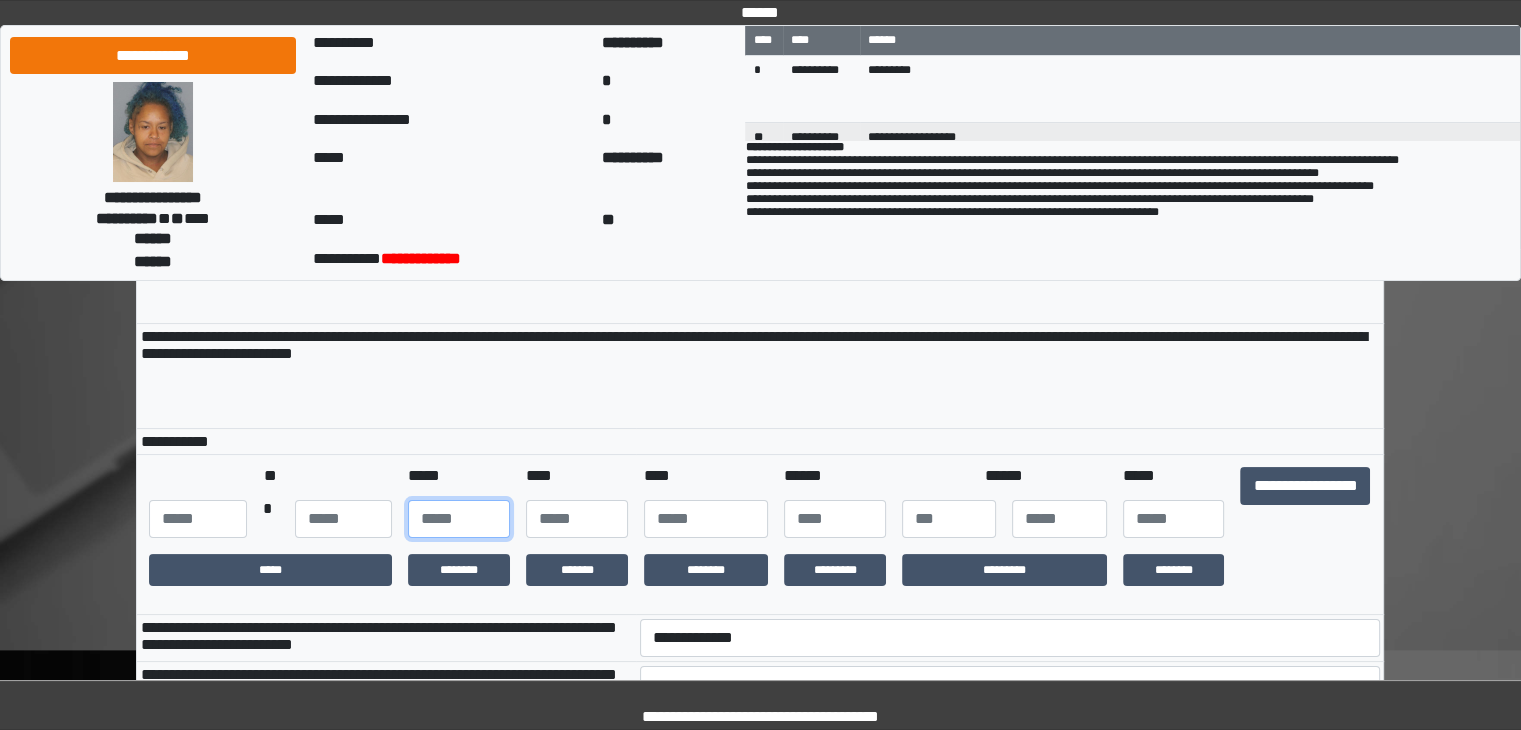 click at bounding box center [459, 519] 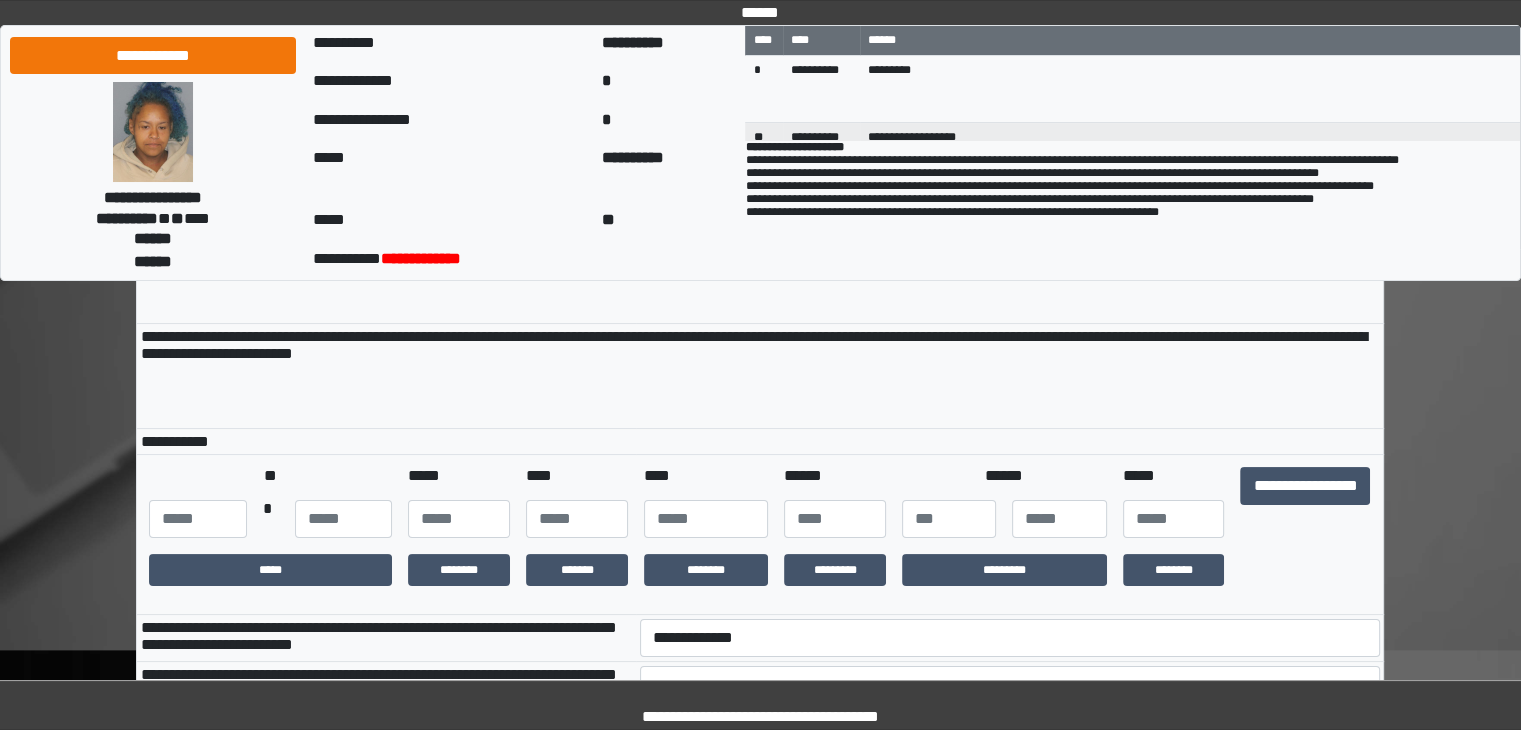 click at bounding box center (577, 519) 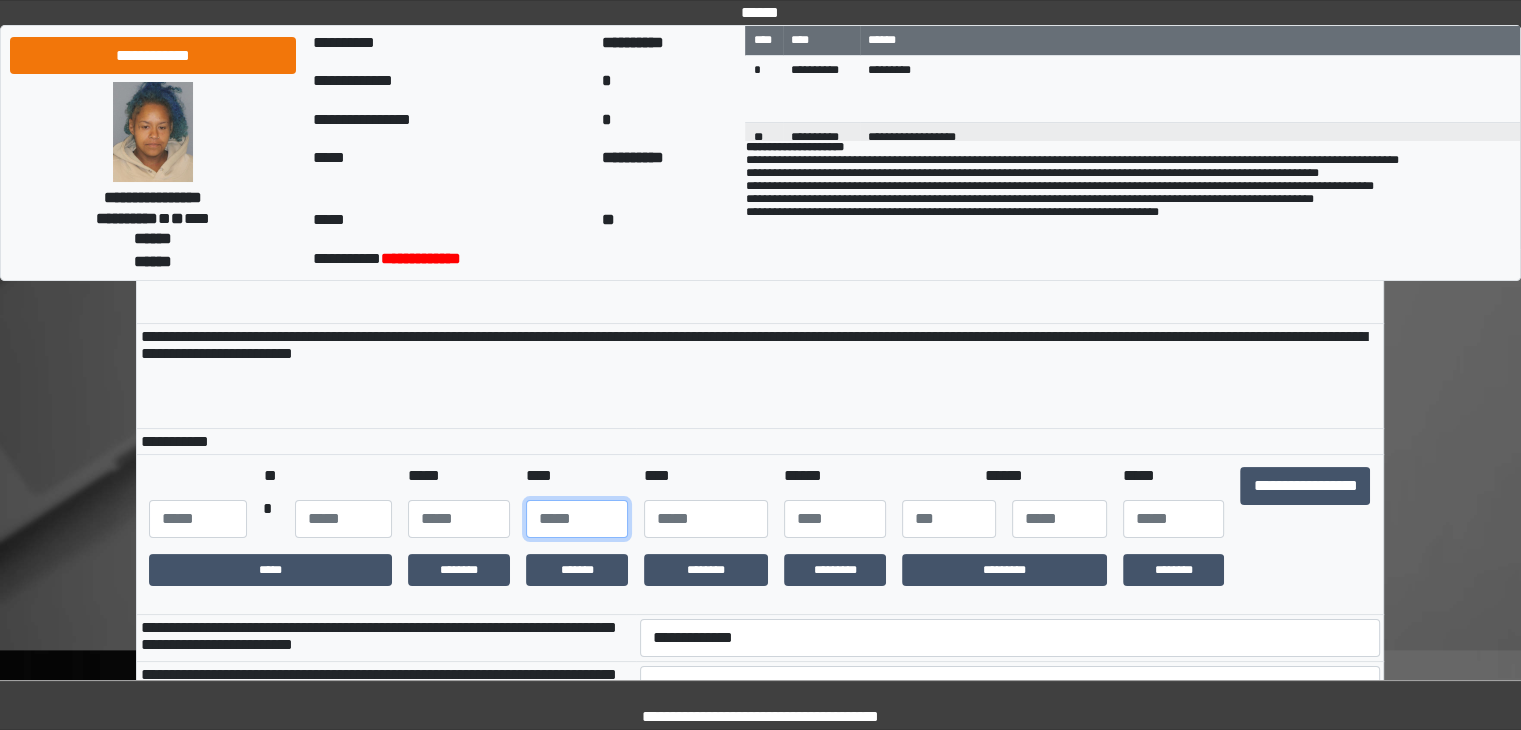 click at bounding box center [577, 519] 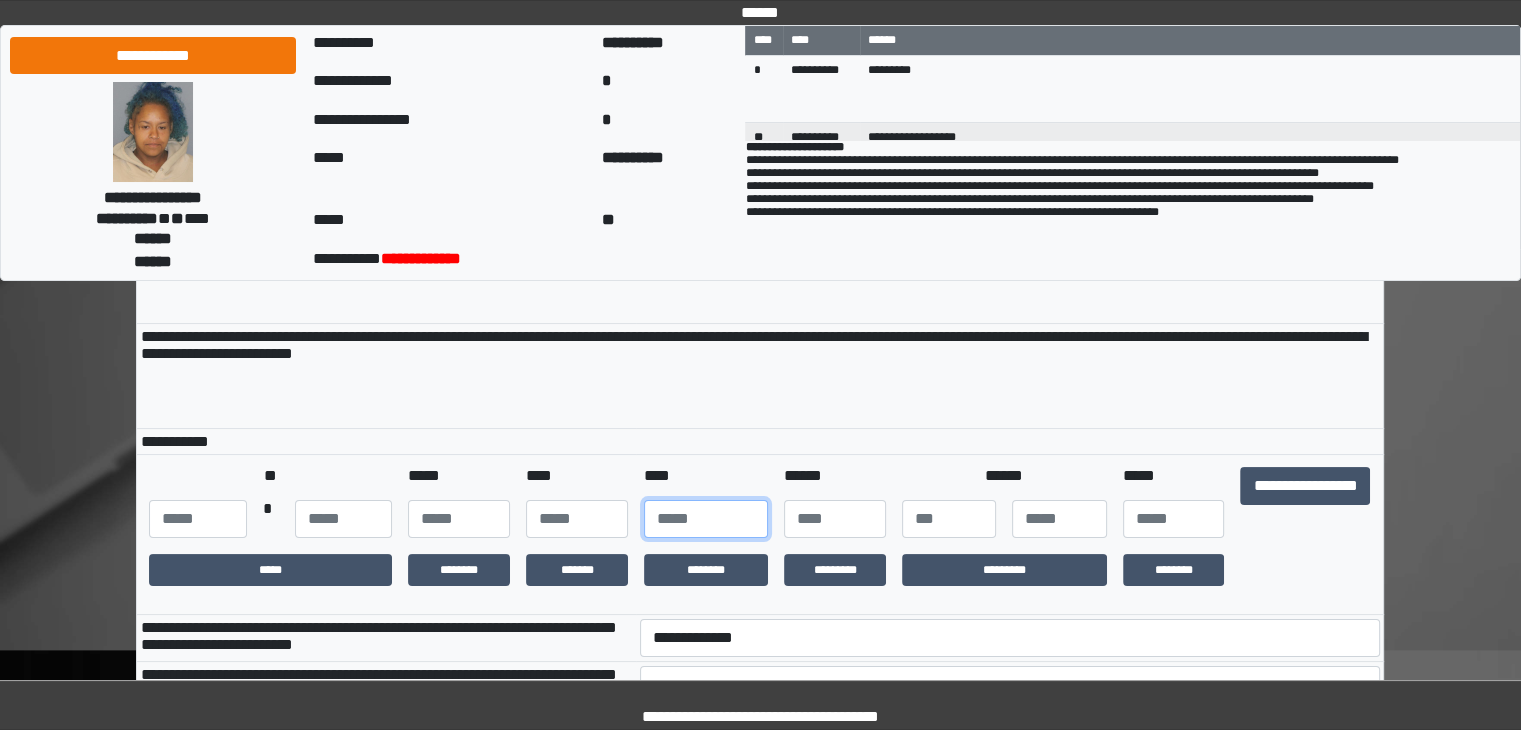 click at bounding box center (706, 519) 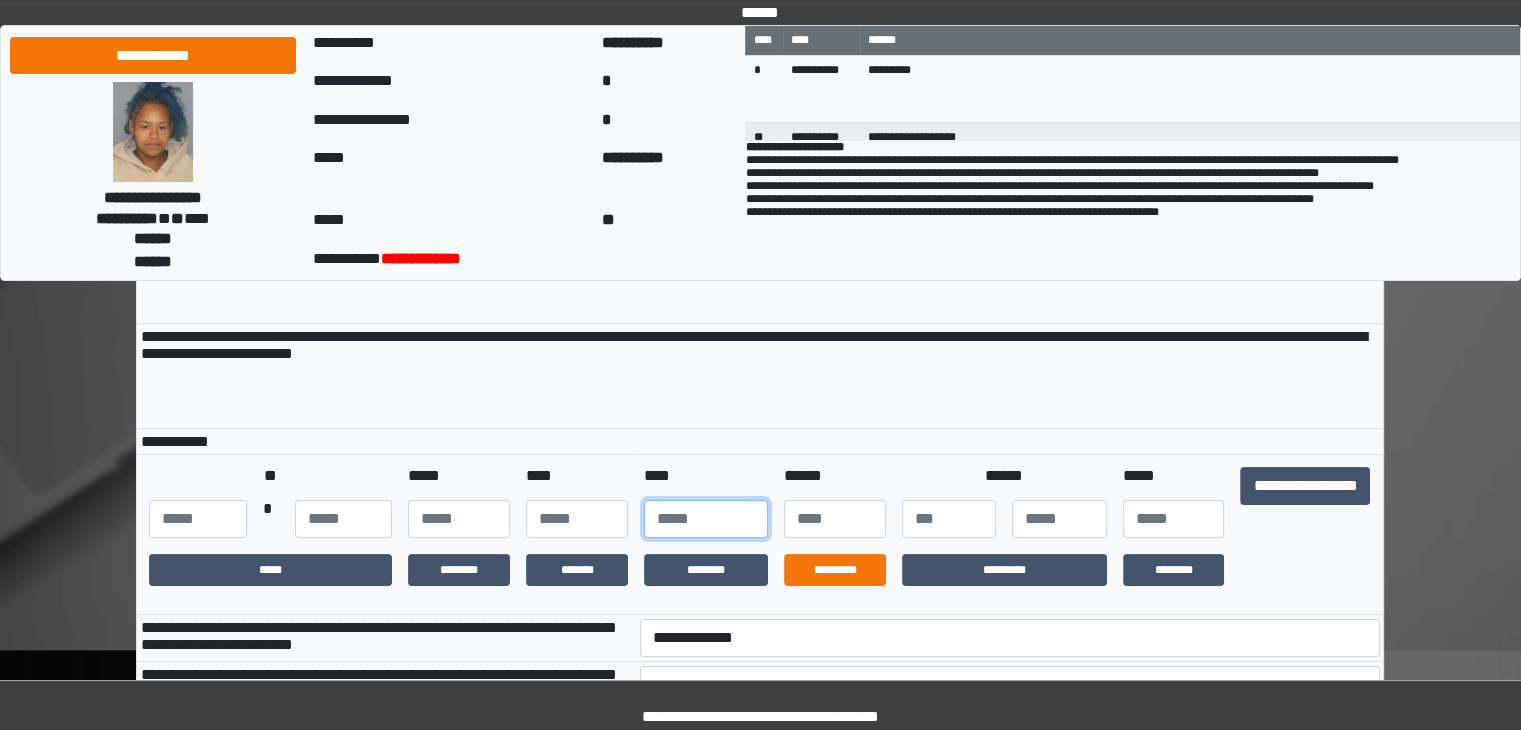 type on "****" 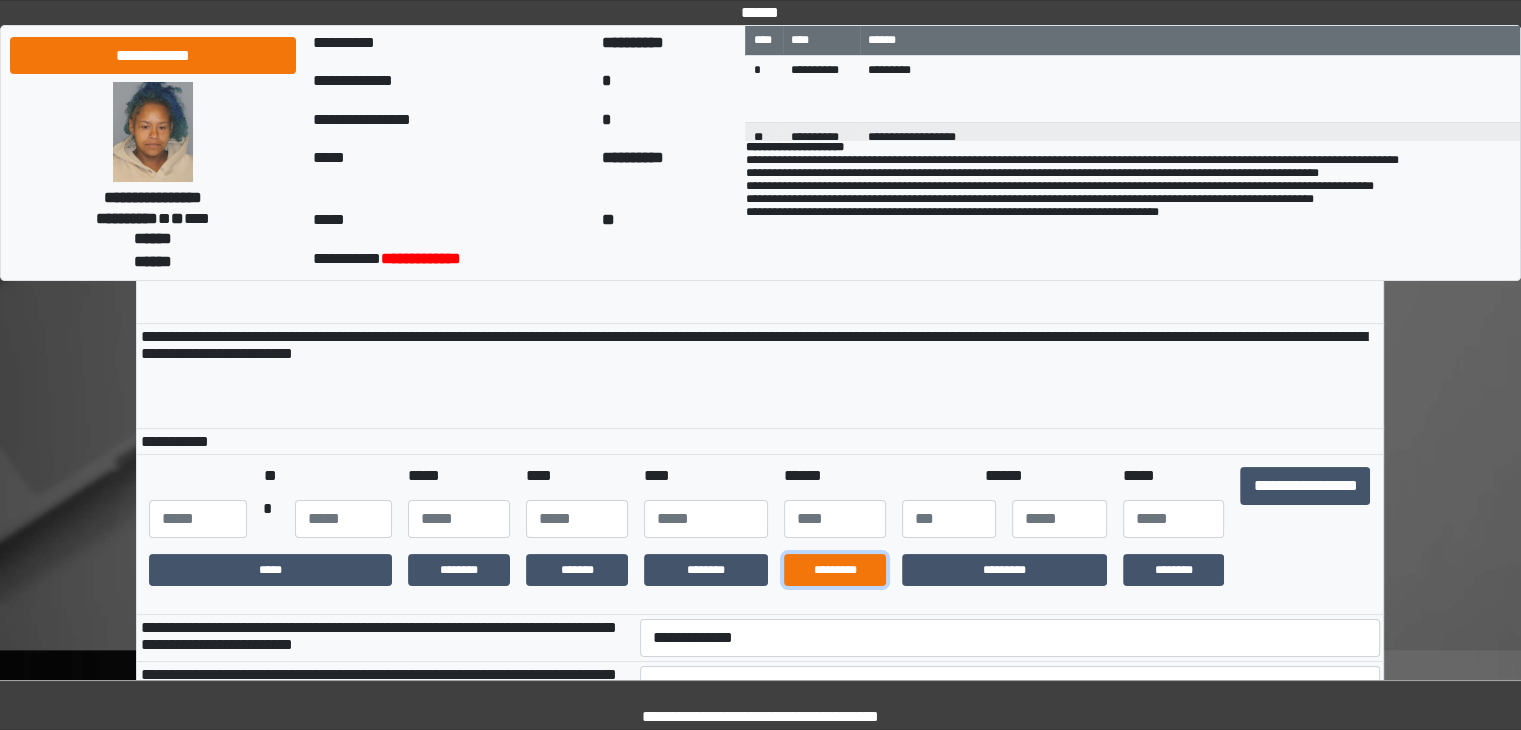 click on "*********" at bounding box center (835, 570) 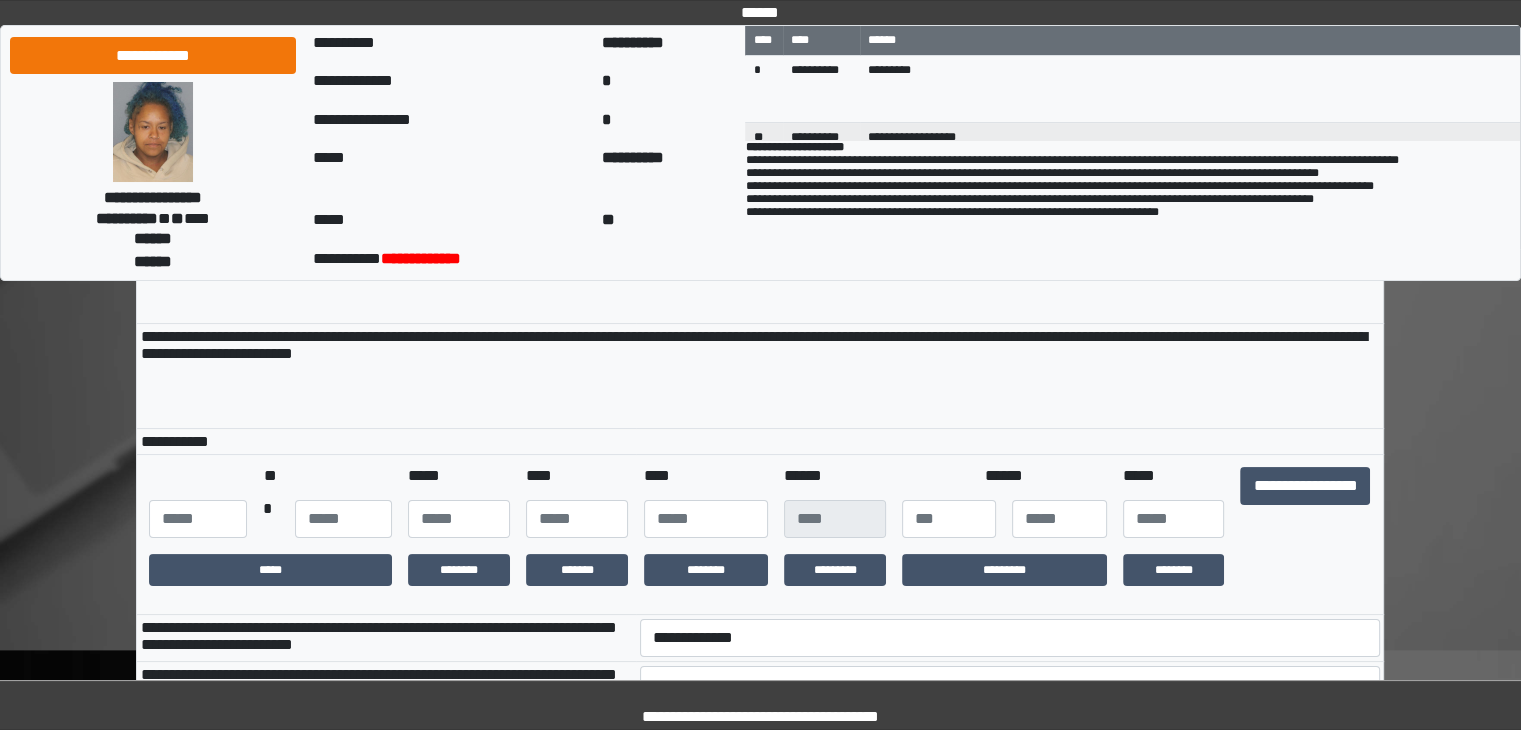click on "*********" at bounding box center (1004, 570) 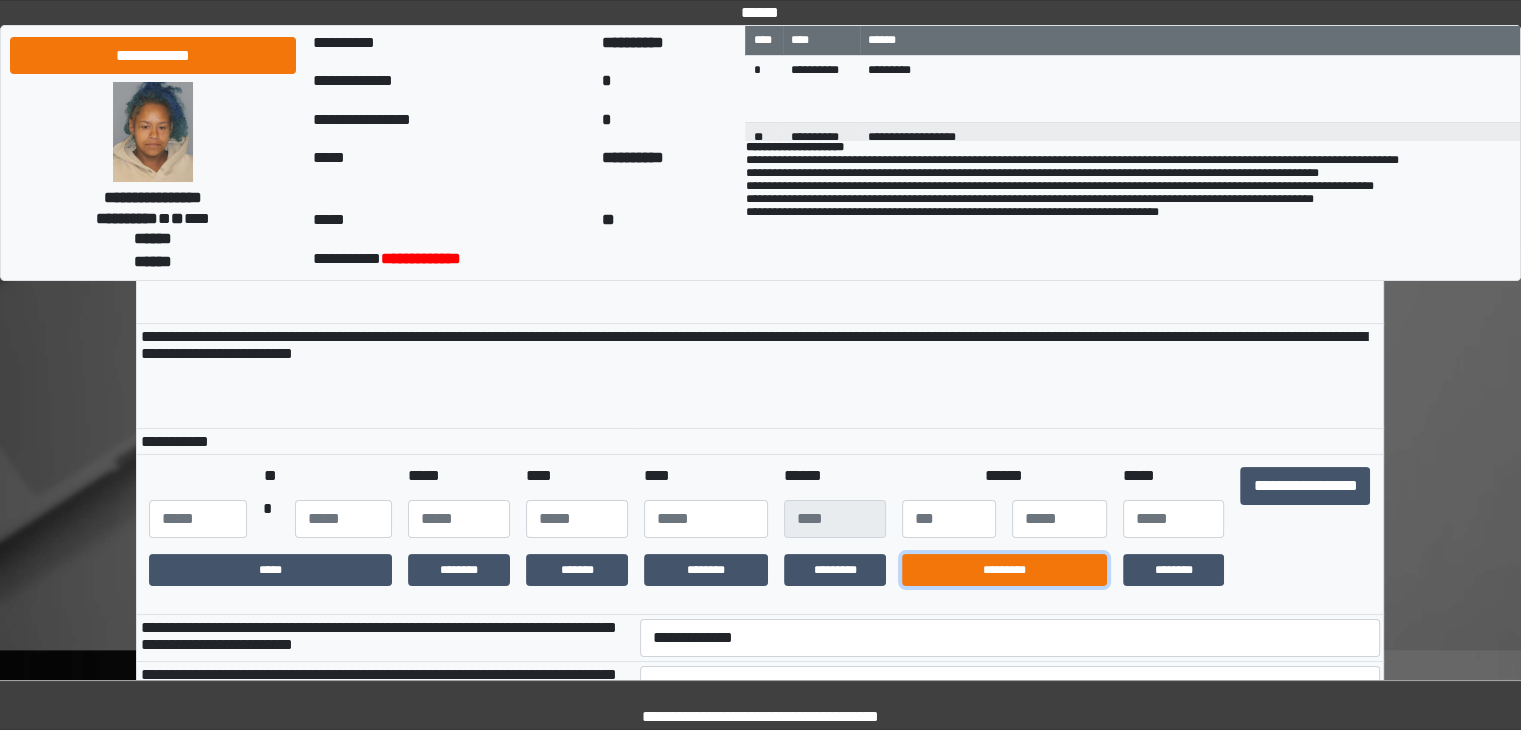 click on "*********" at bounding box center [1004, 570] 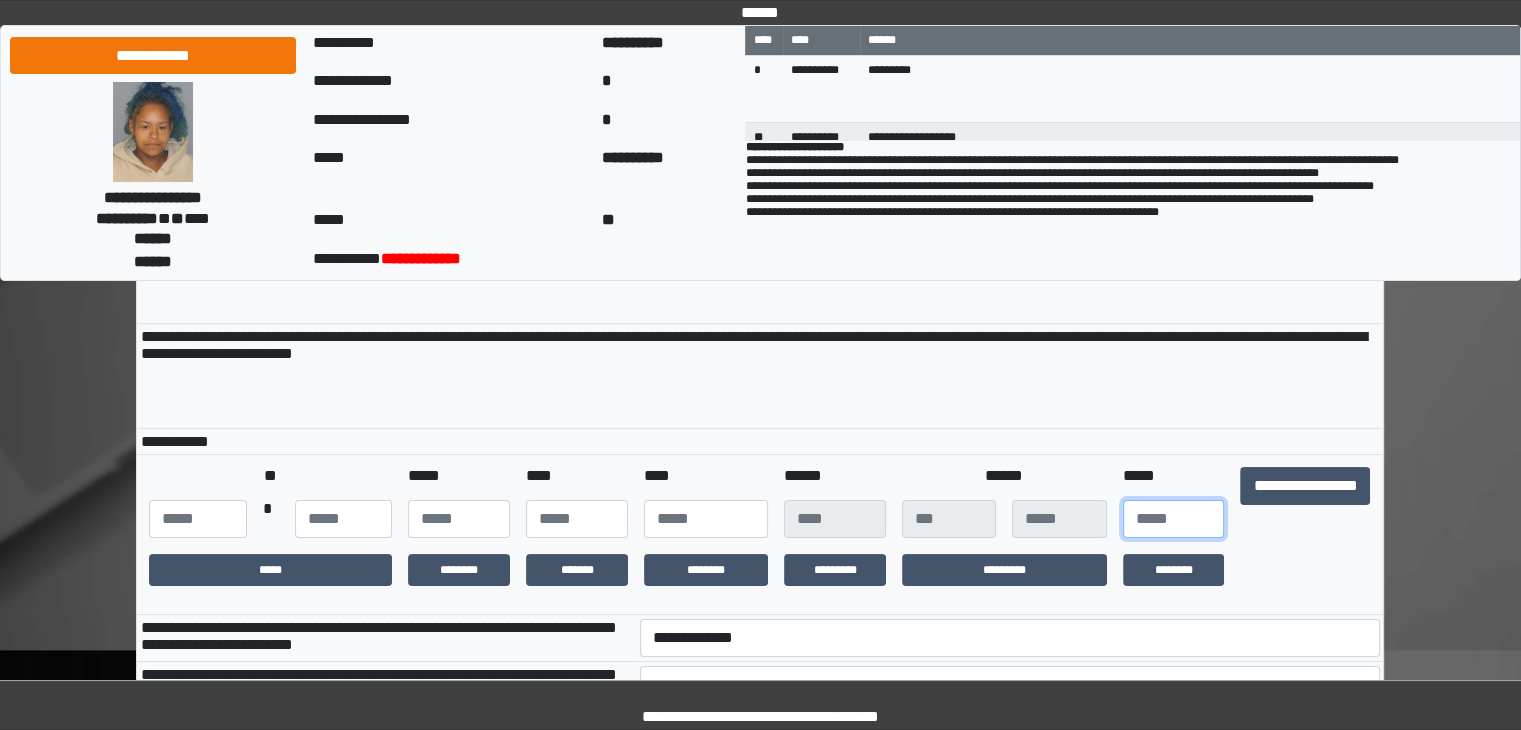click at bounding box center [1174, 519] 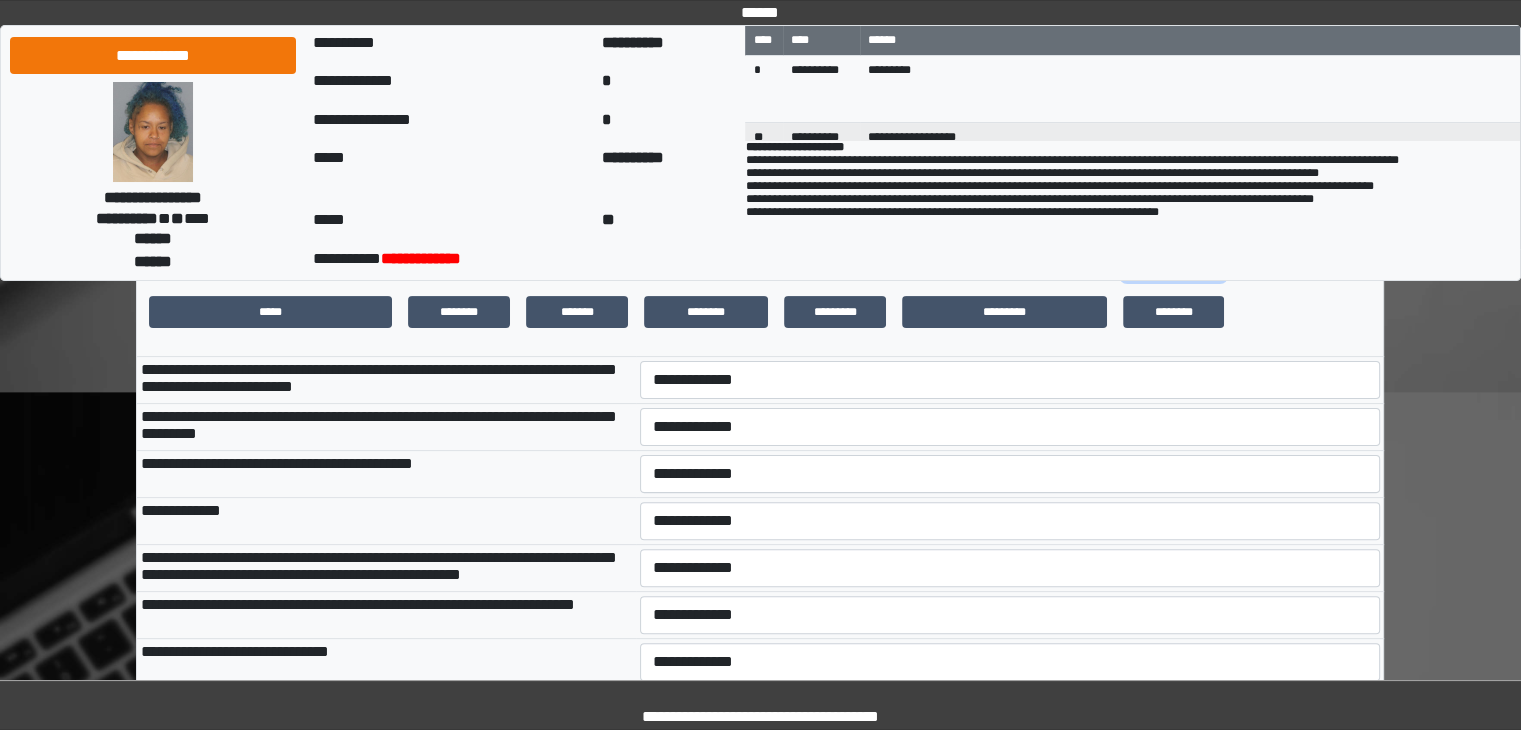 scroll, scrollTop: 459, scrollLeft: 0, axis: vertical 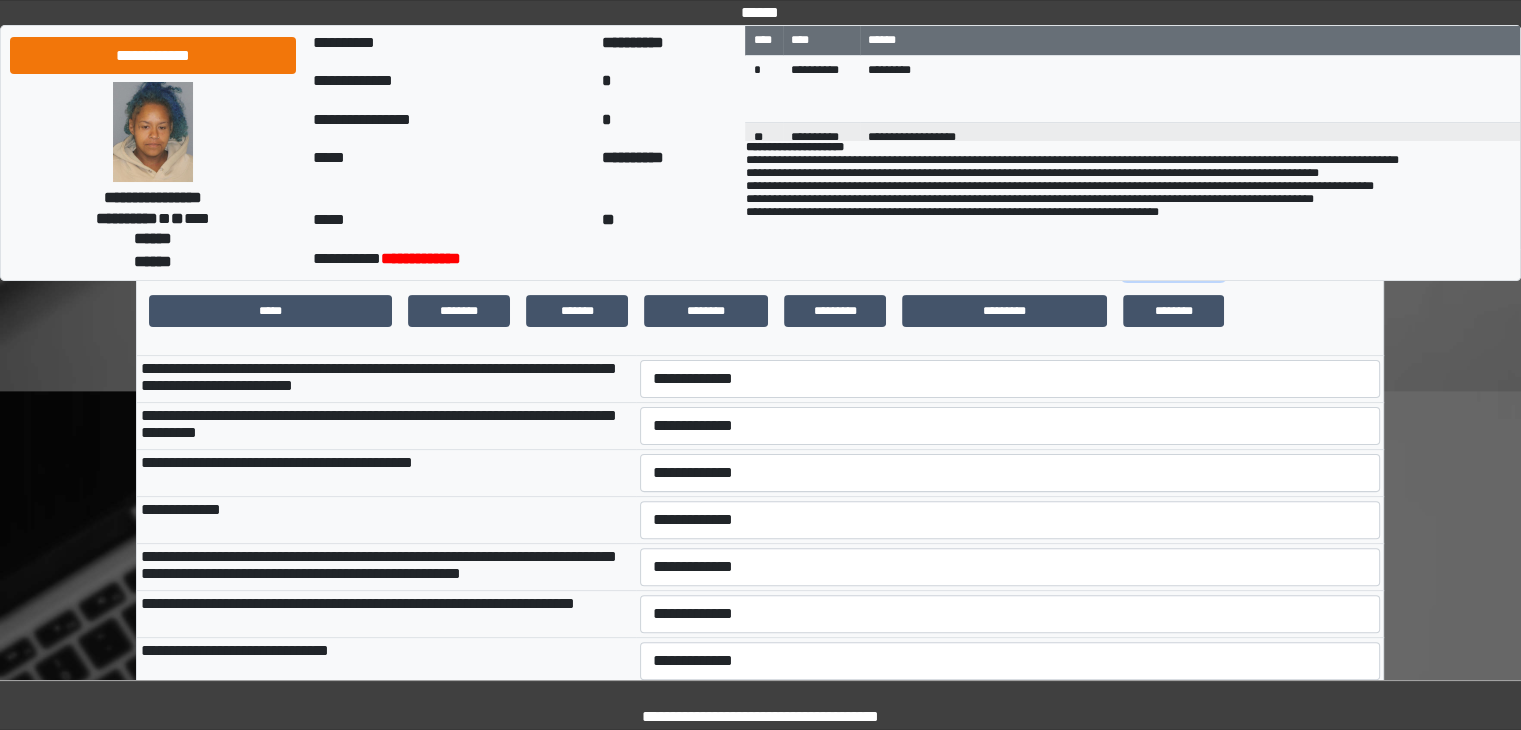 type on "**" 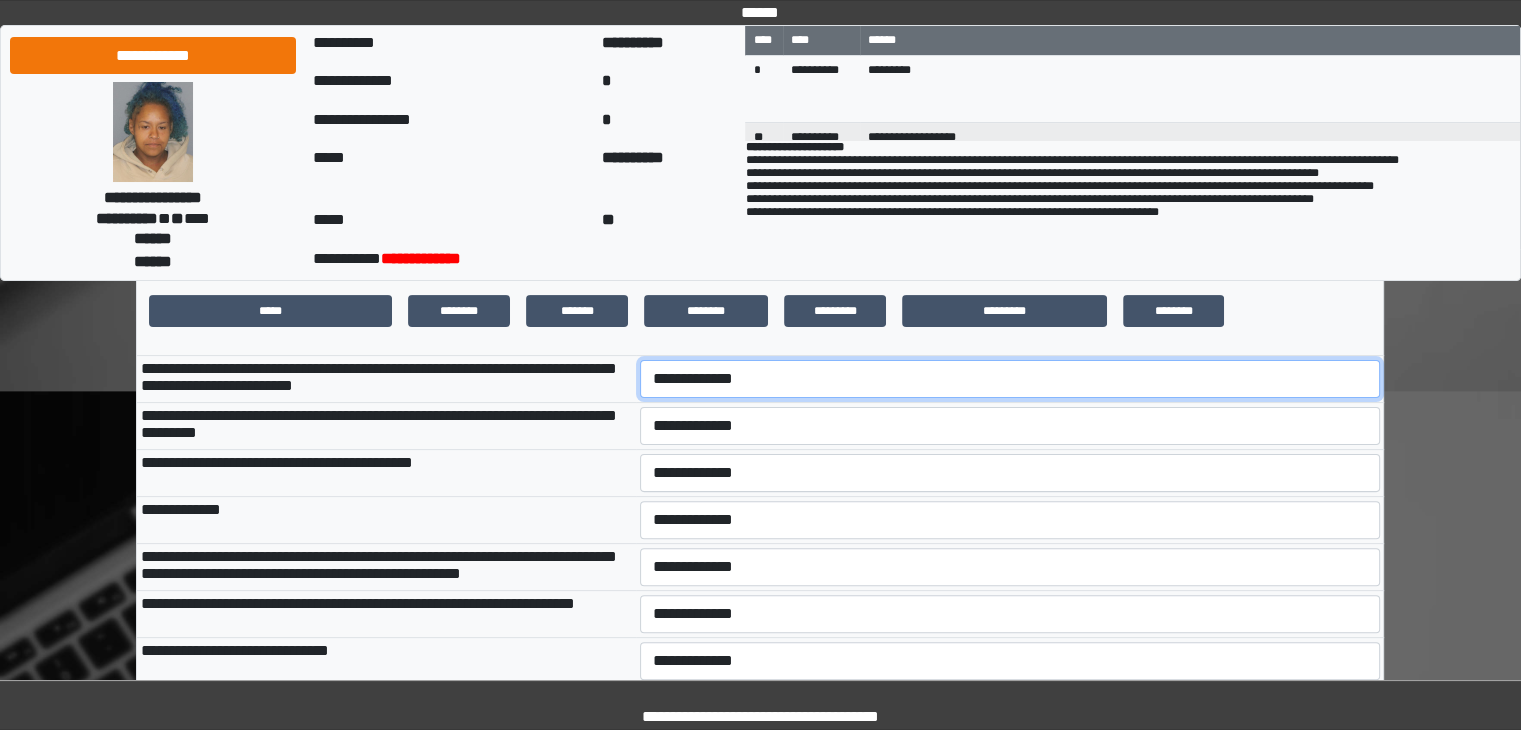 click on "**********" at bounding box center [1010, 379] 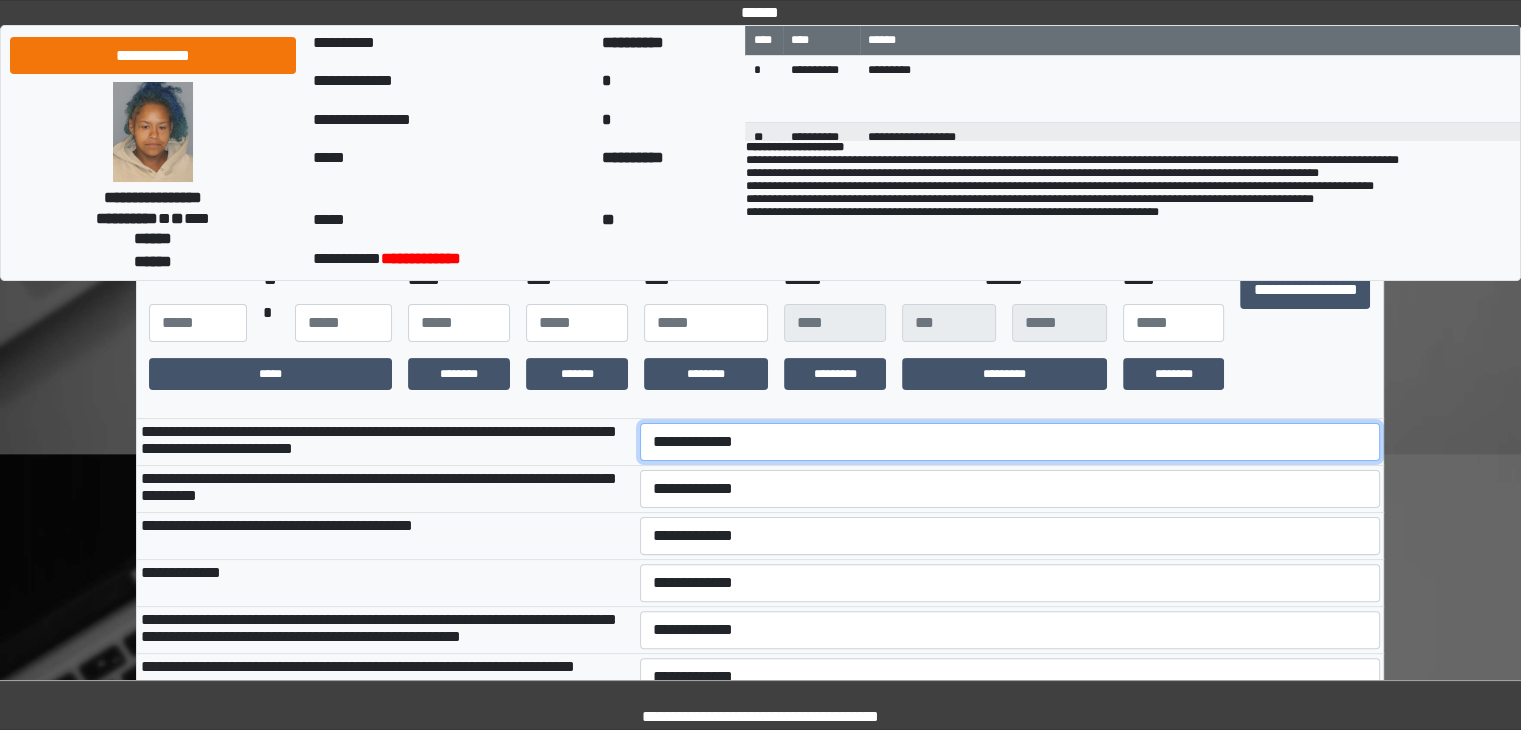 scroll, scrollTop: 387, scrollLeft: 0, axis: vertical 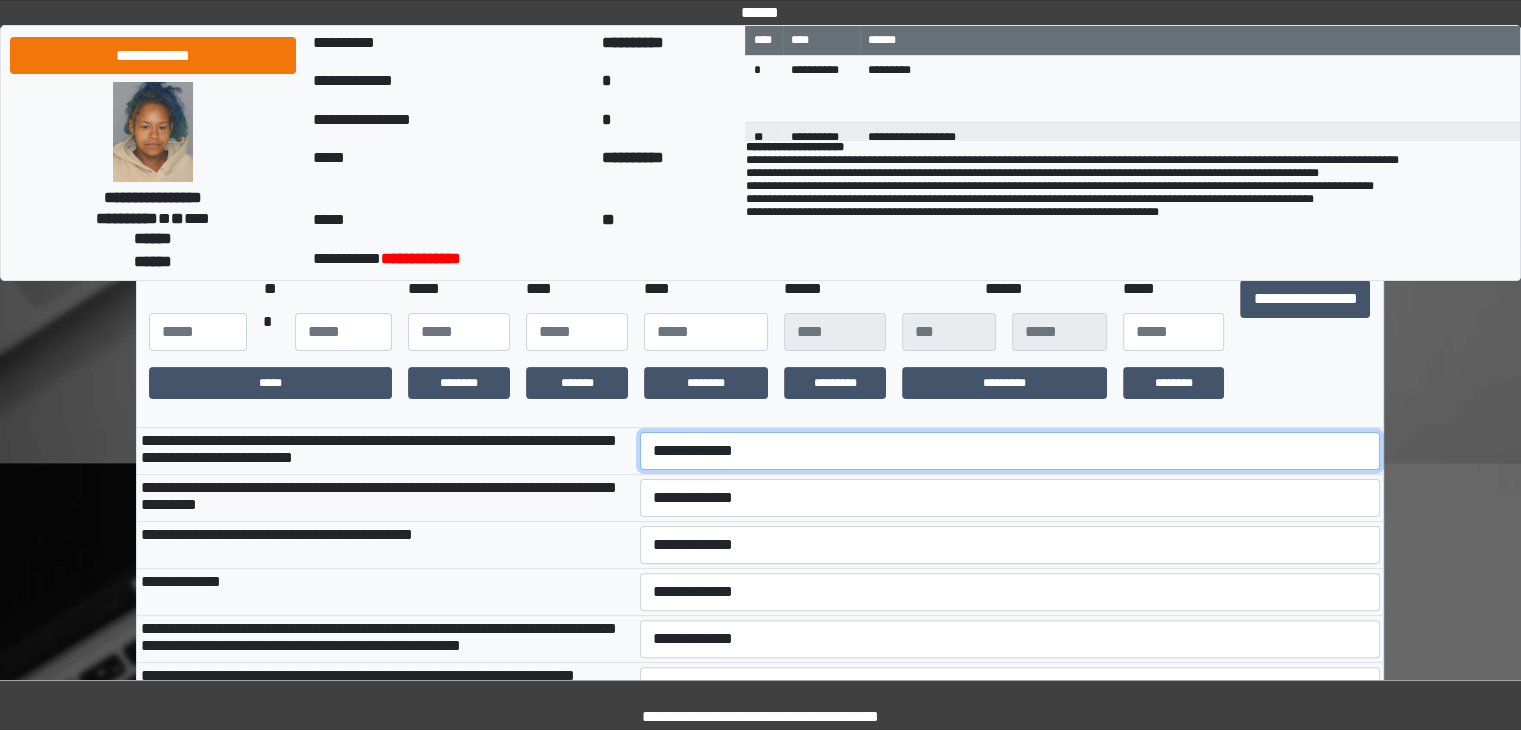 drag, startPoint x: 572, startPoint y: 467, endPoint x: 690, endPoint y: 477, distance: 118.42297 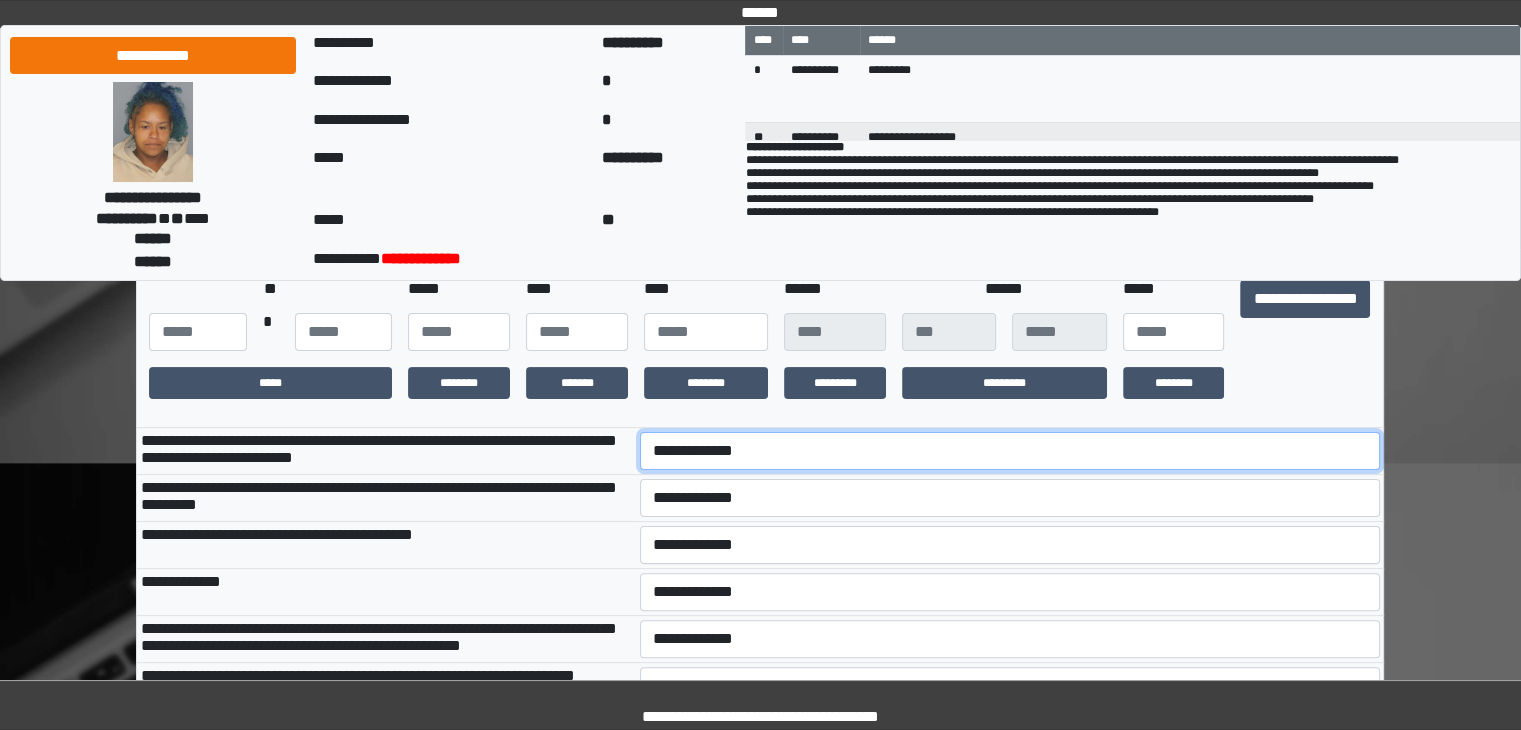 select on "***" 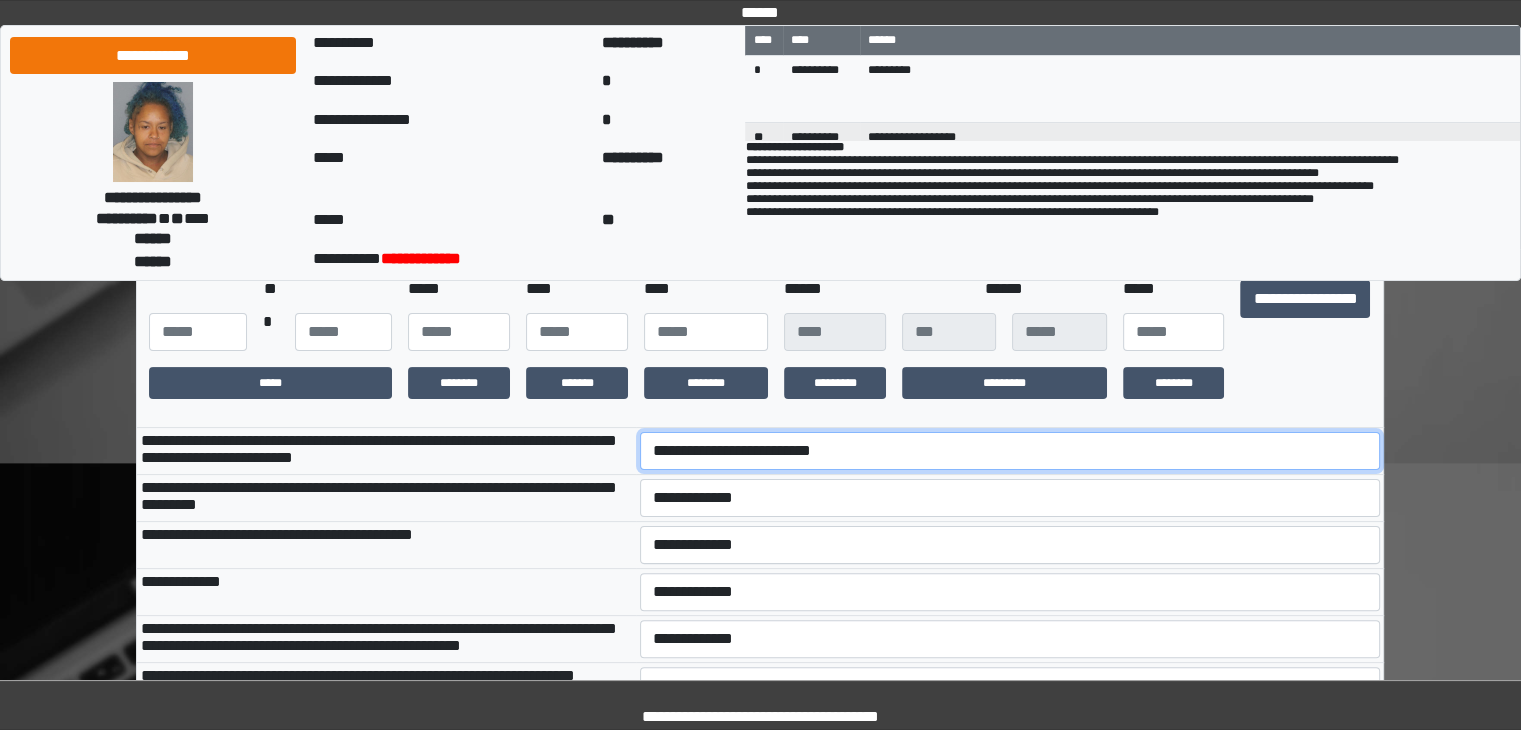 click on "**********" at bounding box center (1010, 451) 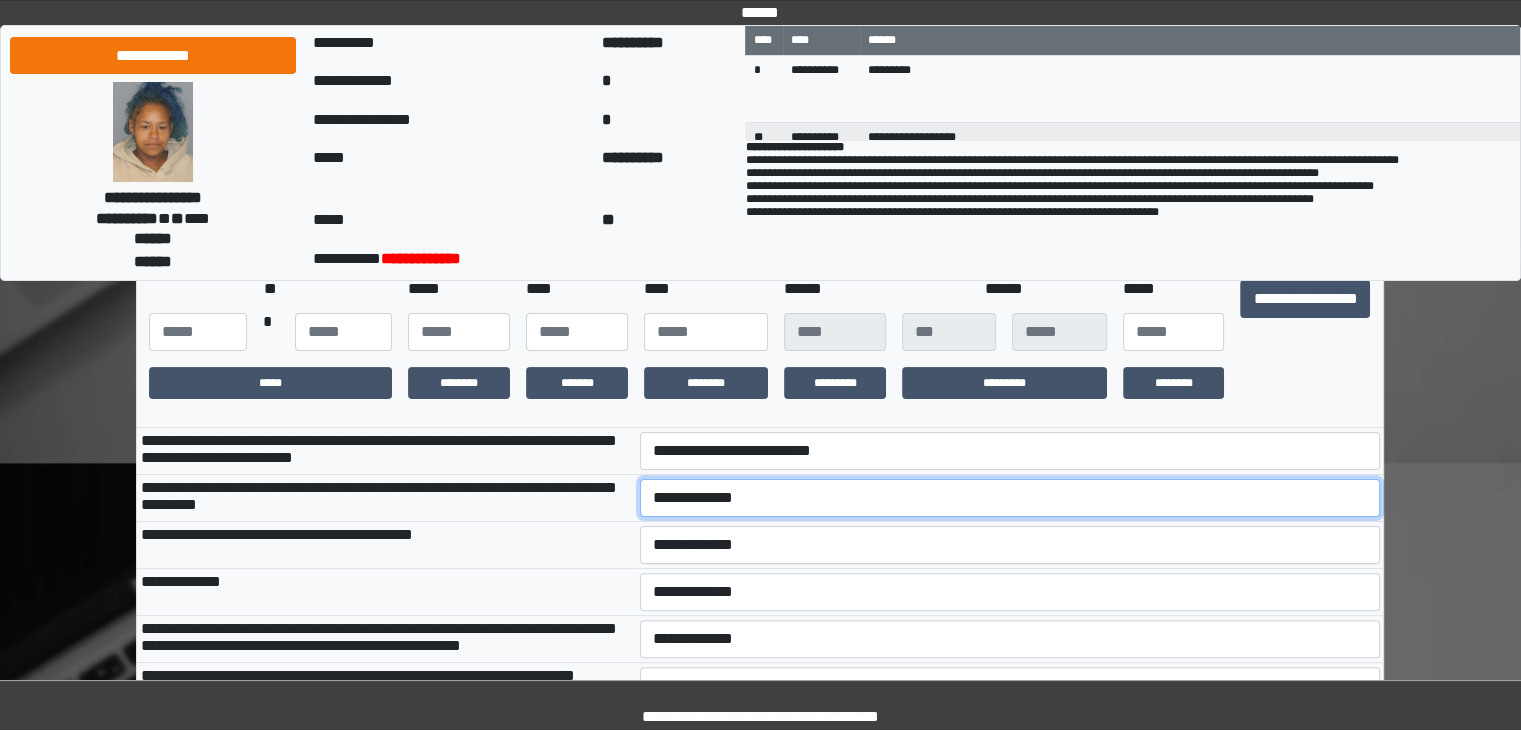 click on "**********" at bounding box center (1010, 498) 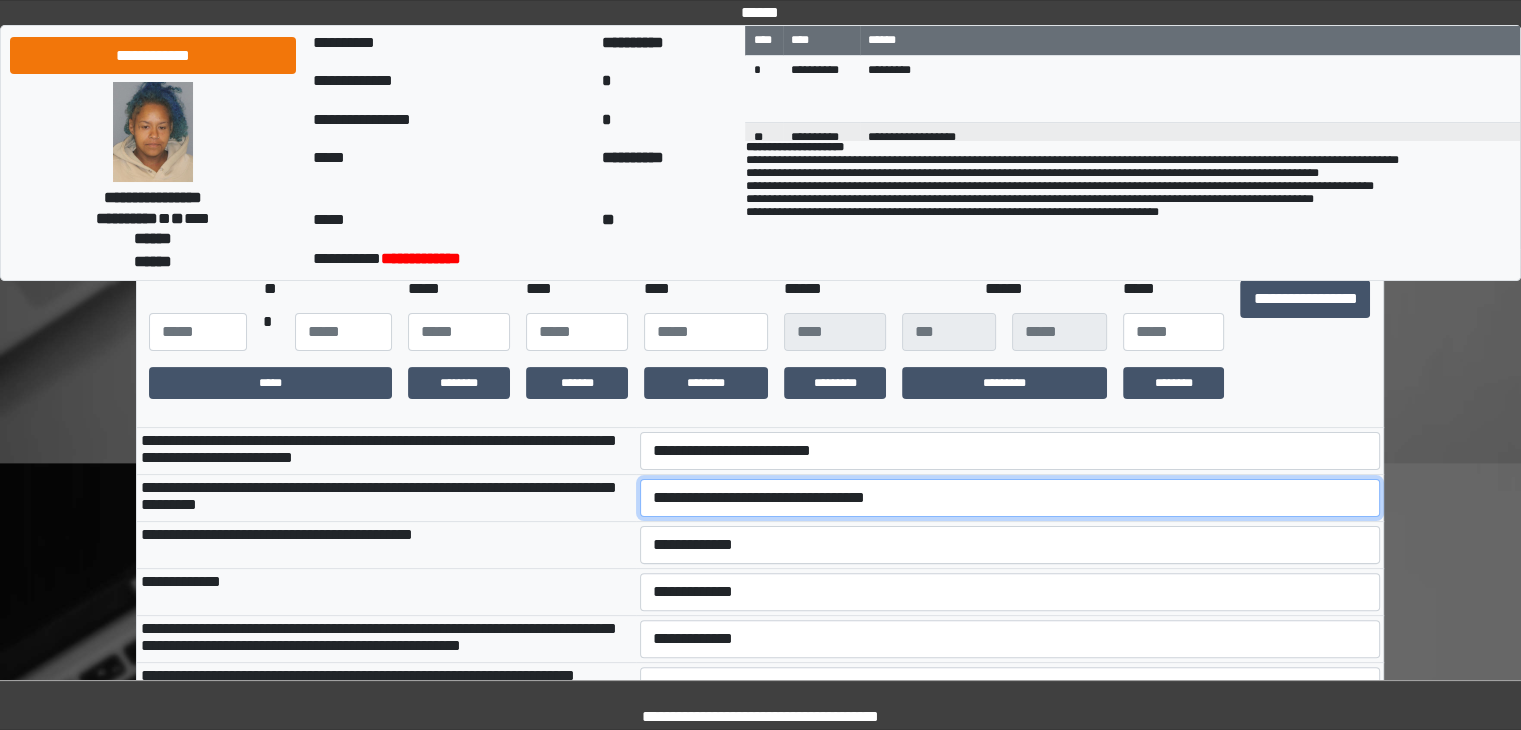 click on "**********" at bounding box center [1010, 498] 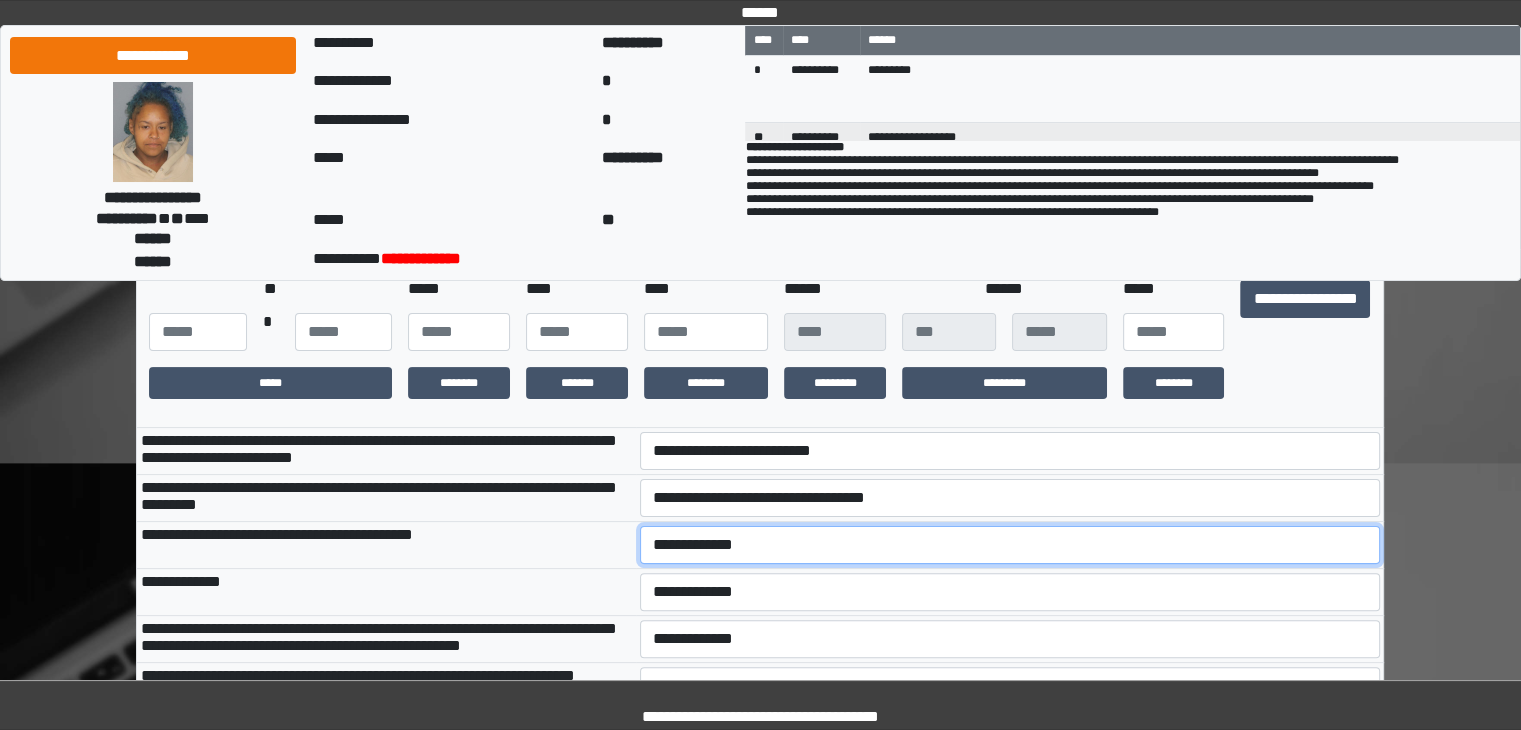 click on "**********" at bounding box center (1010, 545) 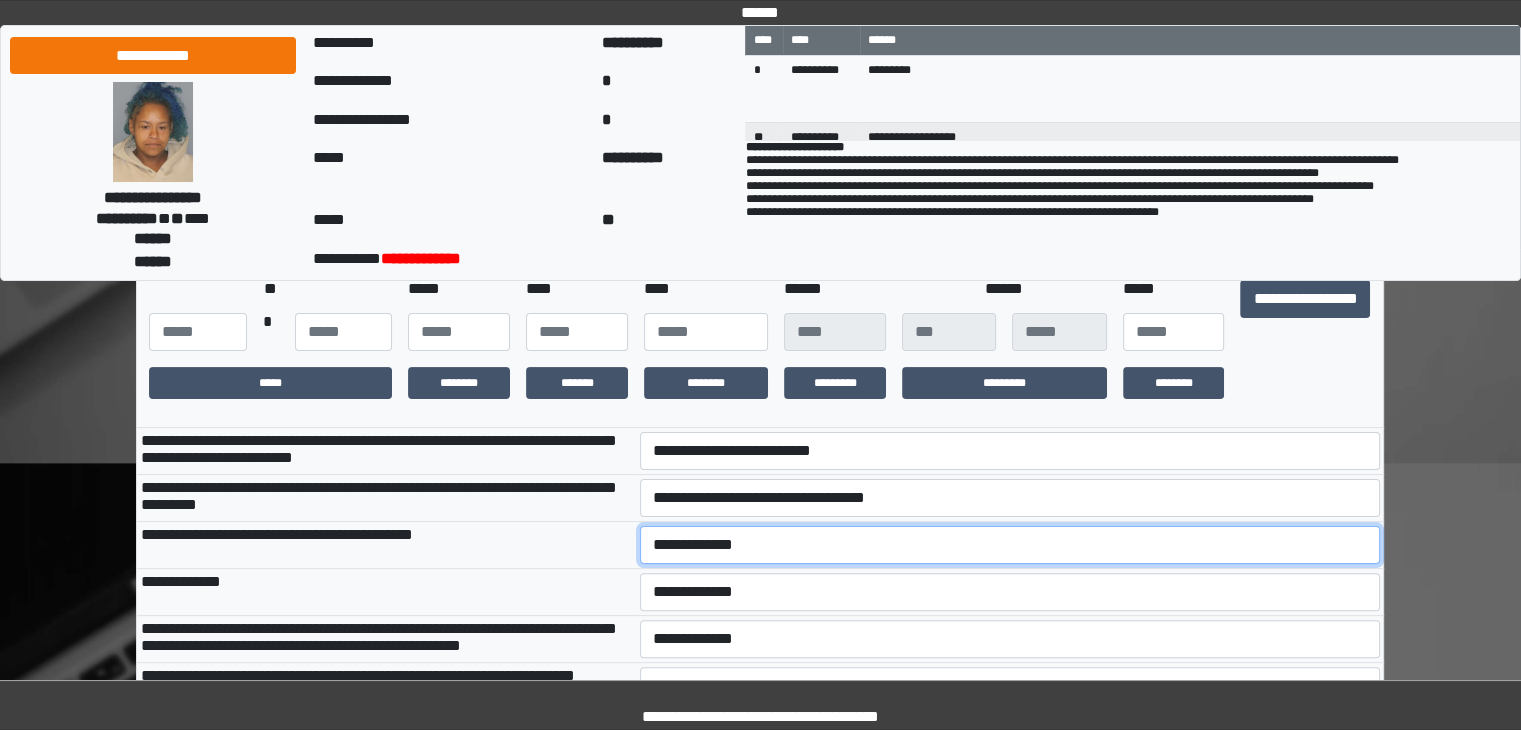 select on "***" 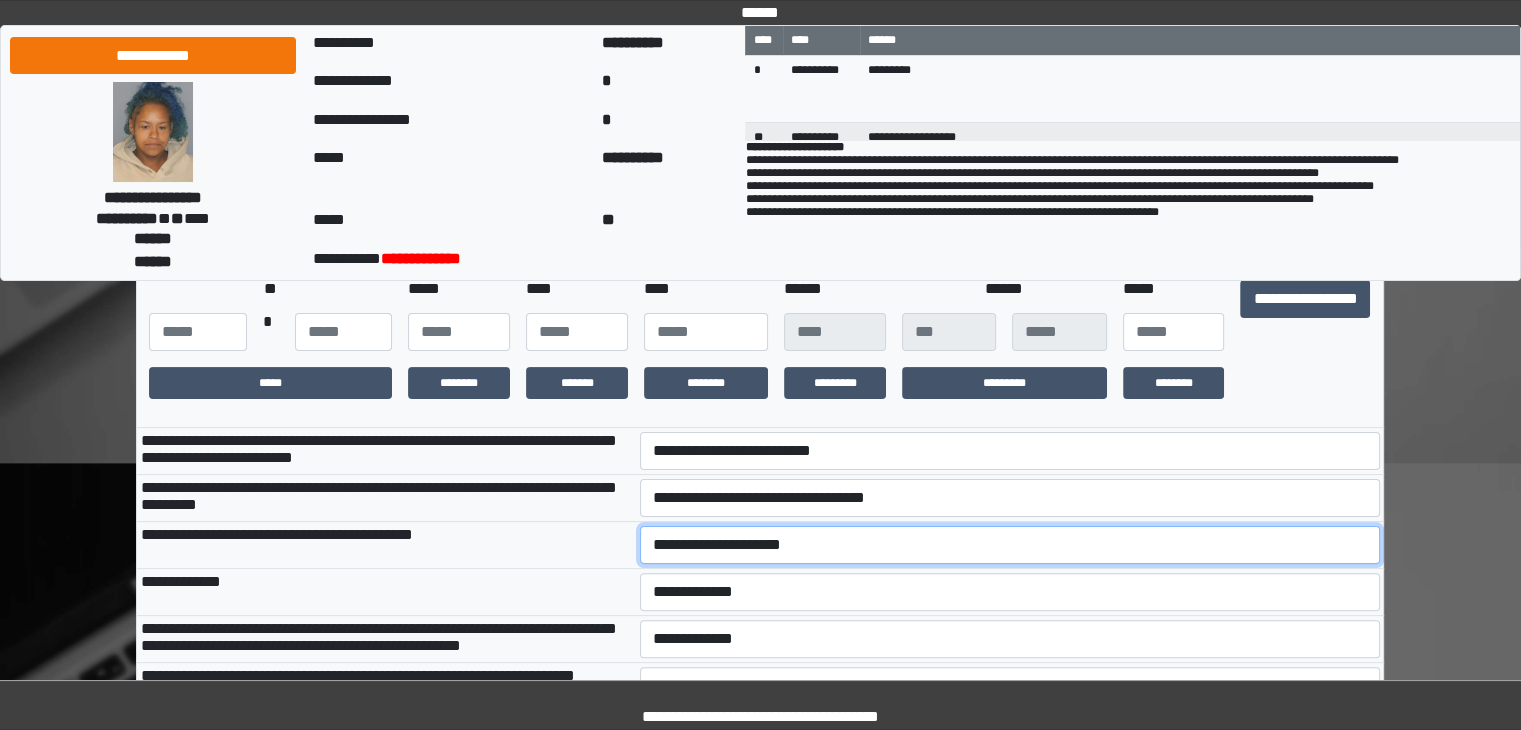 click on "**********" at bounding box center [1010, 545] 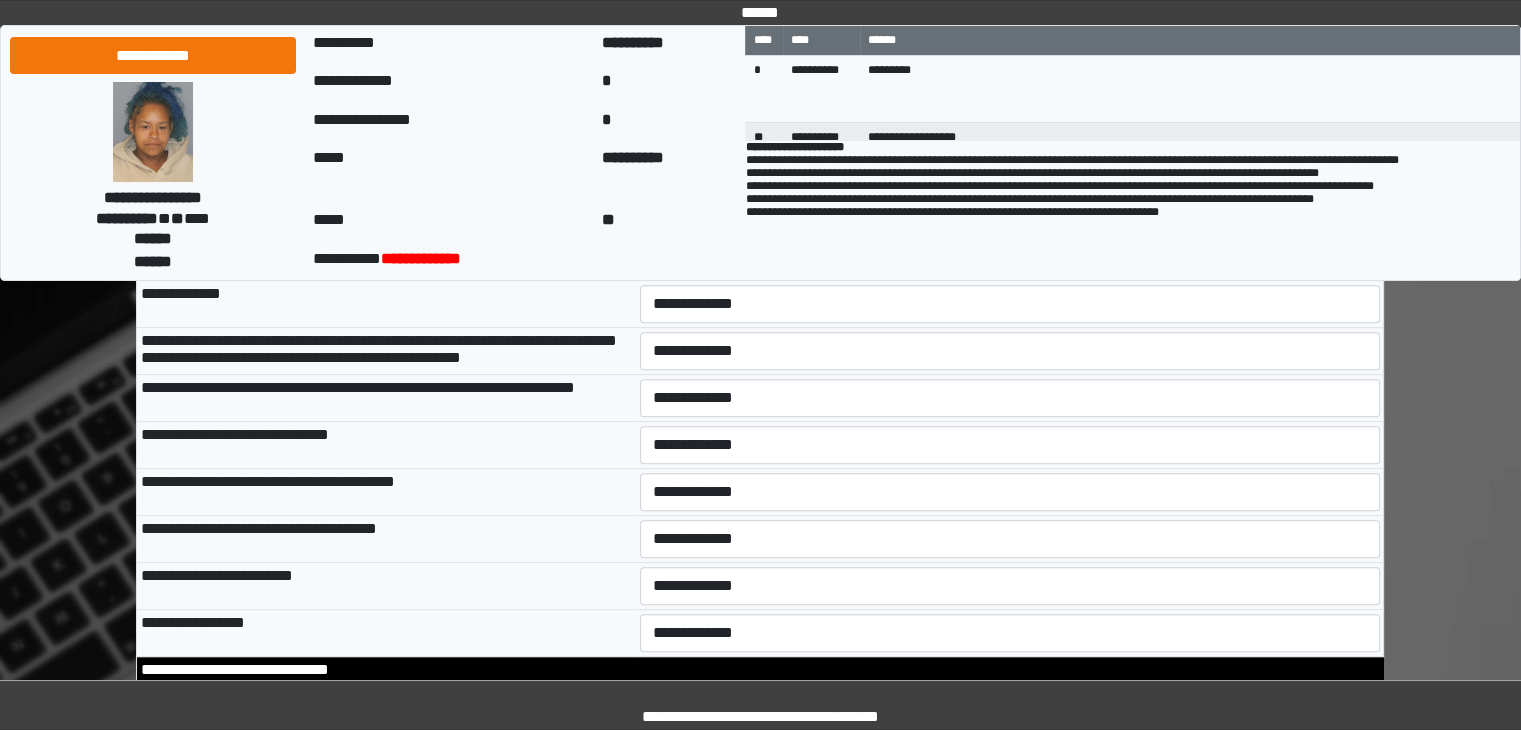 scroll, scrollTop: 665, scrollLeft: 0, axis: vertical 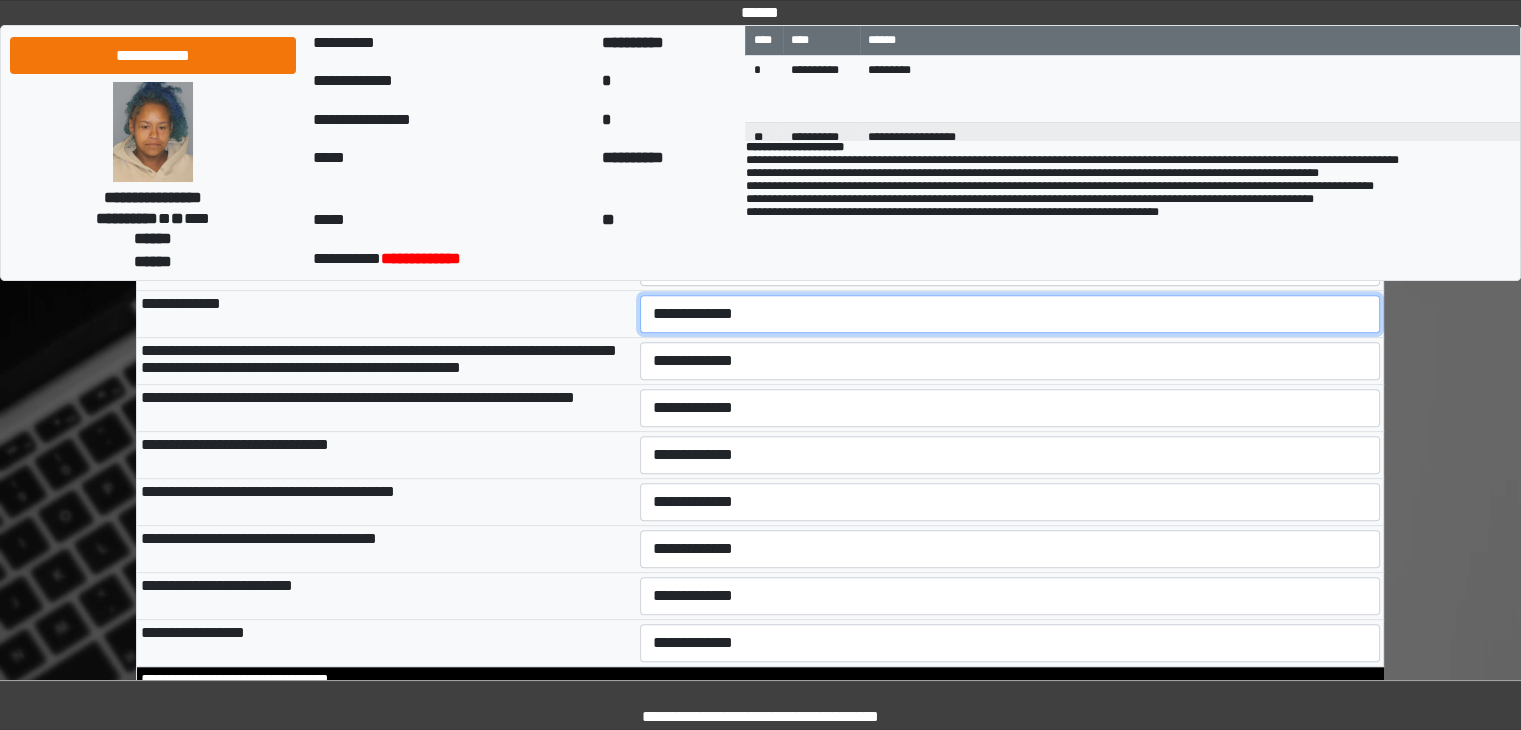 click on "**********" at bounding box center [1010, 314] 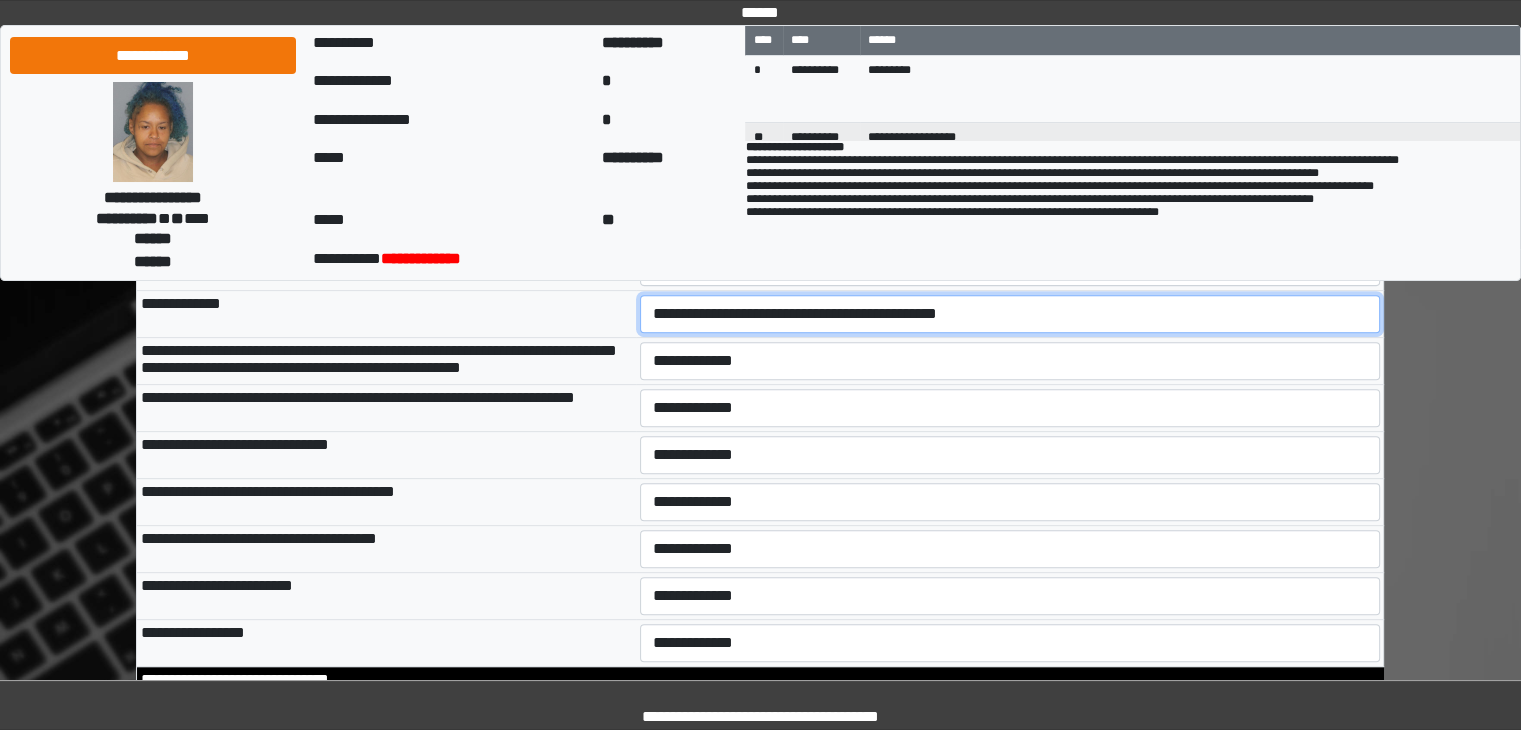 click on "**********" at bounding box center (1010, 314) 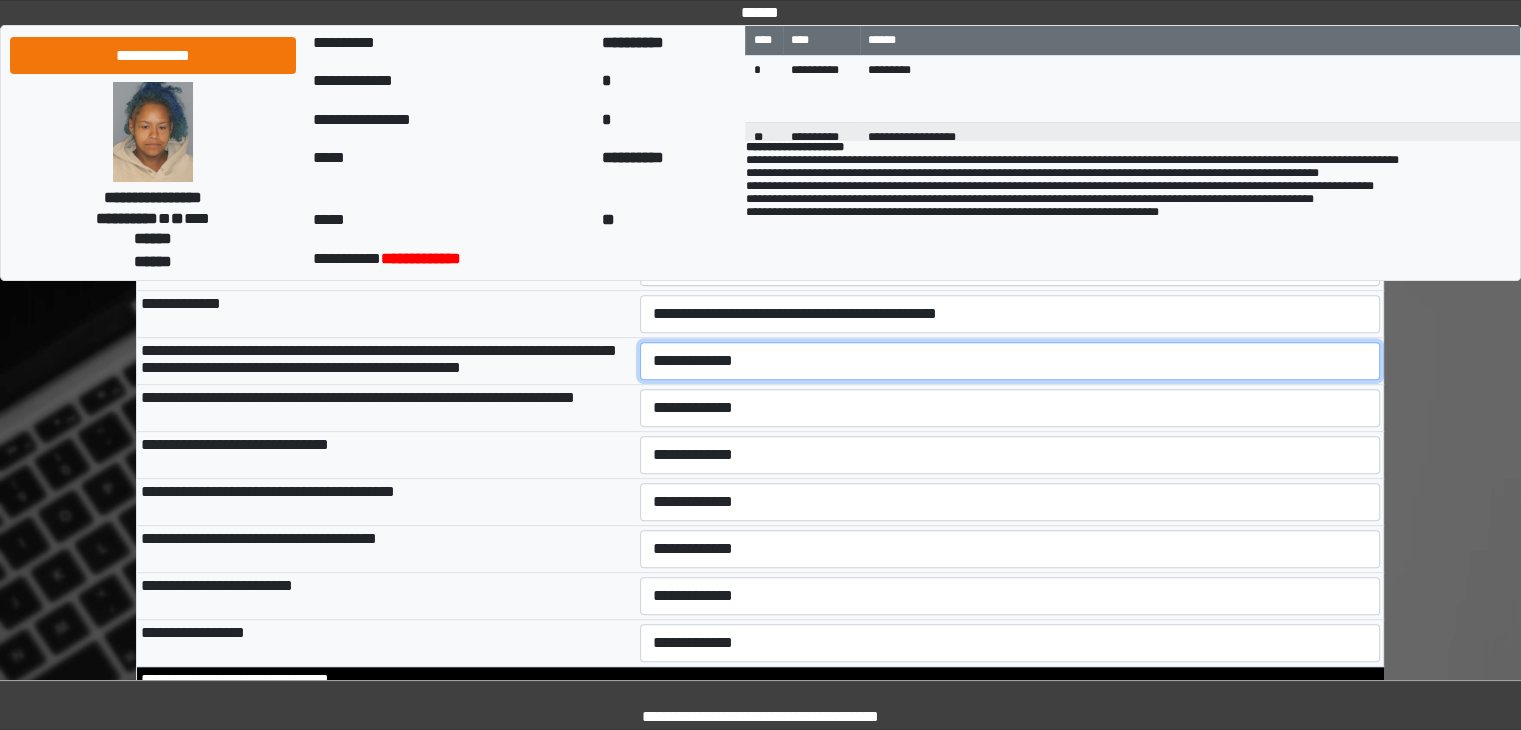 click on "**********" at bounding box center (1010, 361) 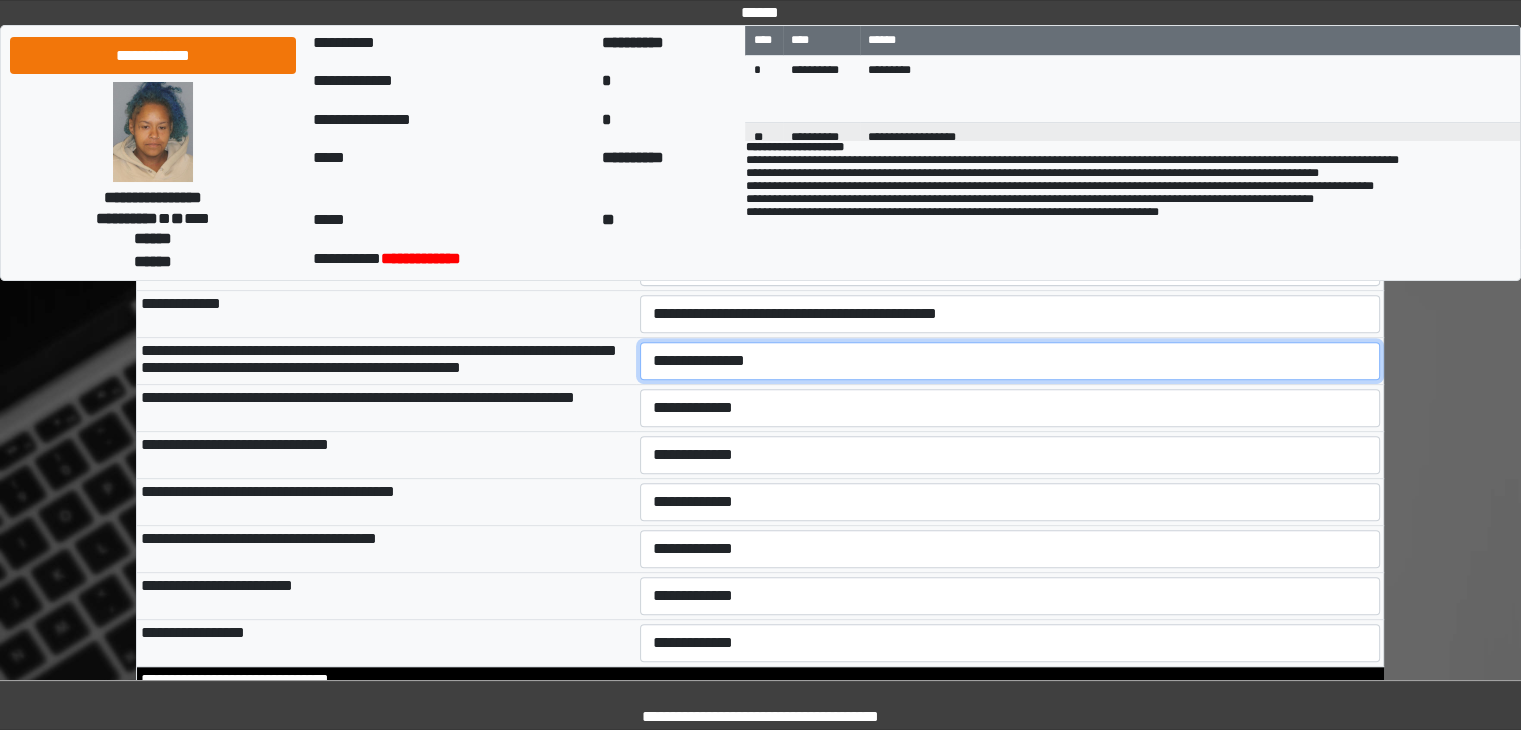 click on "**********" at bounding box center (1010, 361) 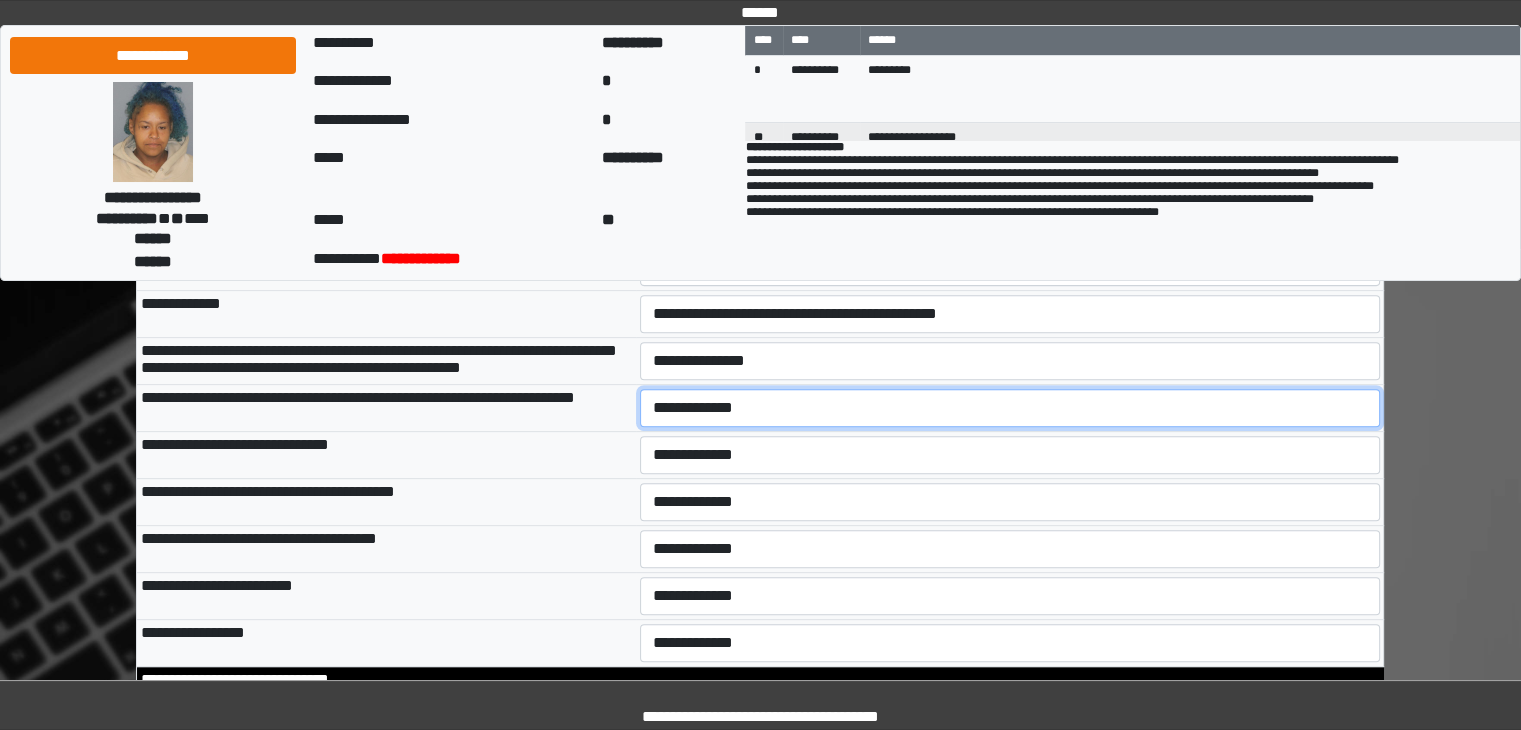 click on "**********" at bounding box center [1010, 408] 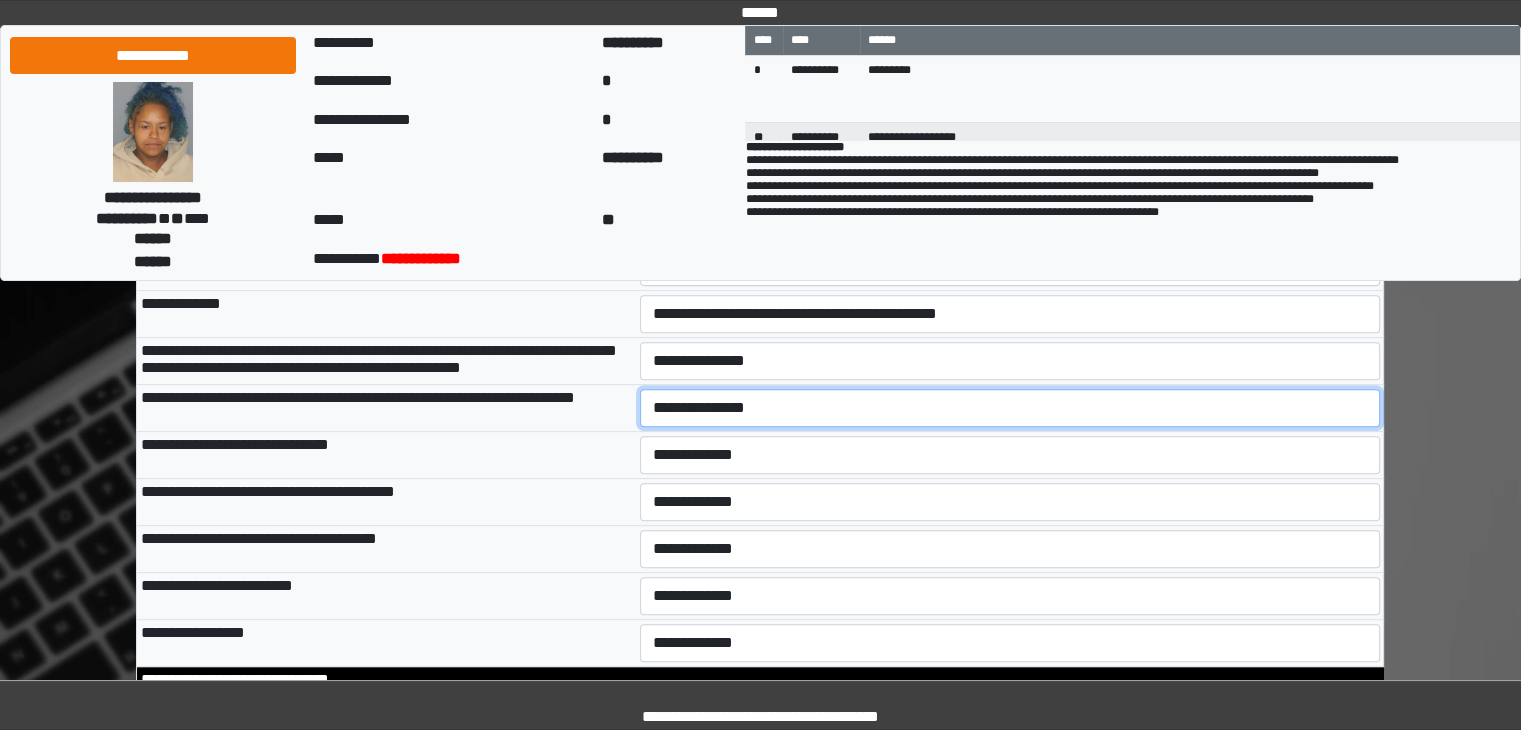 click on "**********" at bounding box center [1010, 408] 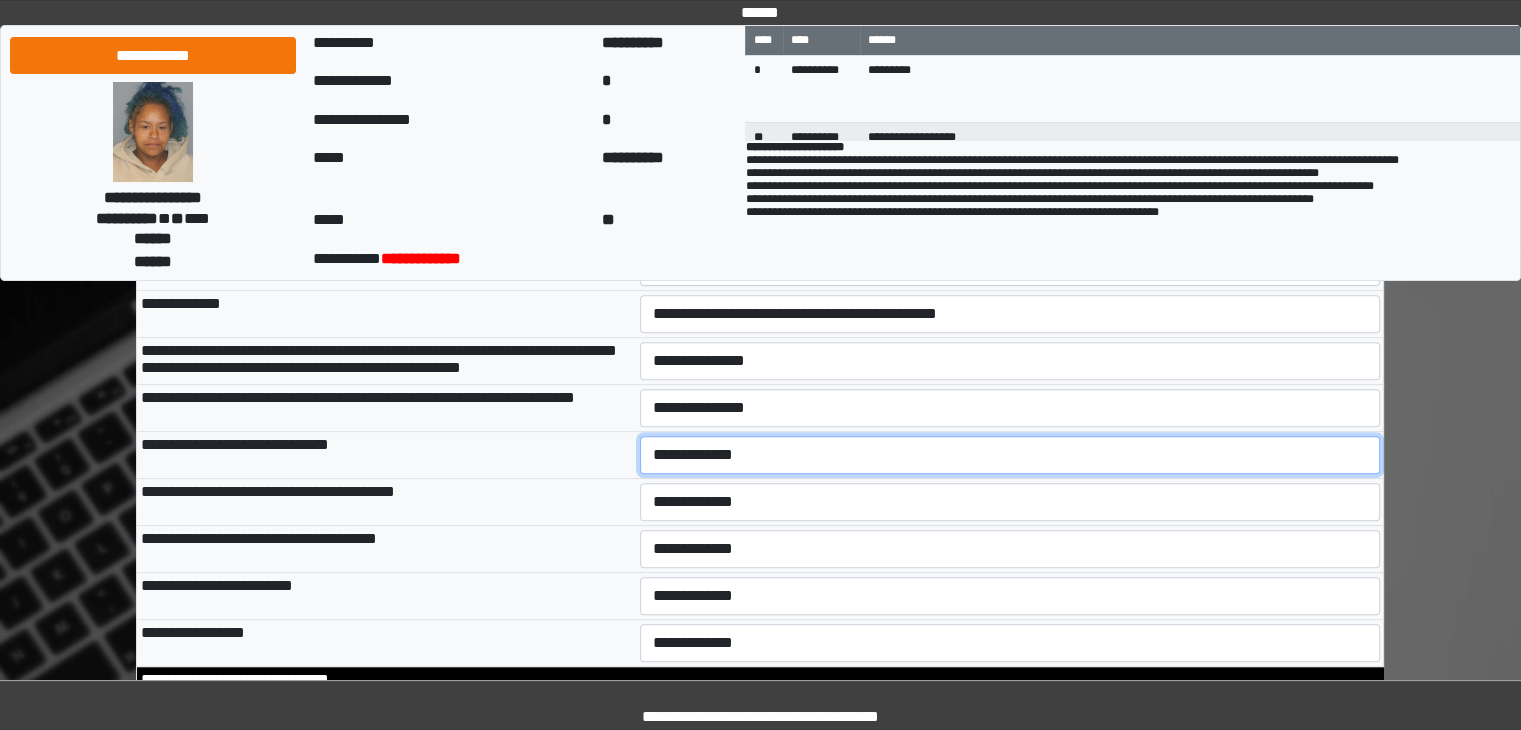 click on "**********" at bounding box center [1010, 455] 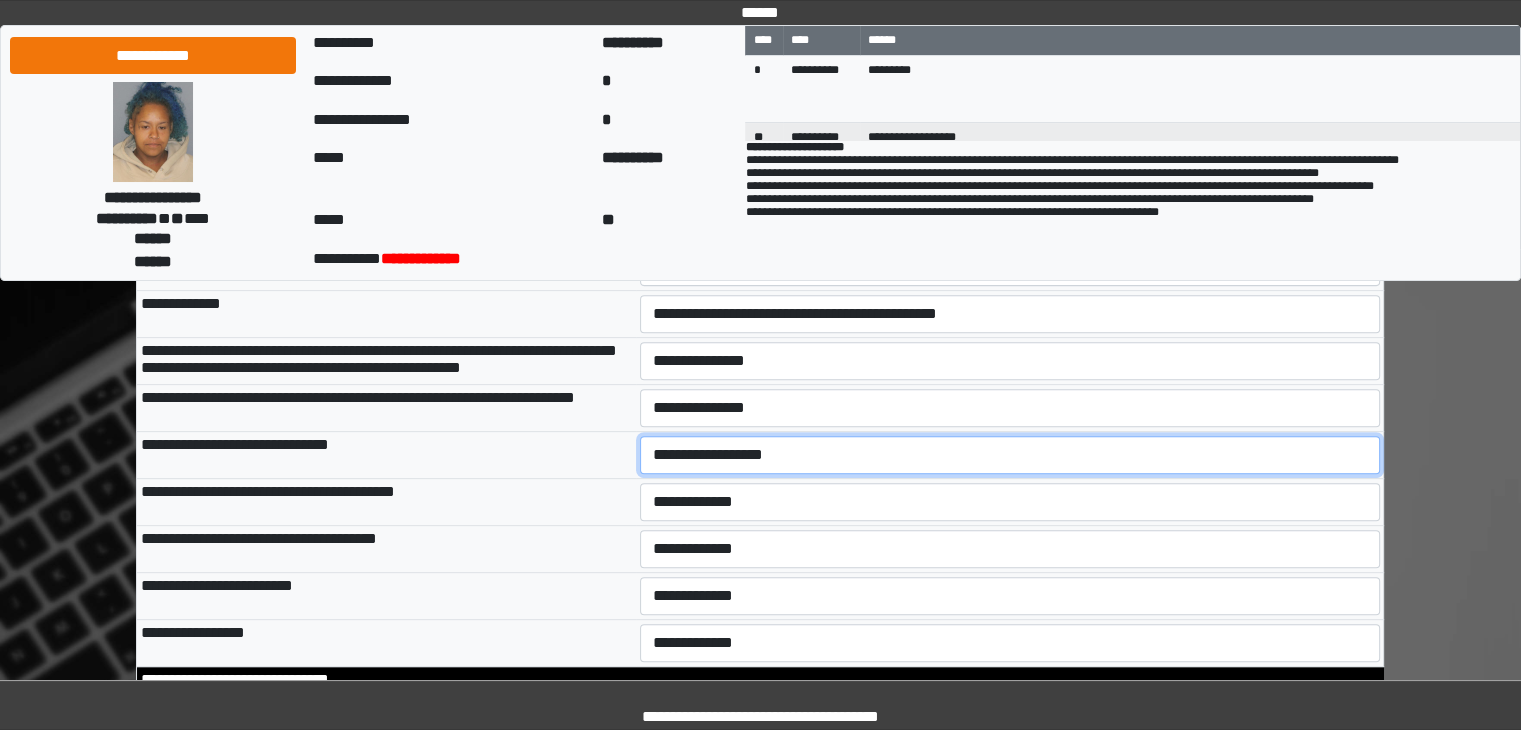 click on "**********" at bounding box center (1010, 455) 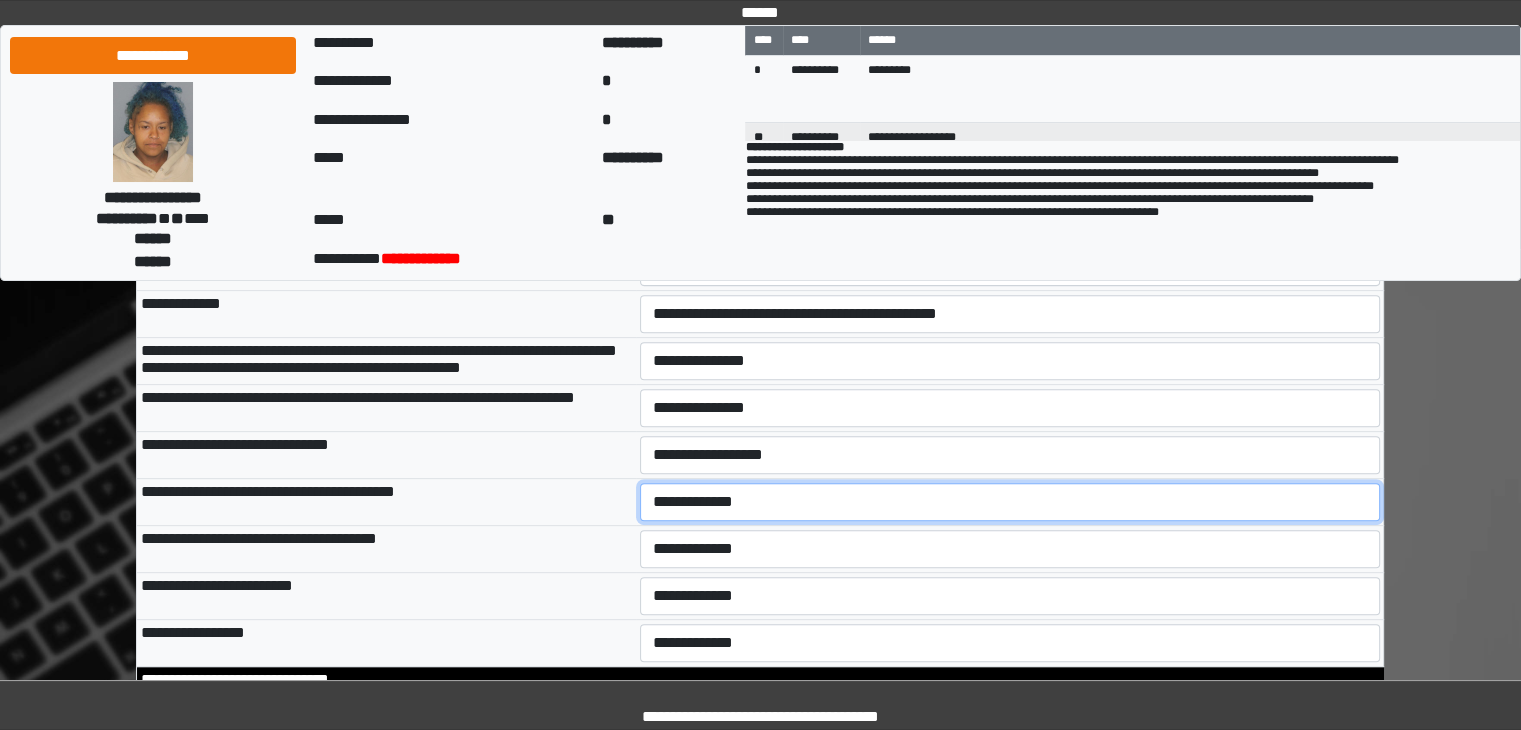 click on "**********" at bounding box center (1010, 502) 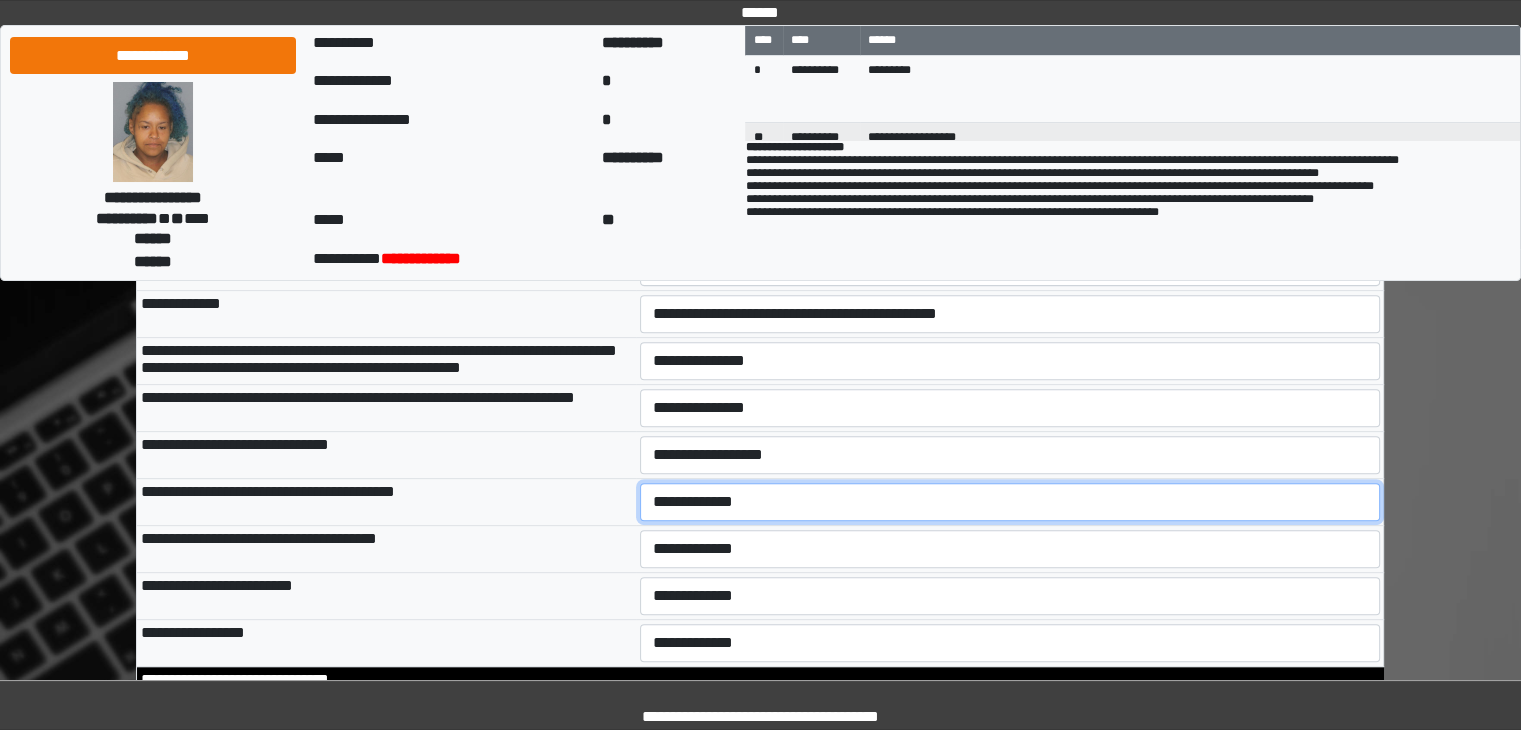 click on "**********" at bounding box center [1010, 502] 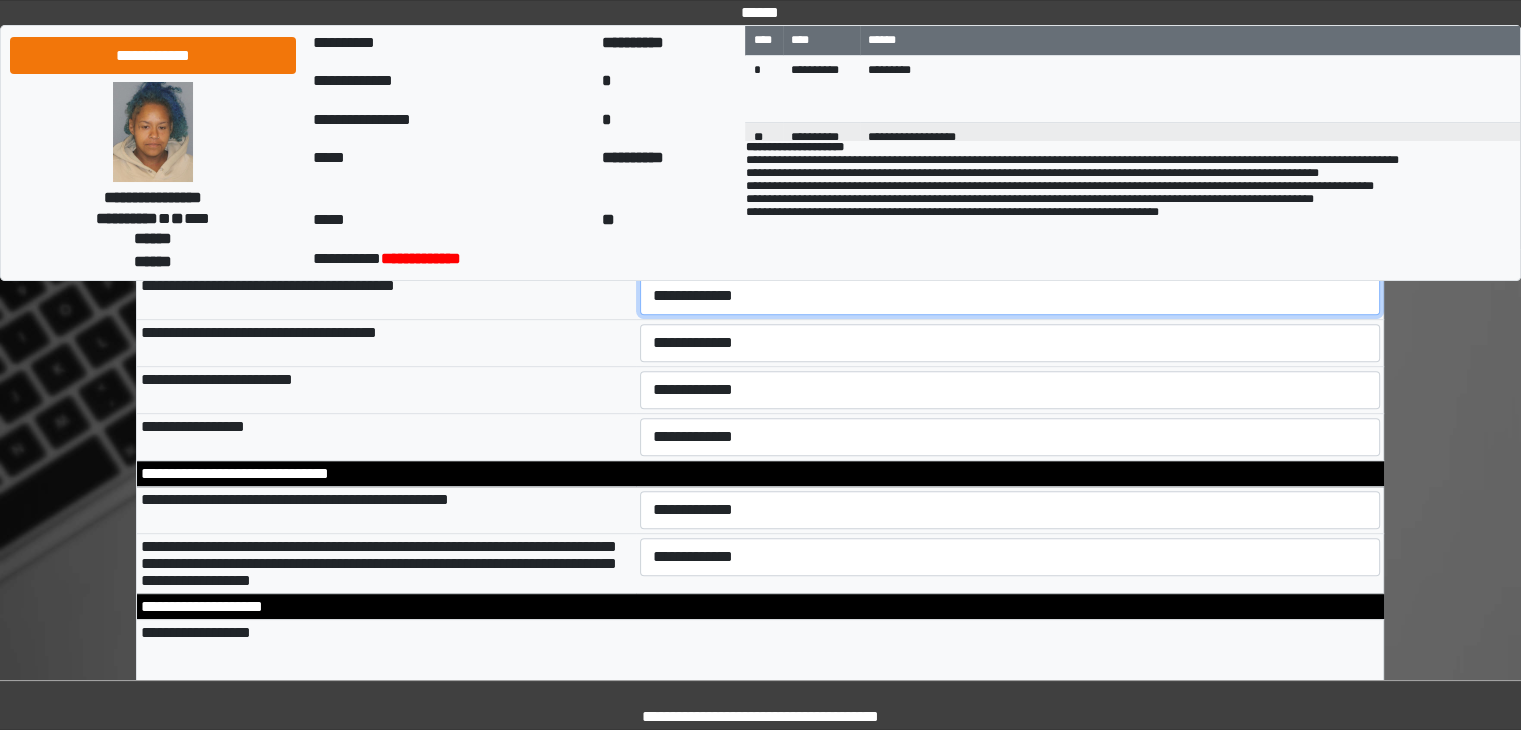 scroll, scrollTop: 888, scrollLeft: 0, axis: vertical 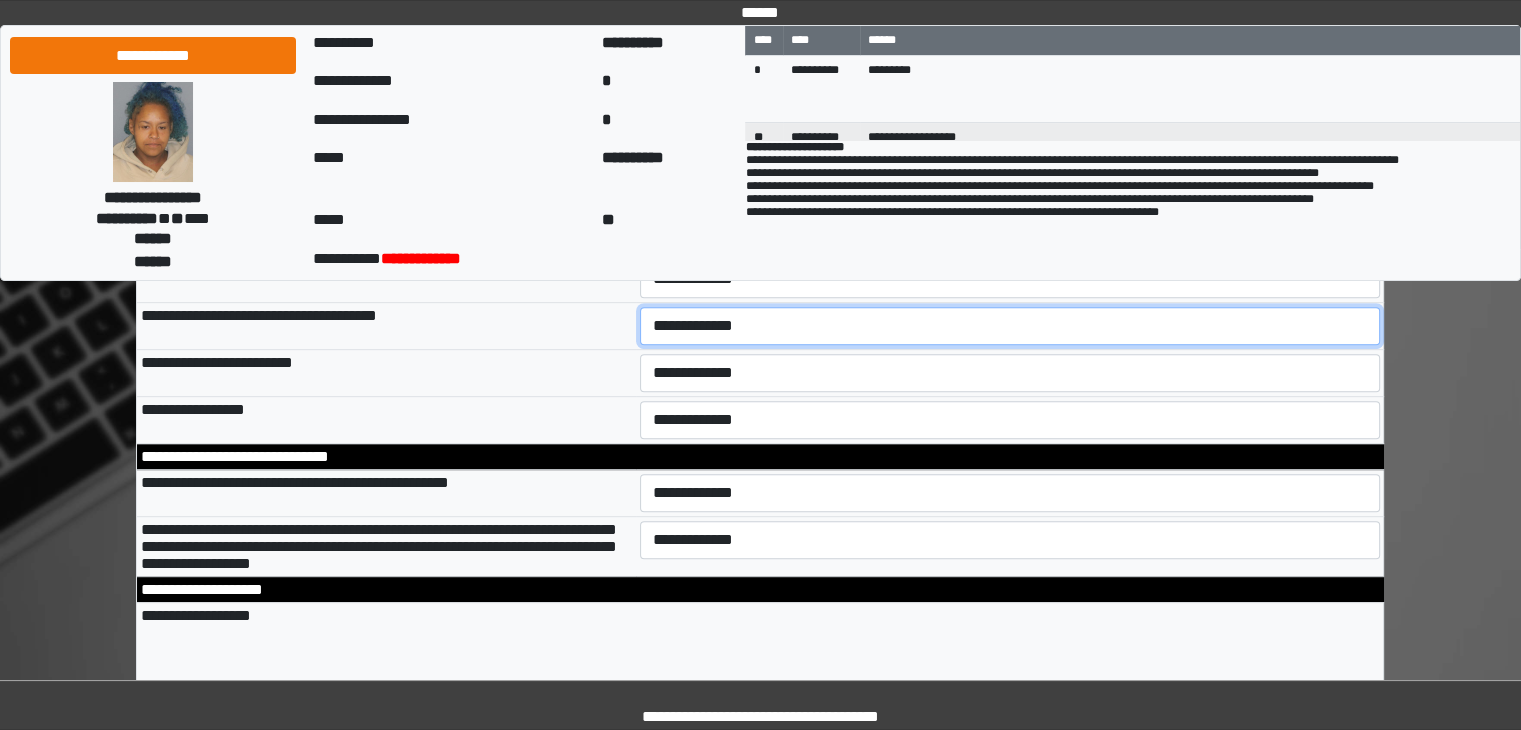 click on "**********" at bounding box center (1010, 326) 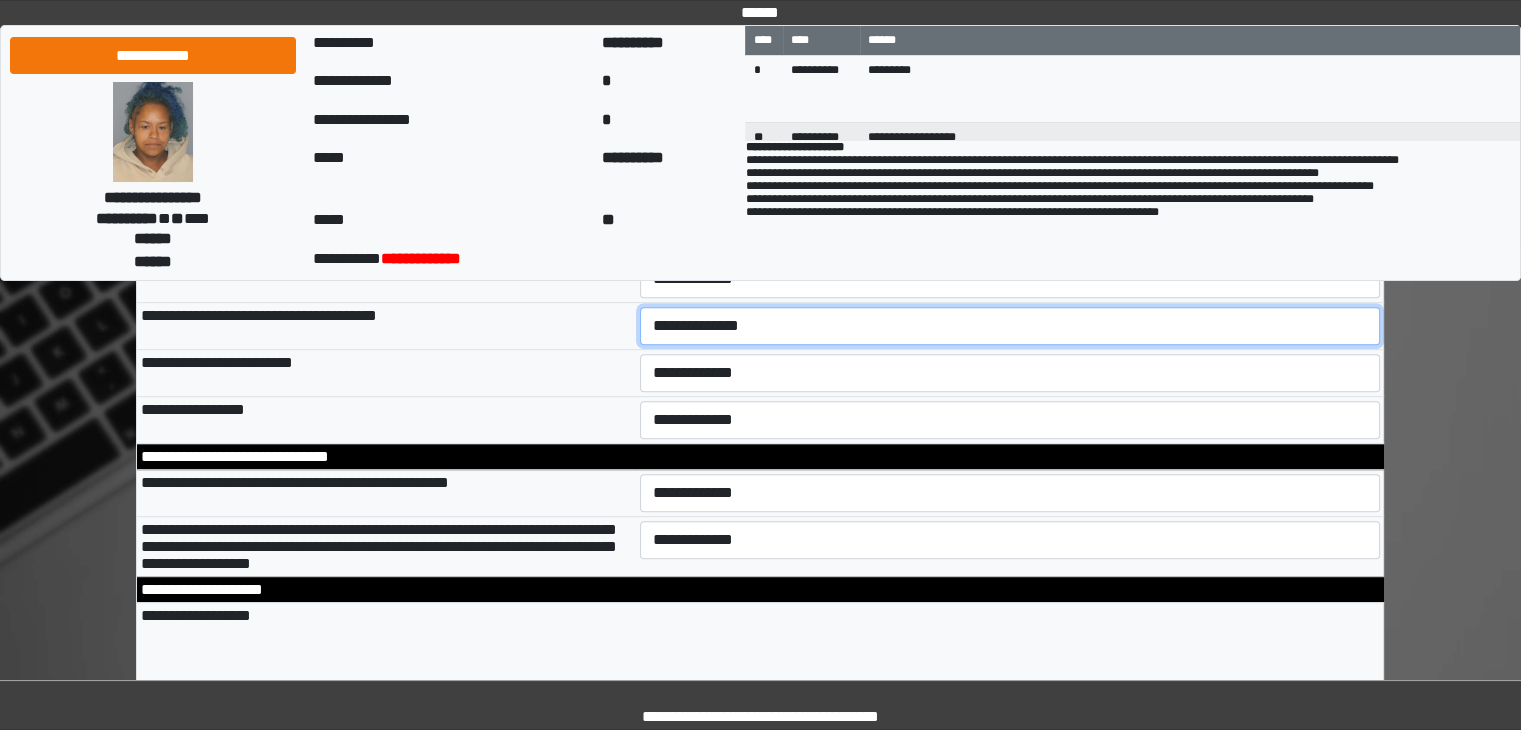 click on "**********" at bounding box center [1010, 326] 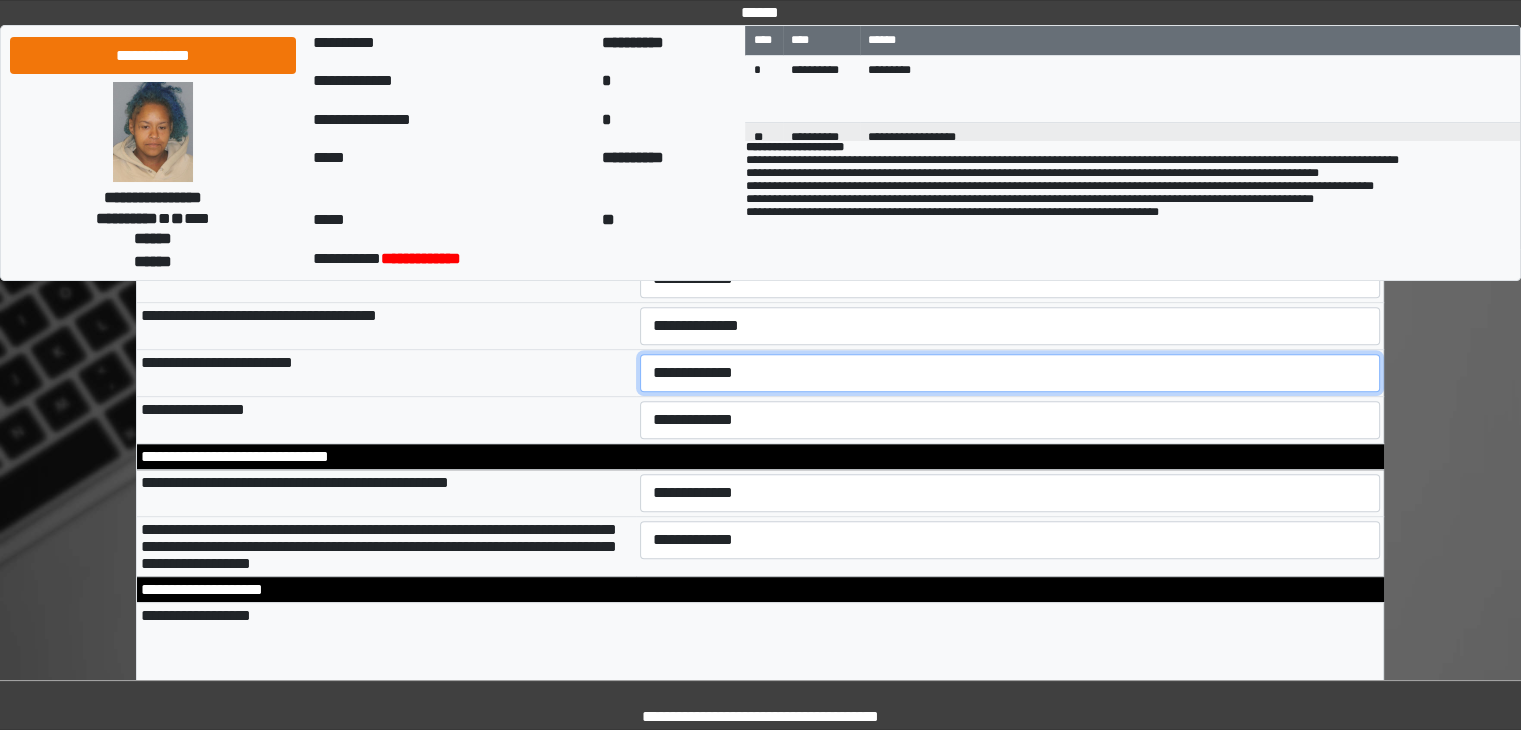 click on "**********" at bounding box center (1010, 373) 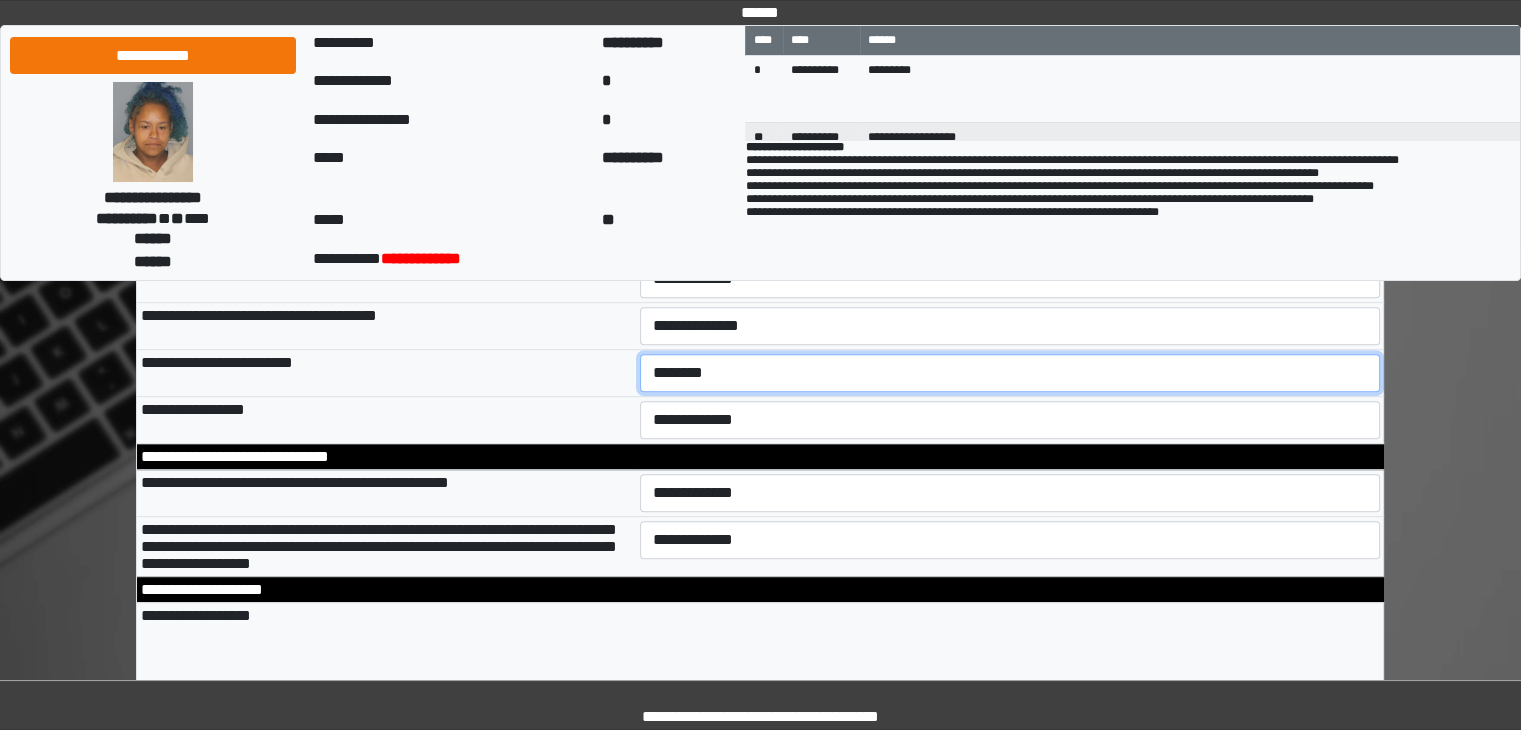 click on "**********" at bounding box center [1010, 373] 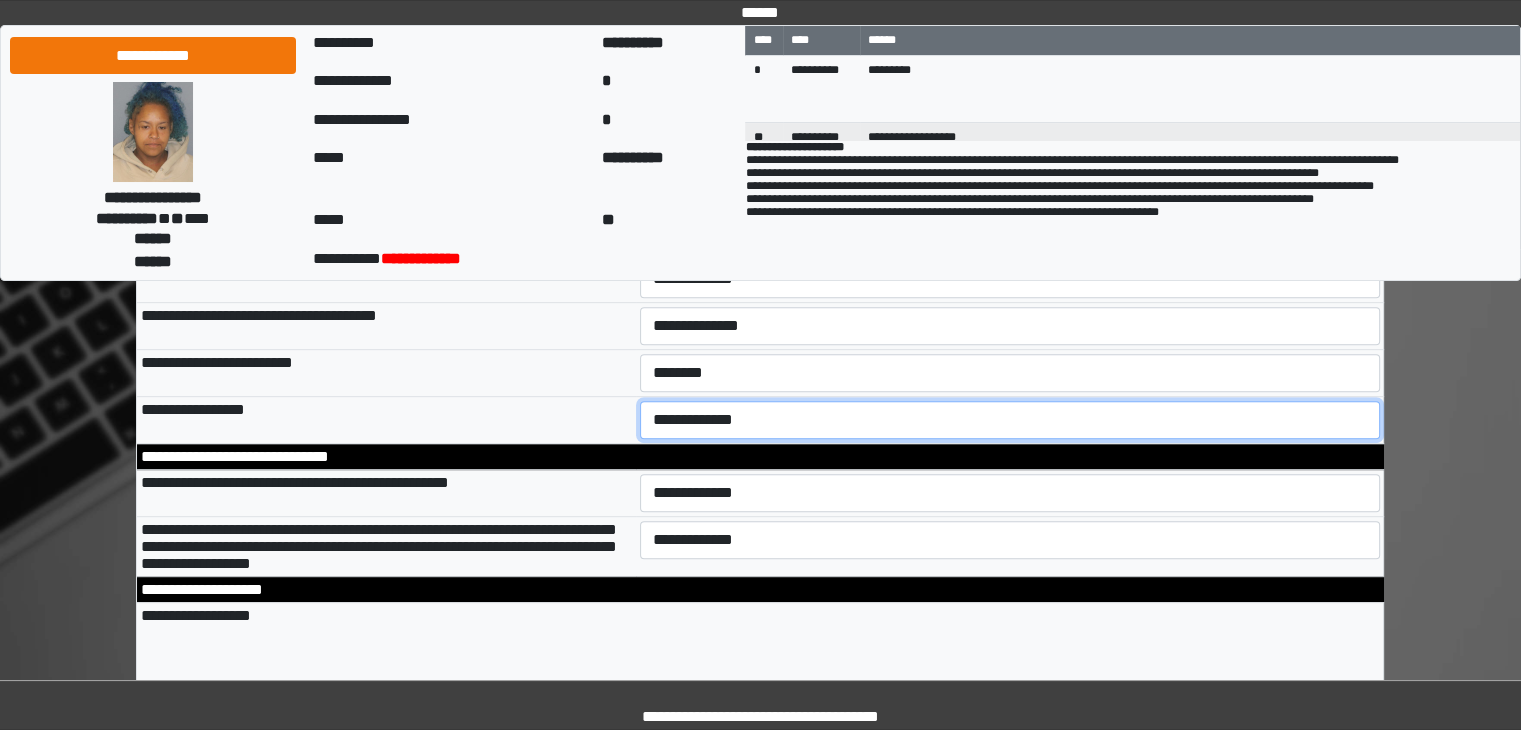 click on "**********" at bounding box center [1010, 420] 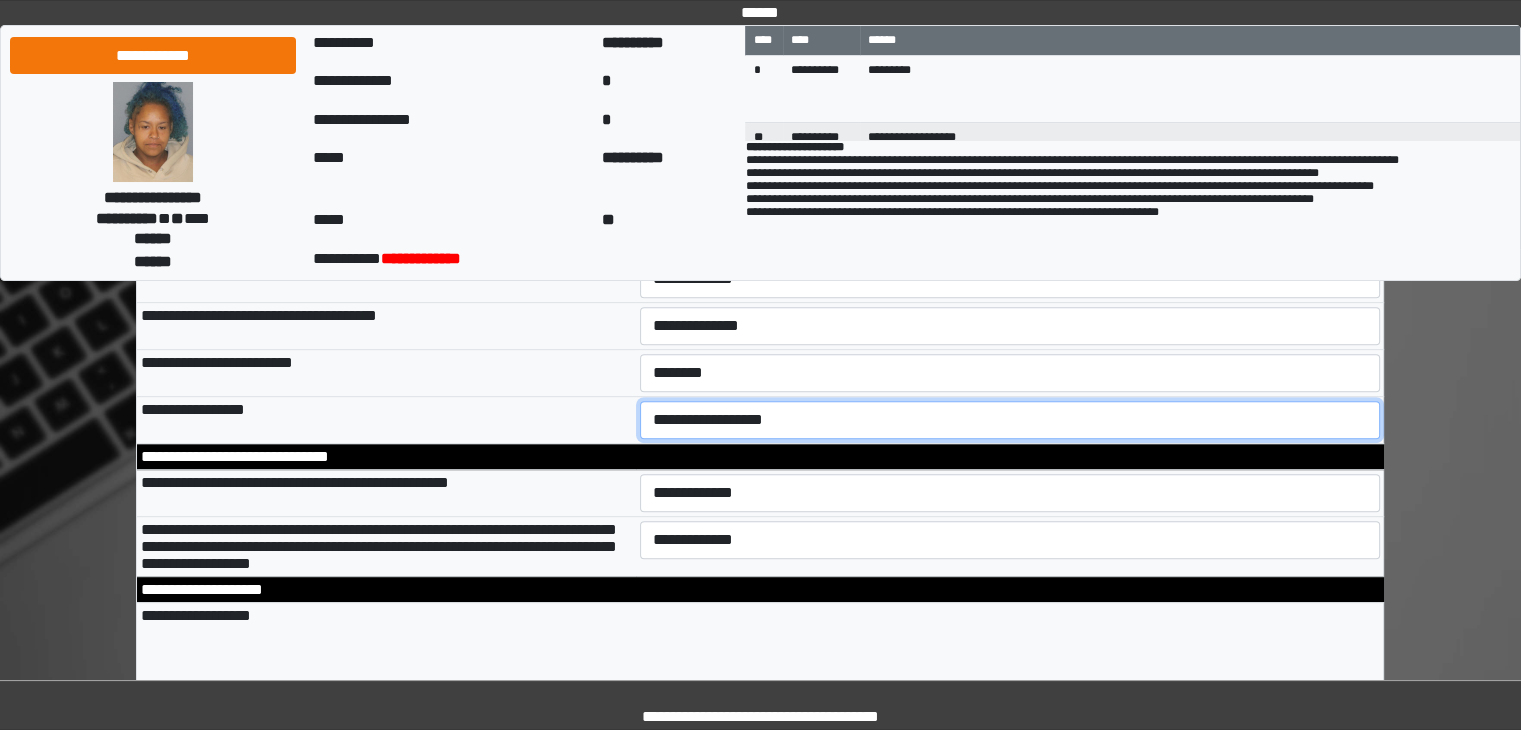 click on "**********" at bounding box center (1010, 420) 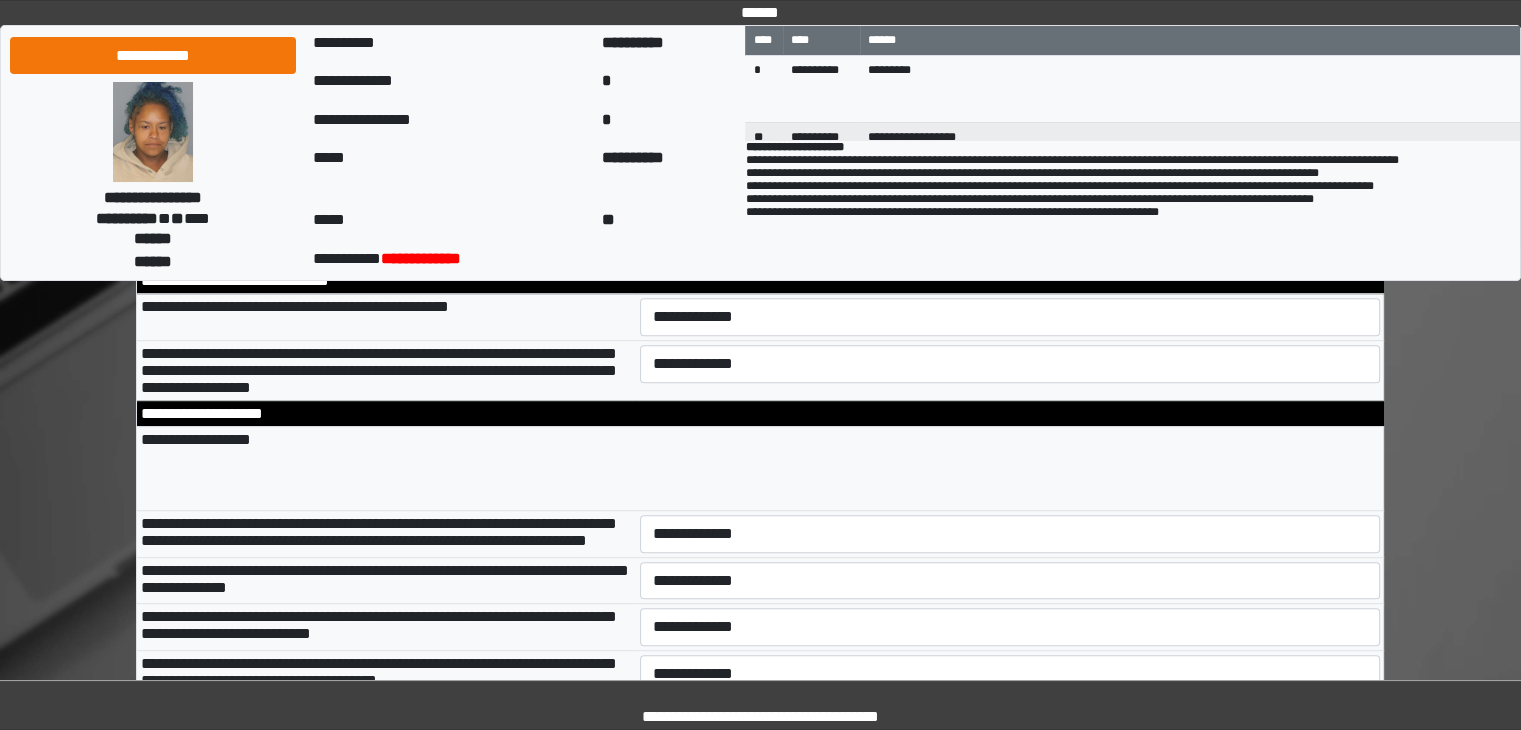 scroll, scrollTop: 1065, scrollLeft: 0, axis: vertical 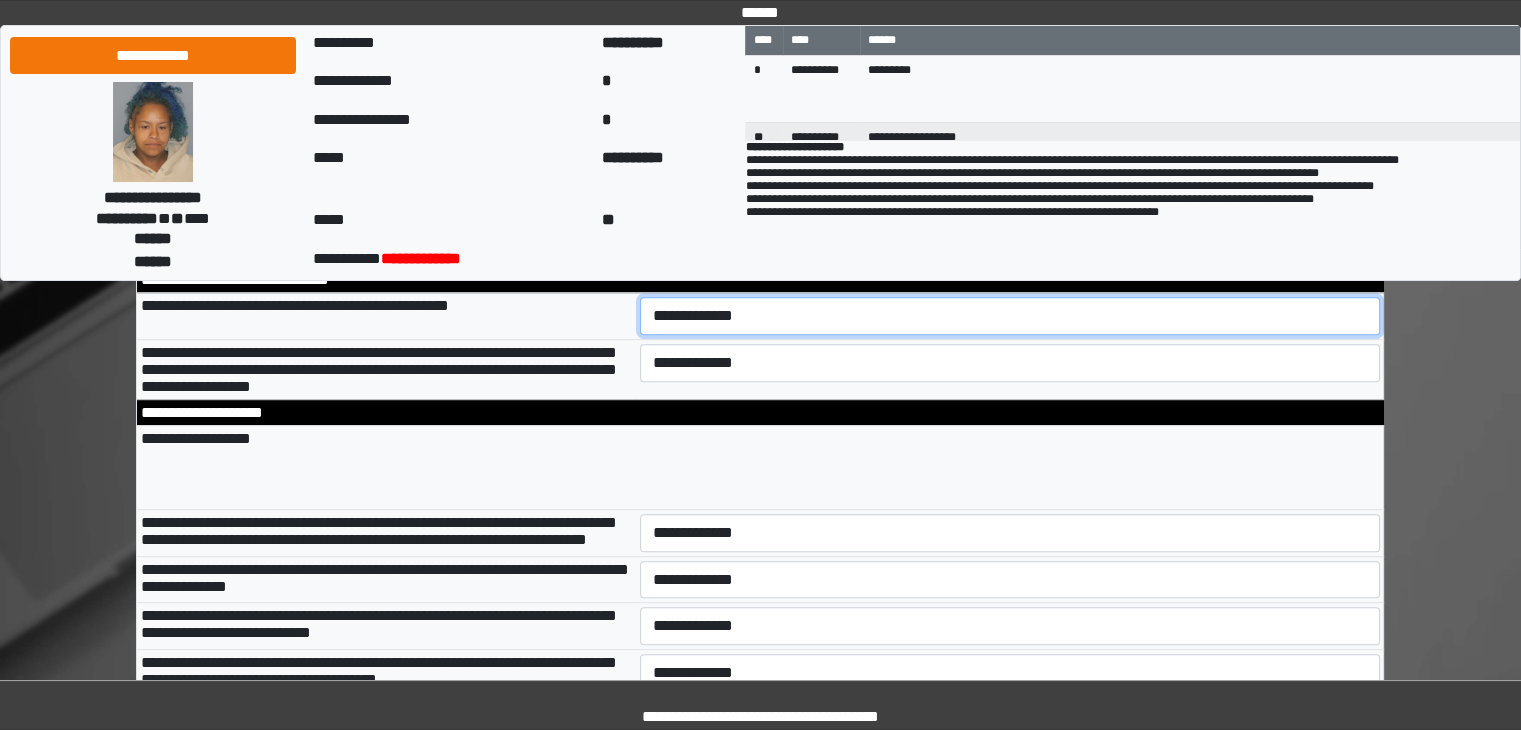 click on "**********" at bounding box center (1010, 316) 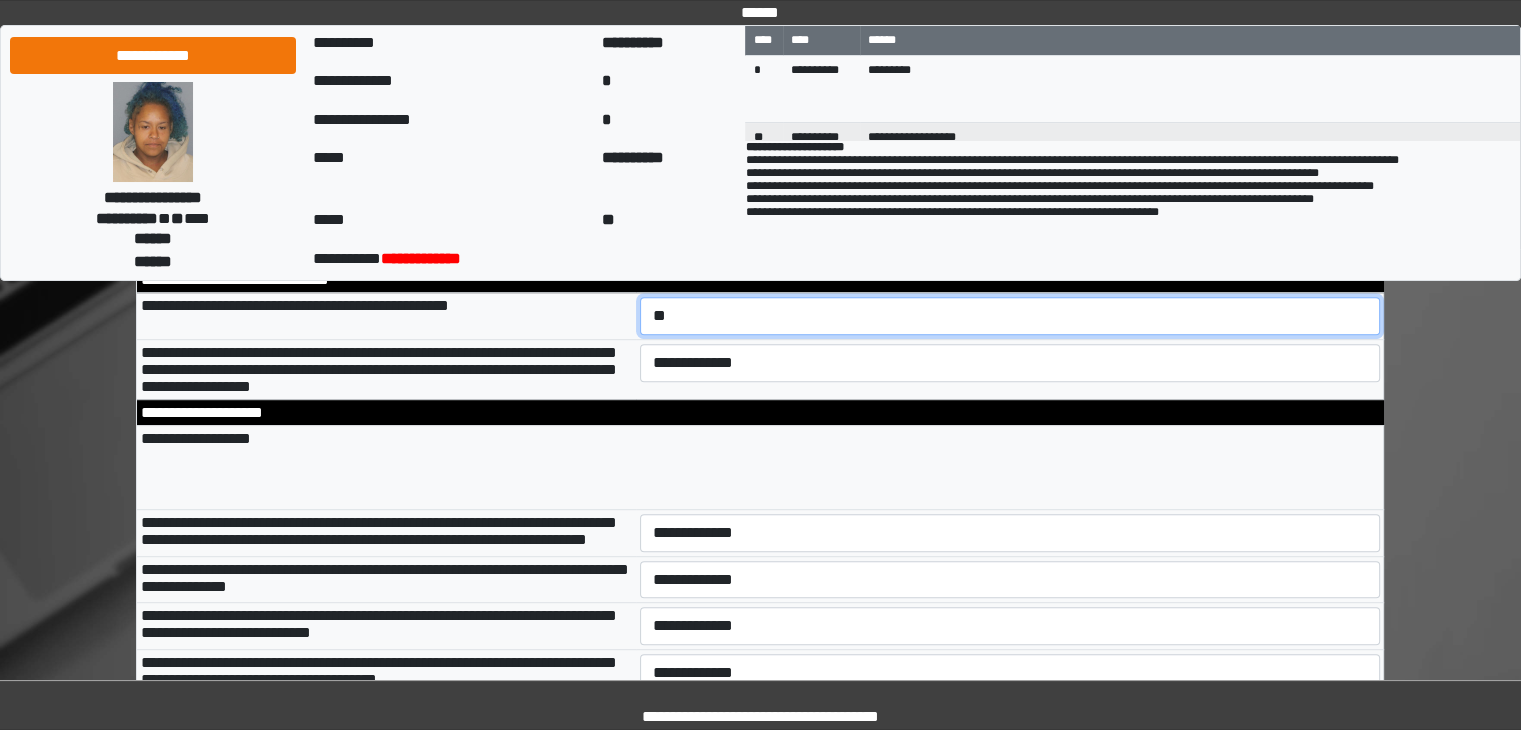 click on "**********" at bounding box center (1010, 316) 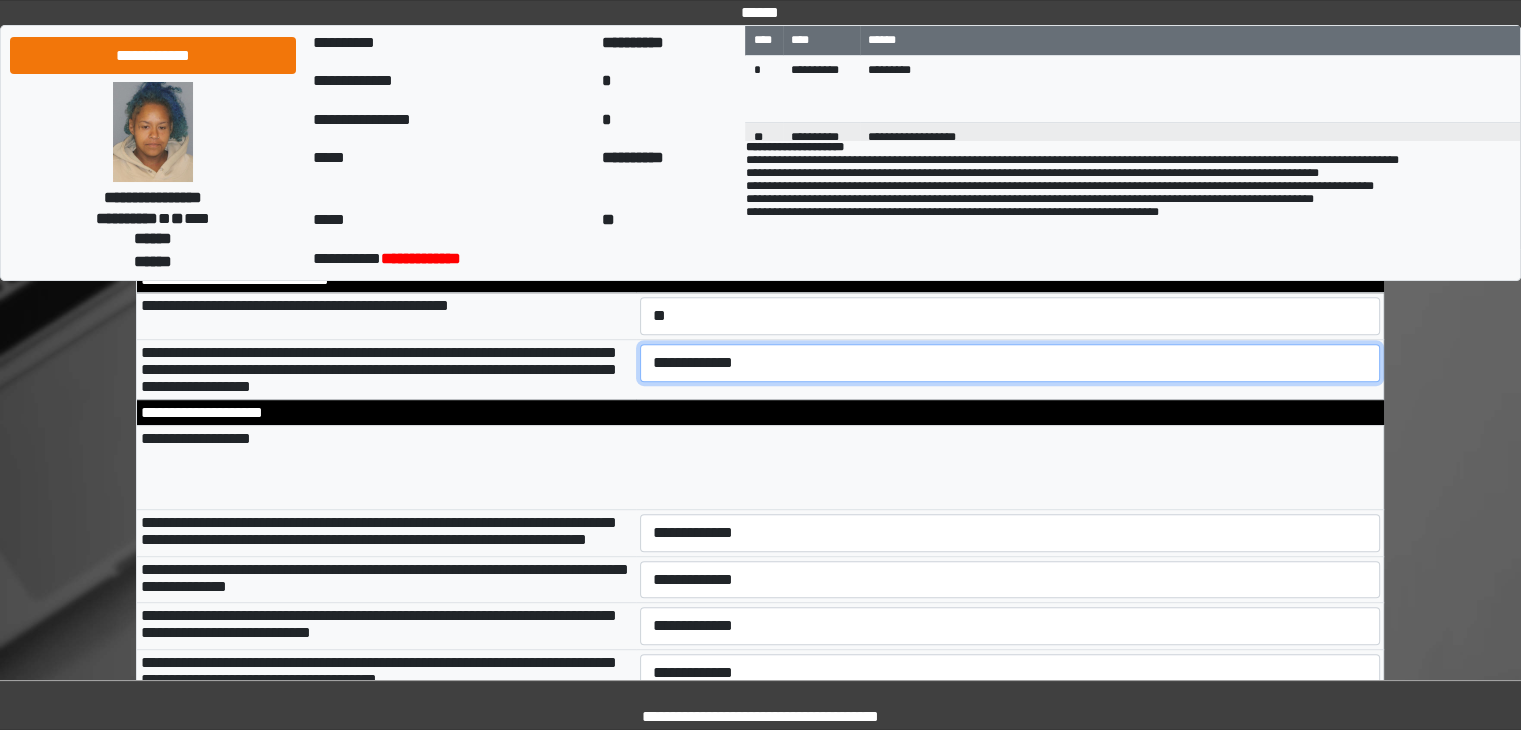 click on "**********" at bounding box center [1010, 363] 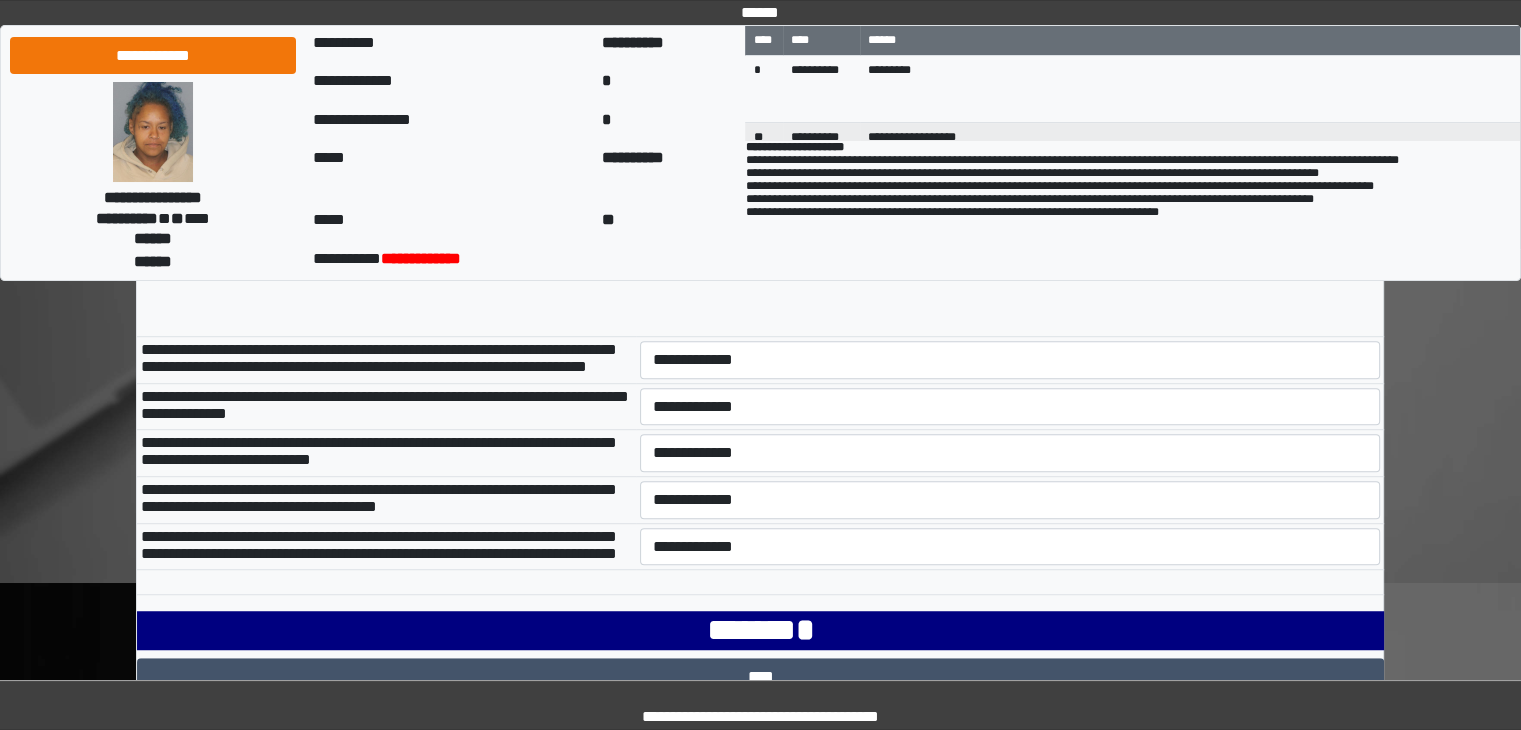 scroll, scrollTop: 1233, scrollLeft: 0, axis: vertical 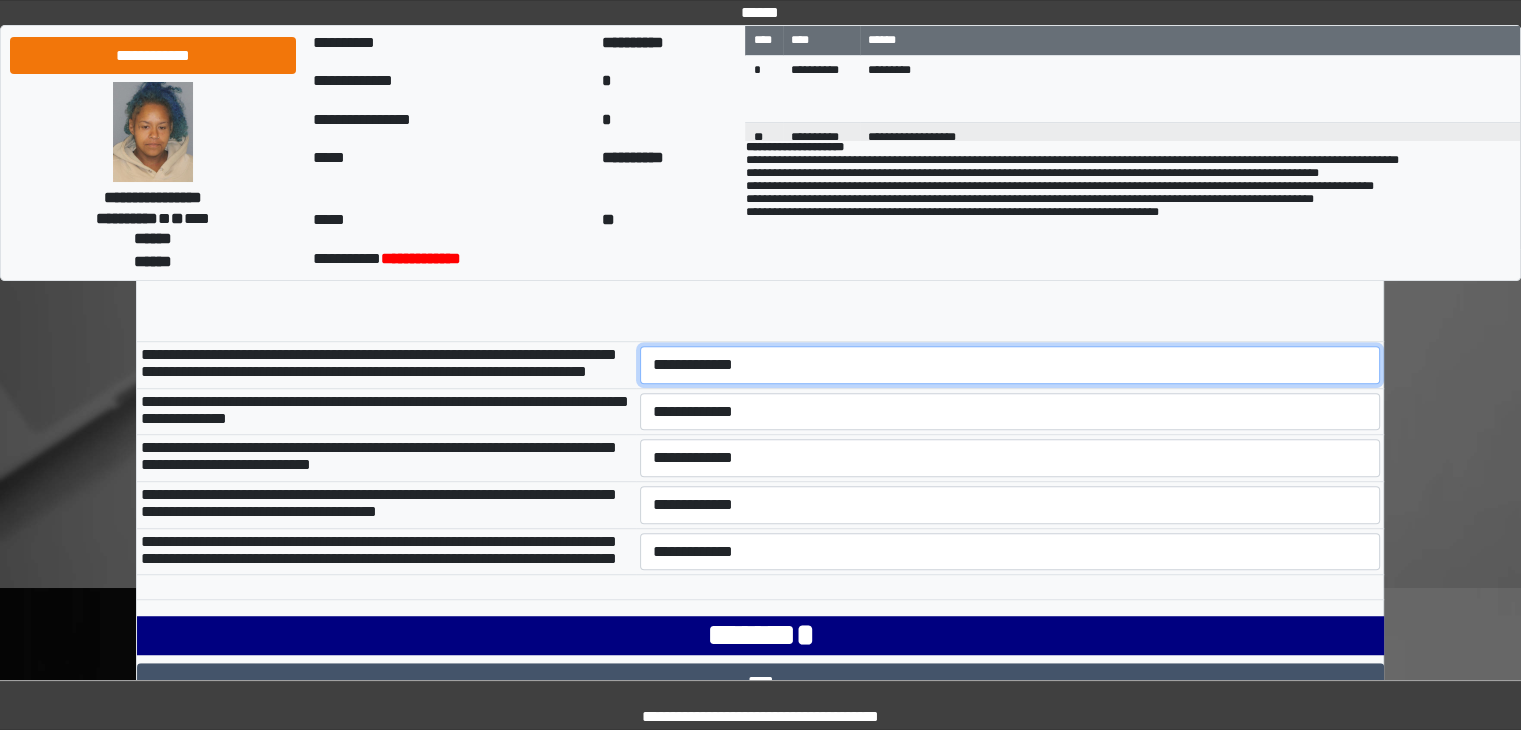 click on "**********" at bounding box center [1010, 365] 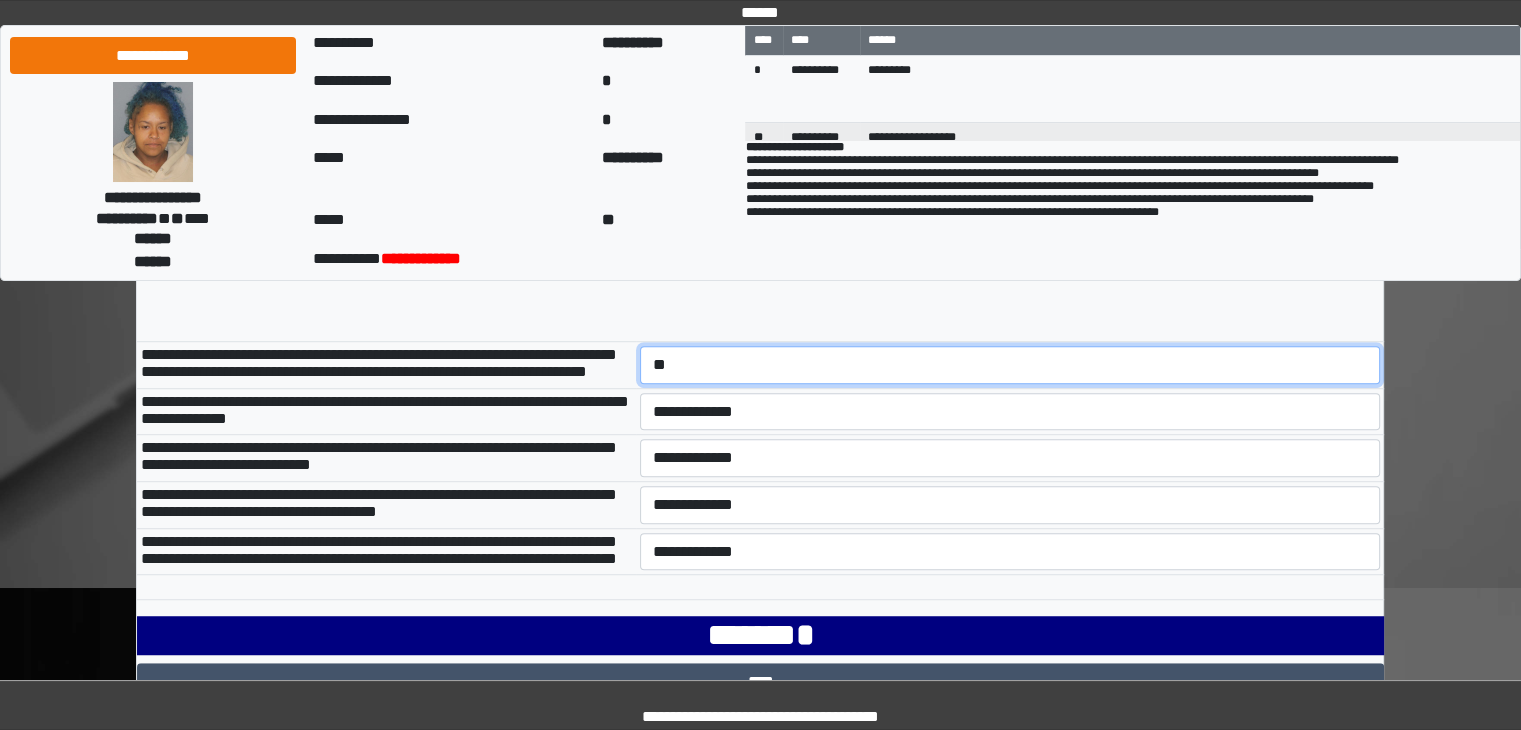 click on "**********" at bounding box center [1010, 365] 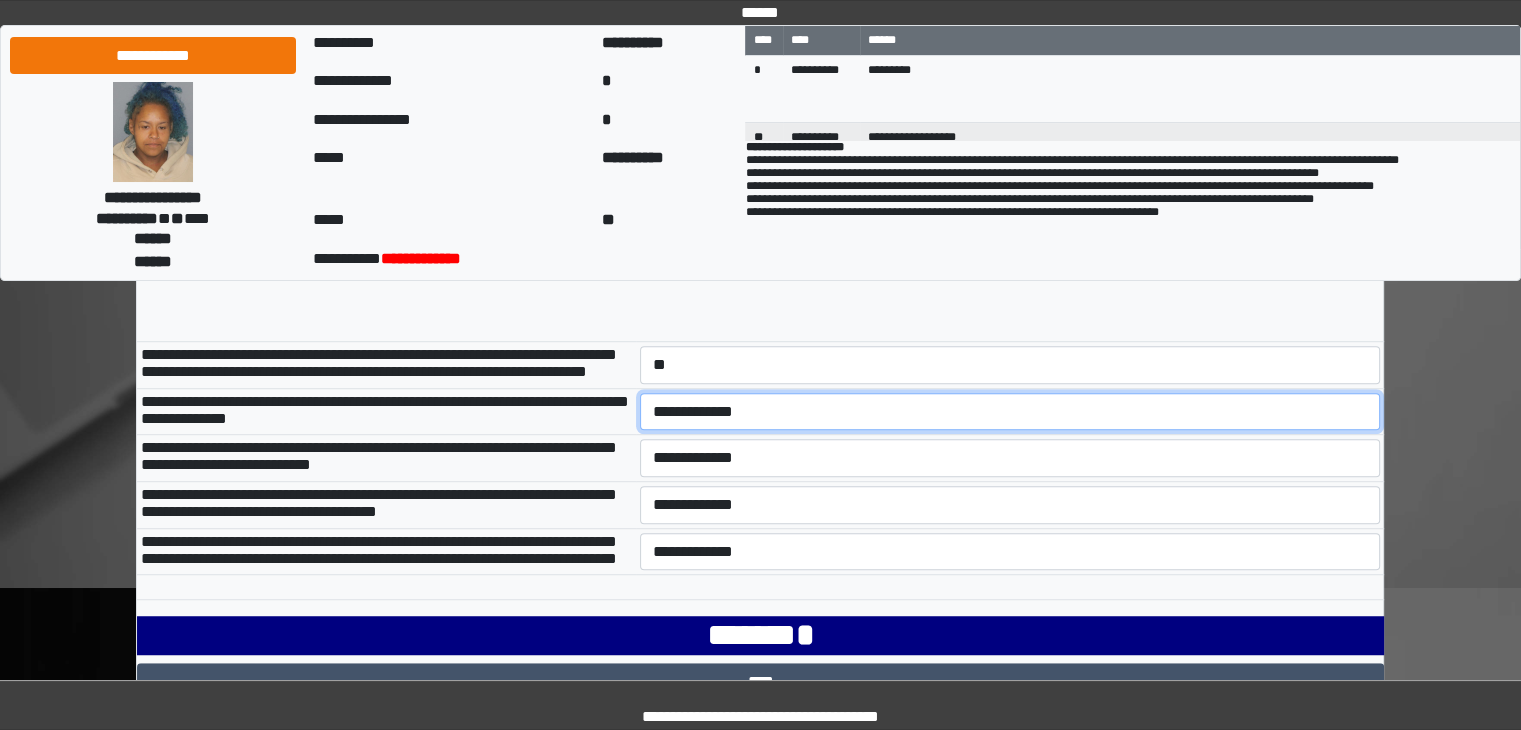 click on "**********" at bounding box center (1010, 412) 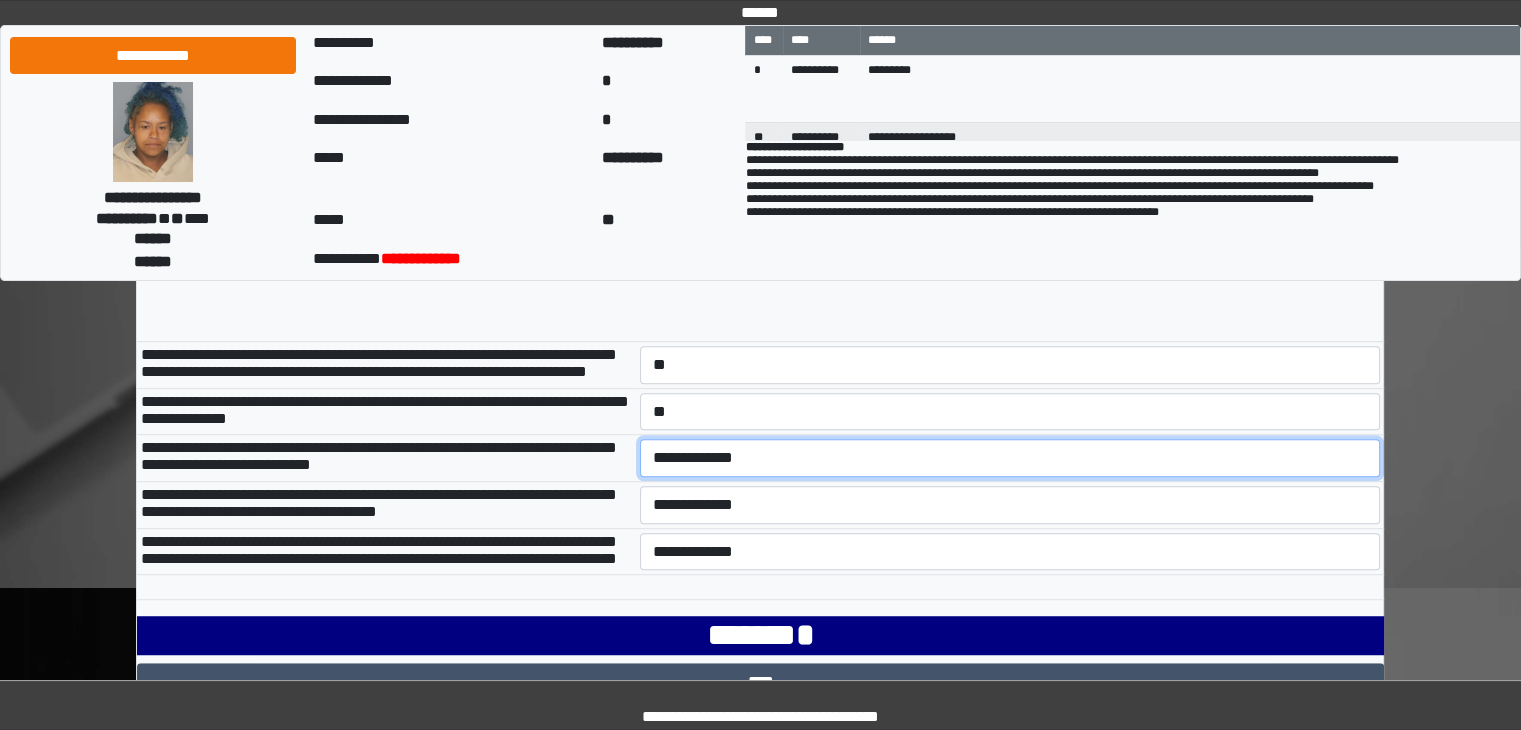 click on "**********" at bounding box center [1010, 458] 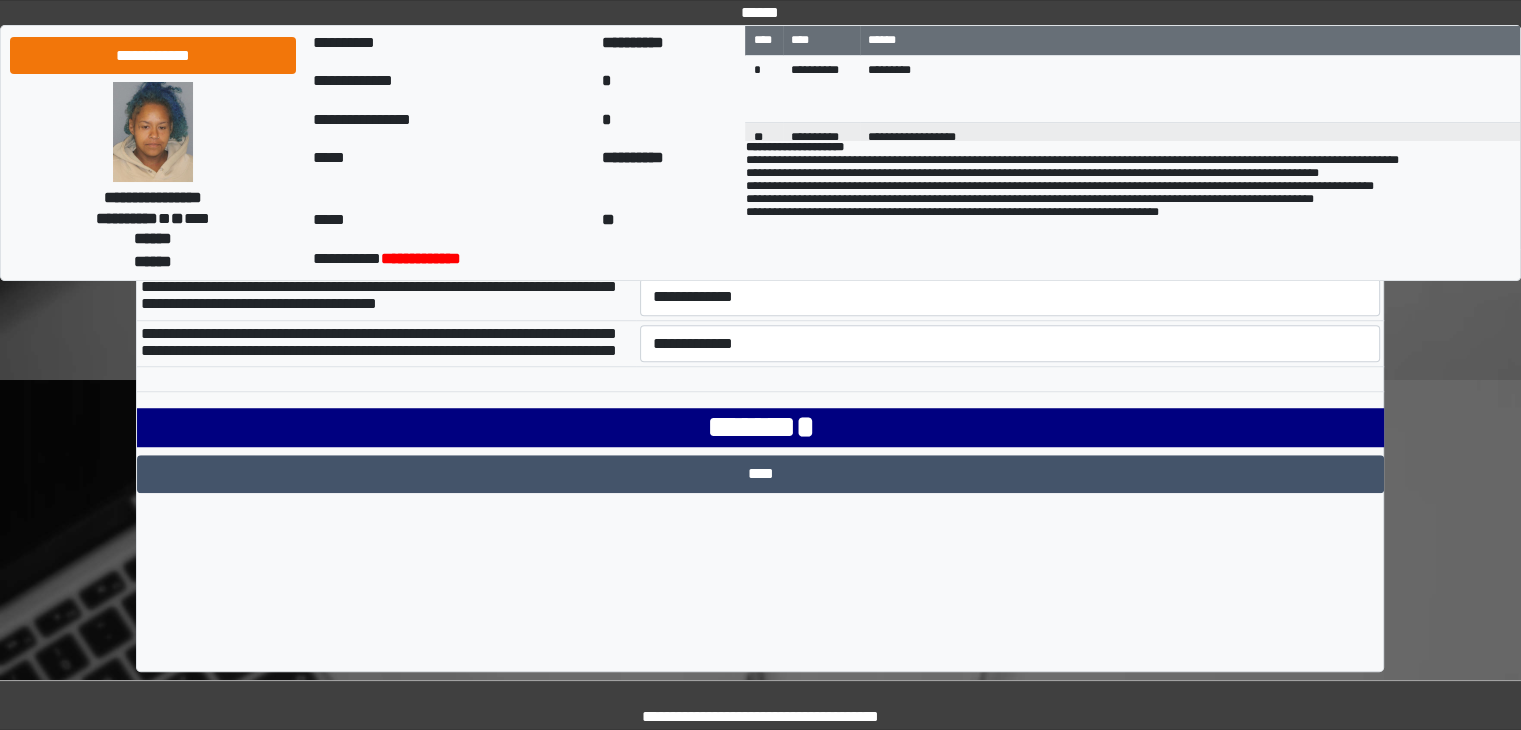 scroll, scrollTop: 1448, scrollLeft: 0, axis: vertical 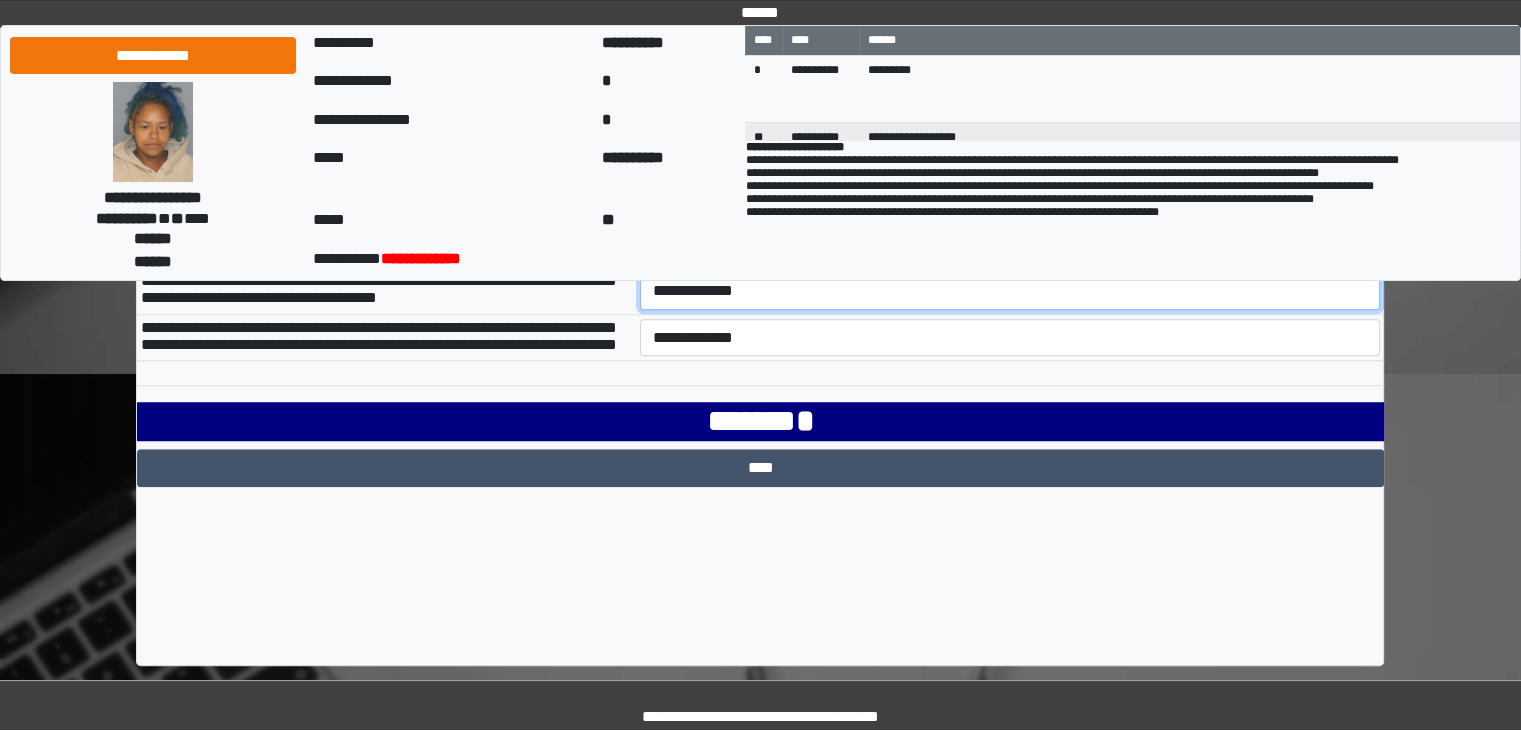 click on "**********" at bounding box center (1010, 291) 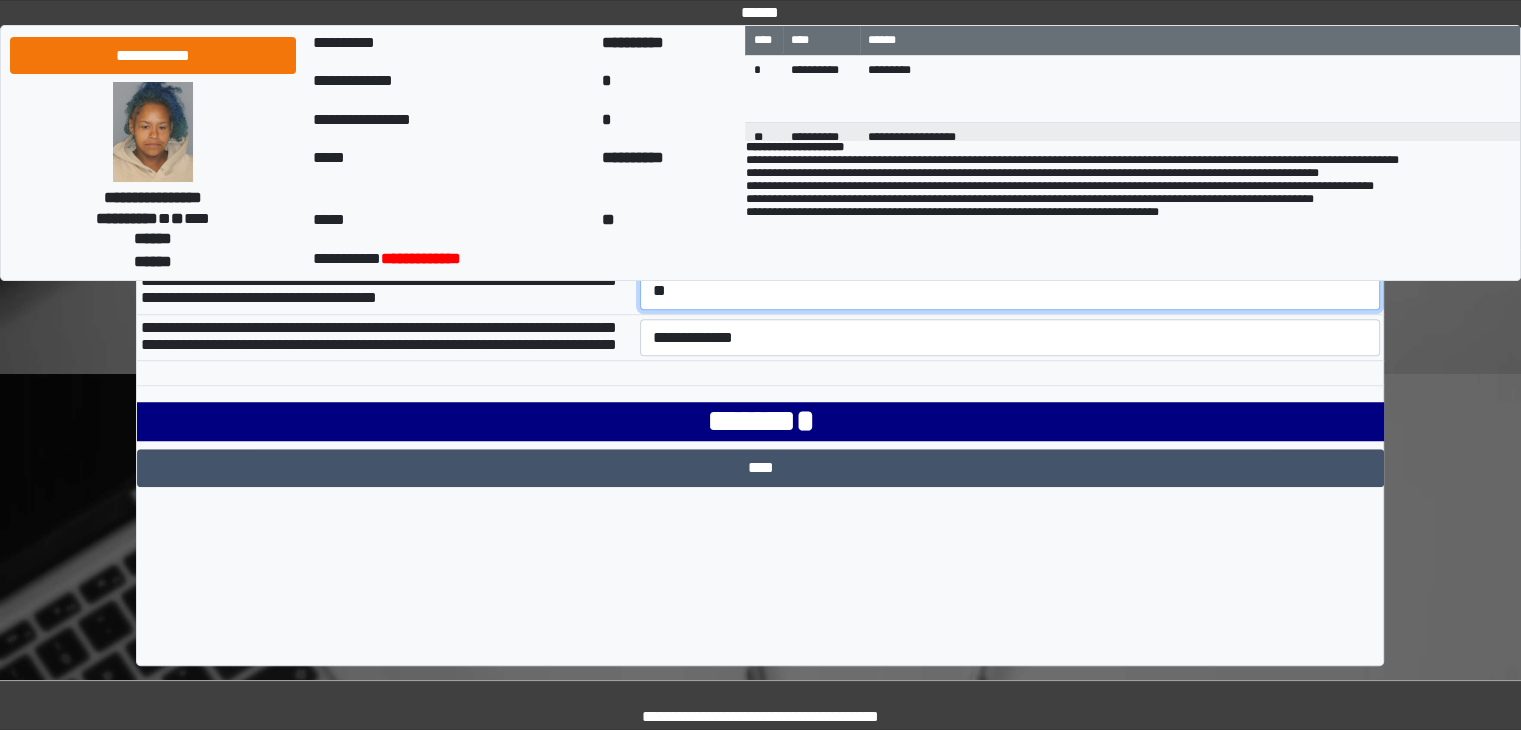 click on "**********" at bounding box center [1010, 291] 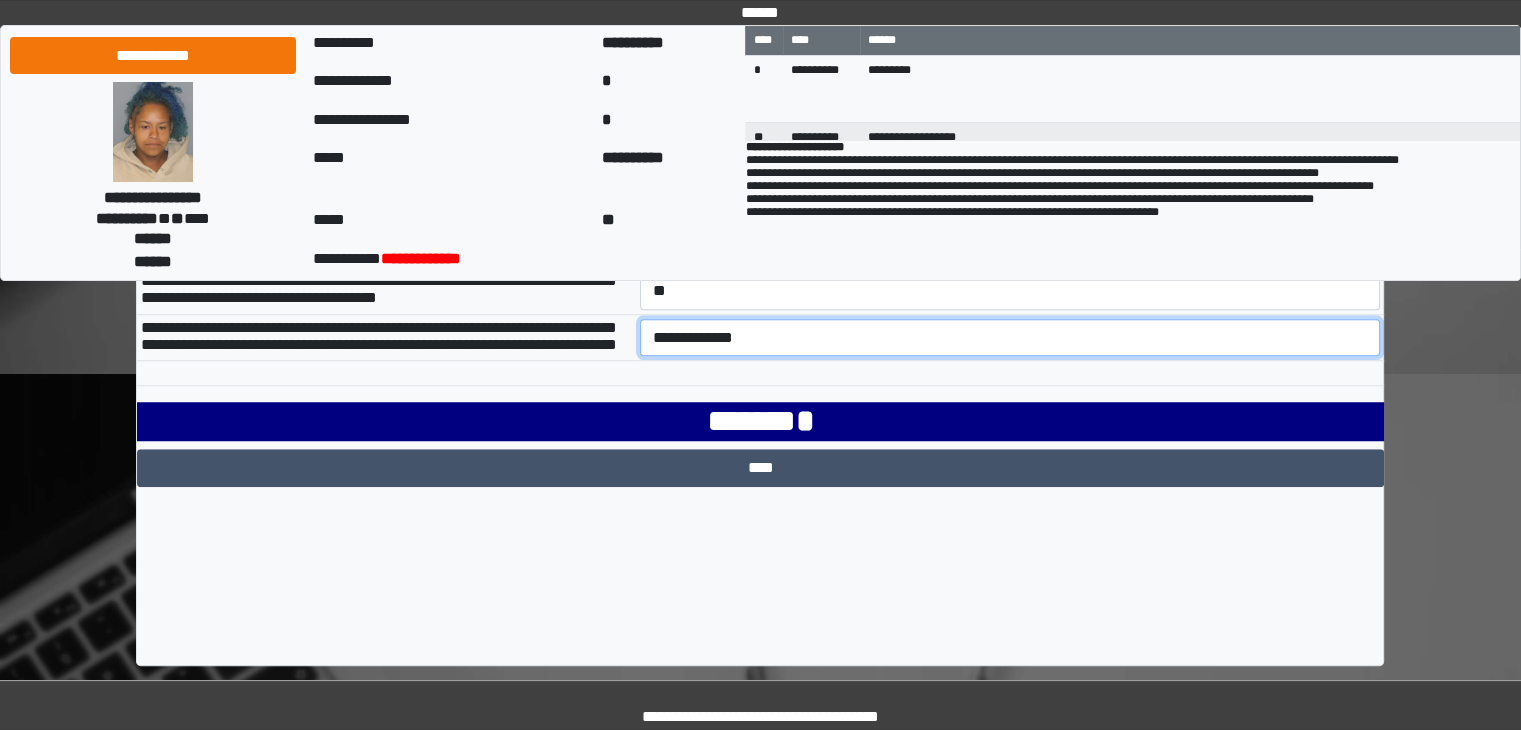 click on "**********" at bounding box center (1010, 338) 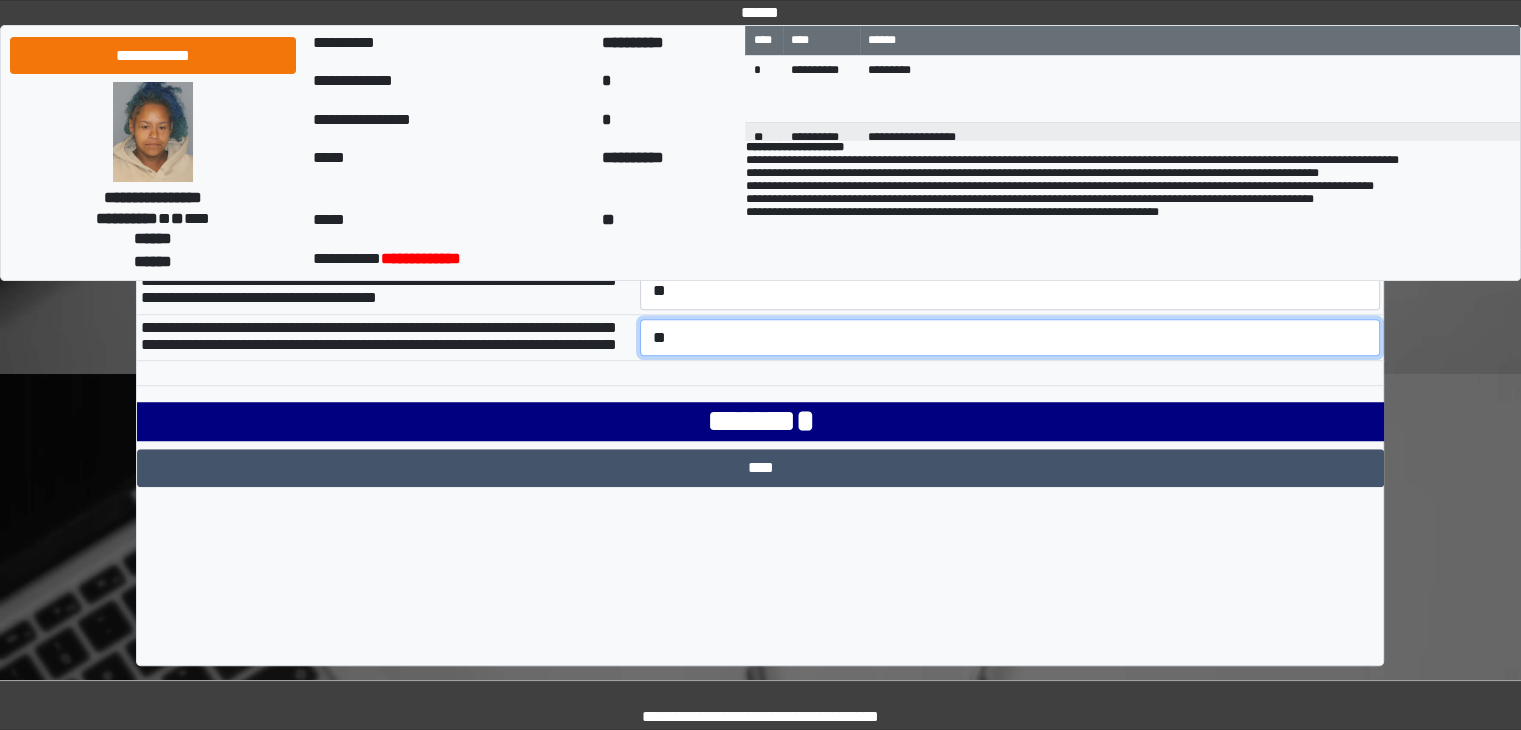 click on "**********" at bounding box center (1010, 338) 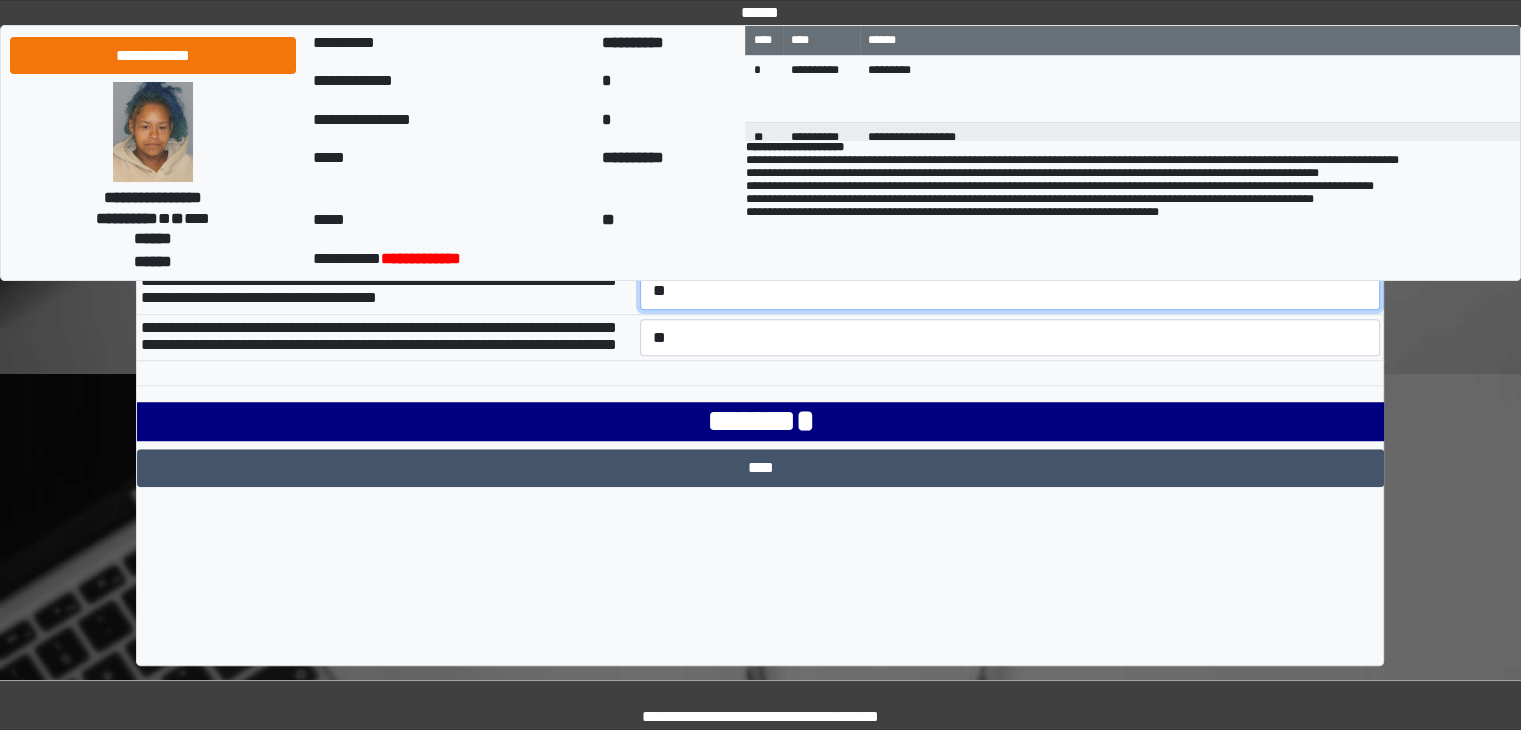 click on "**********" at bounding box center (1010, 291) 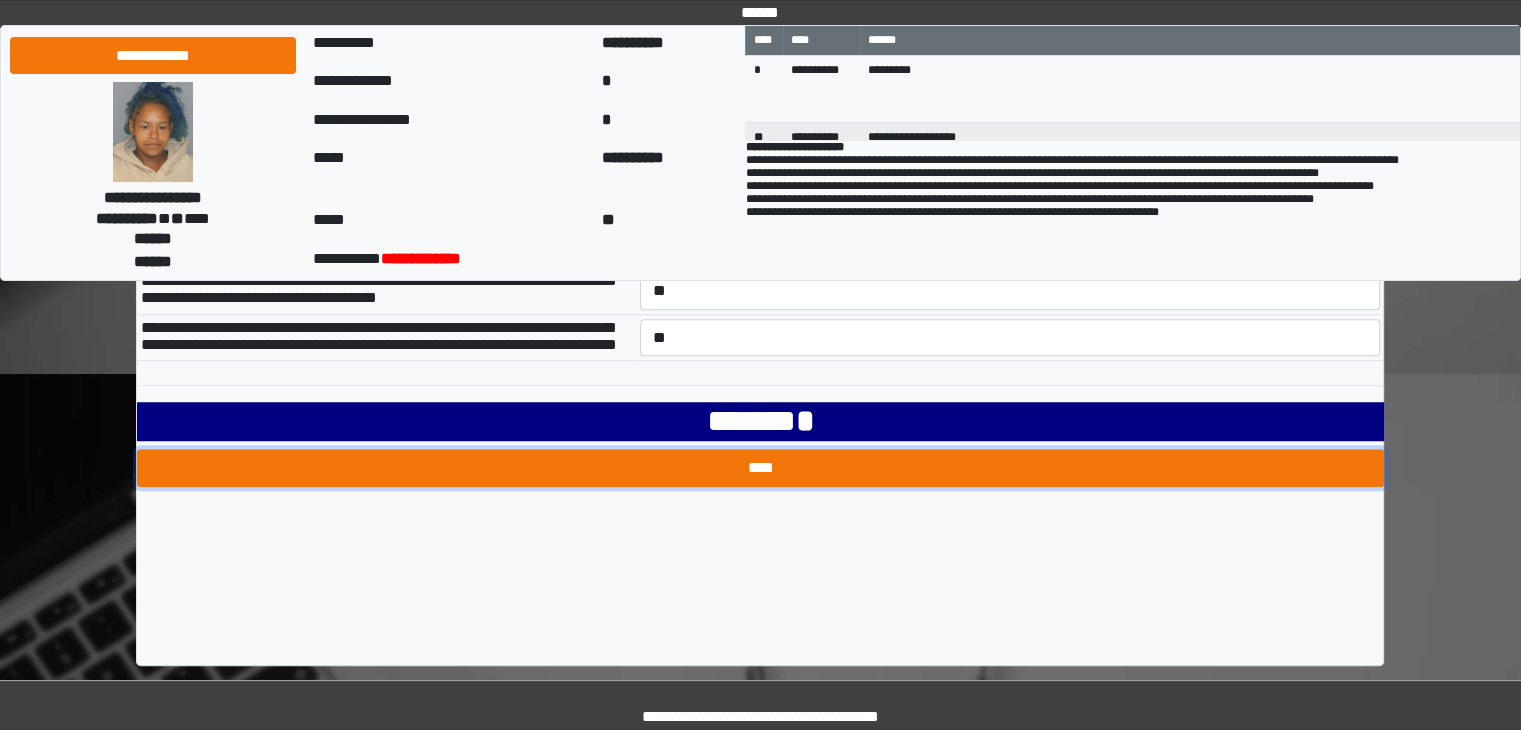 click on "****" at bounding box center [760, 468] 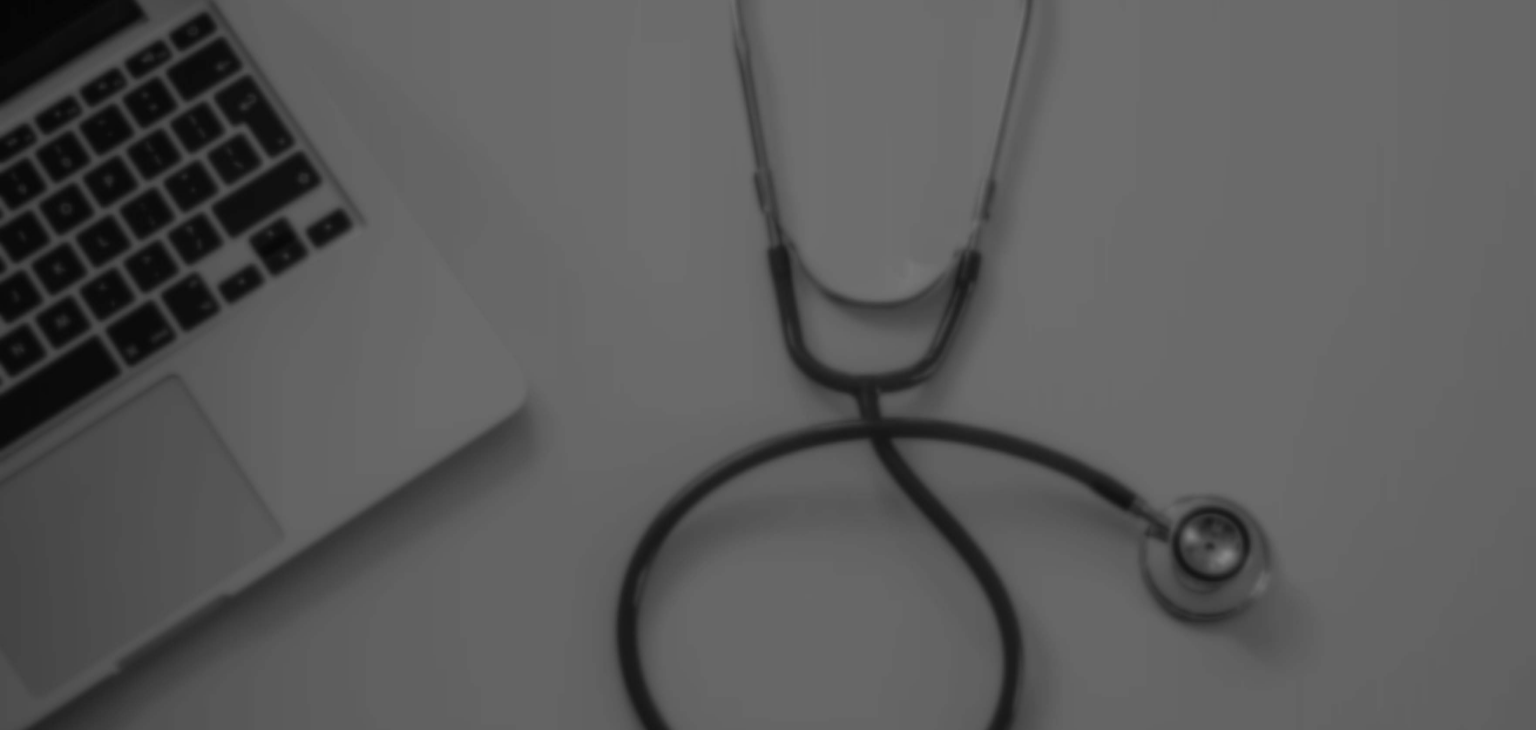 scroll, scrollTop: 0, scrollLeft: 0, axis: both 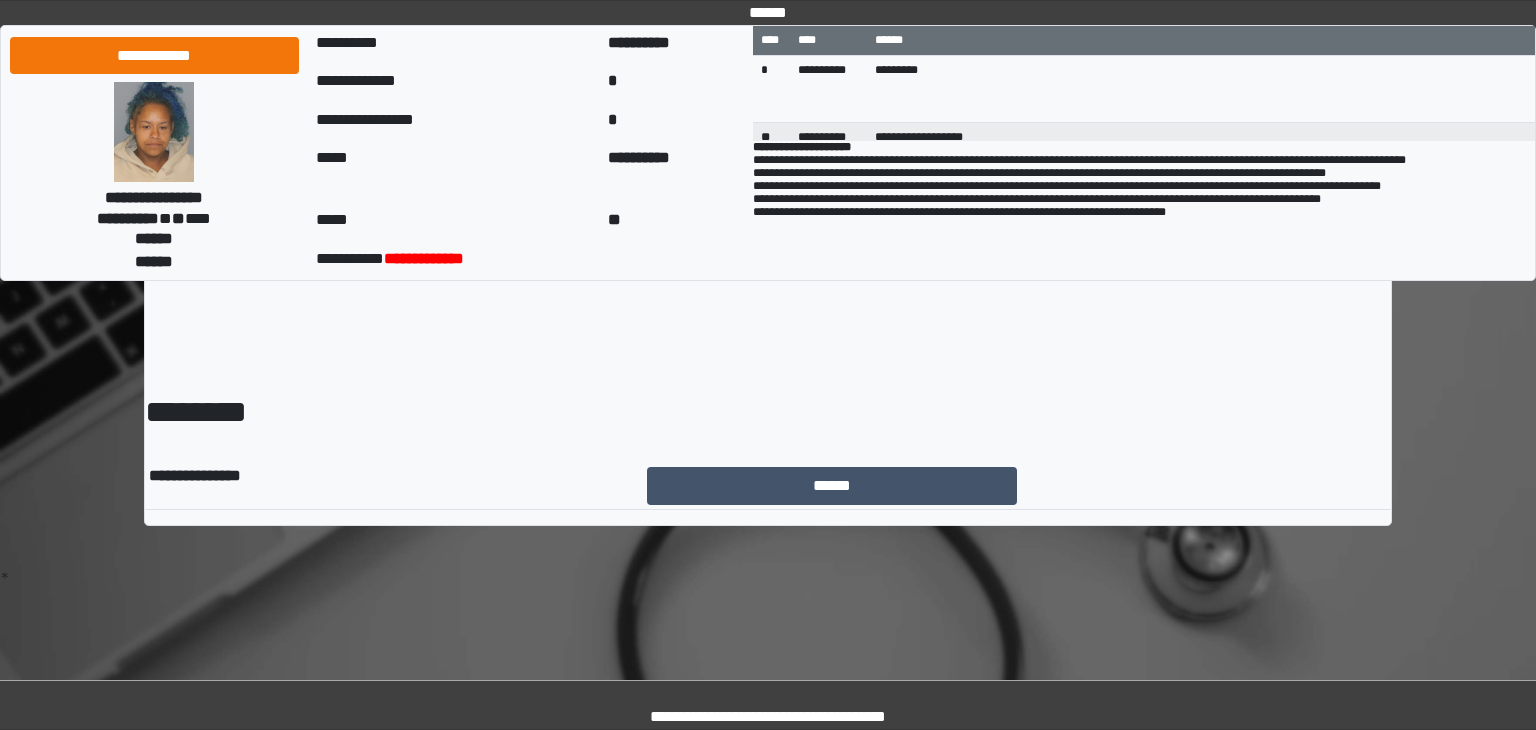 click on "******" at bounding box center [832, 486] 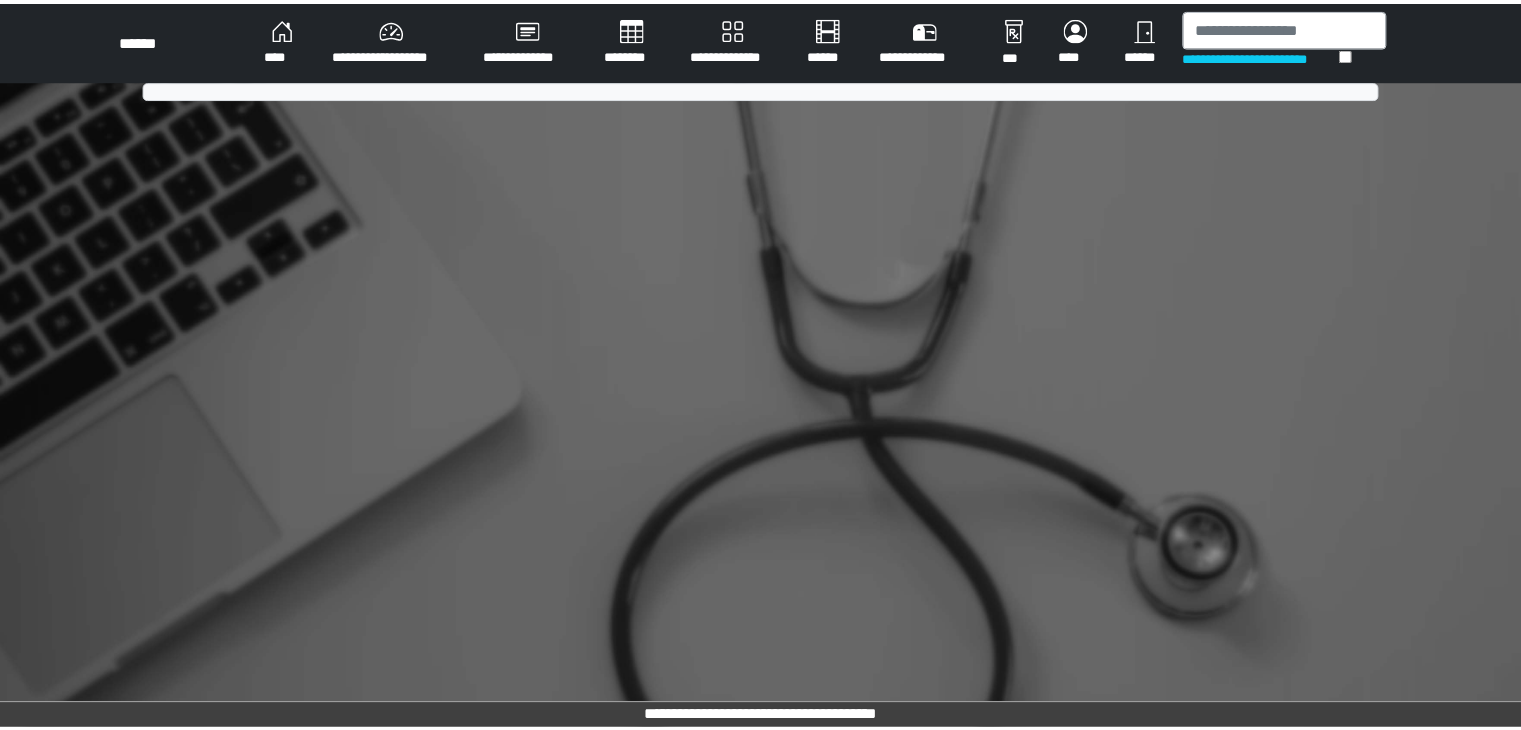 scroll, scrollTop: 0, scrollLeft: 0, axis: both 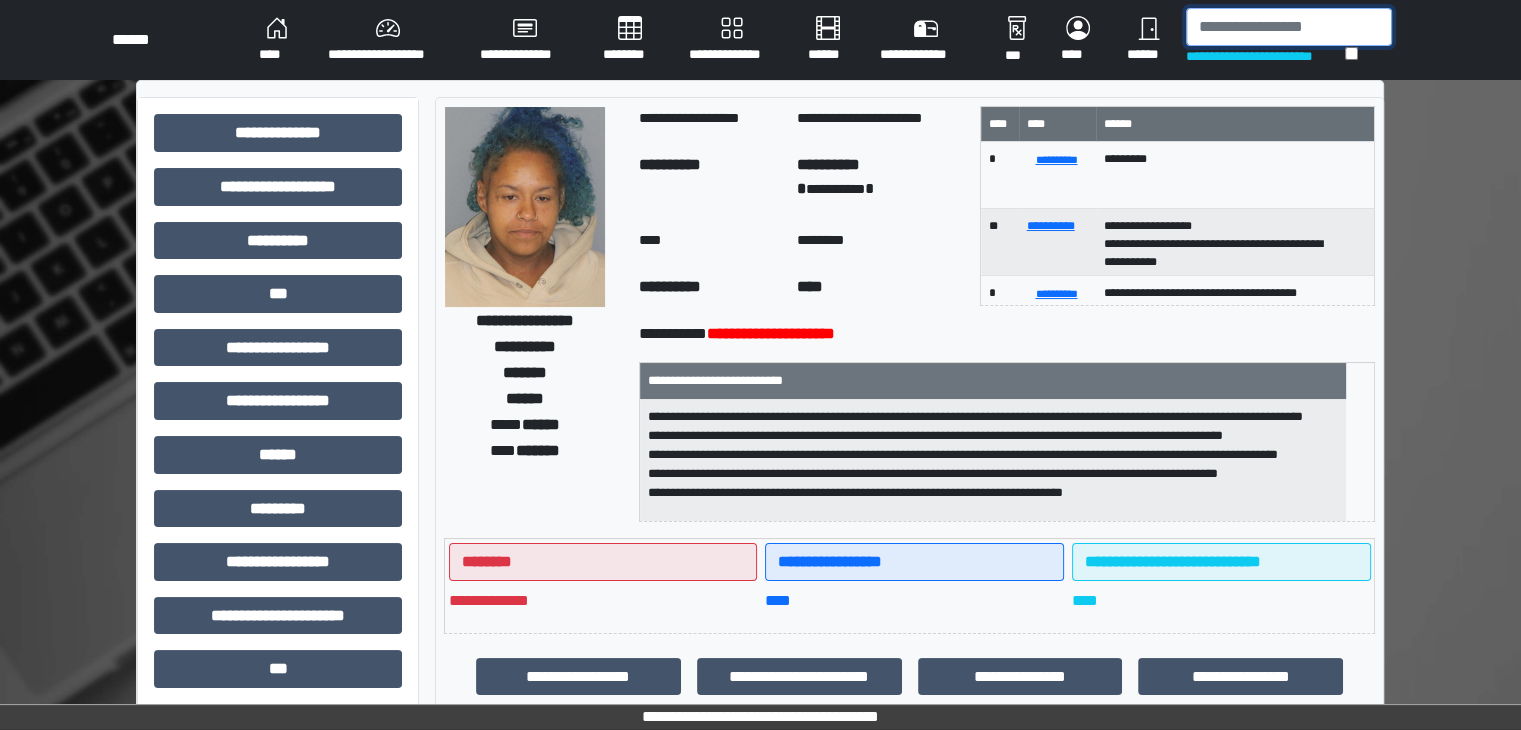 click at bounding box center [1289, 27] 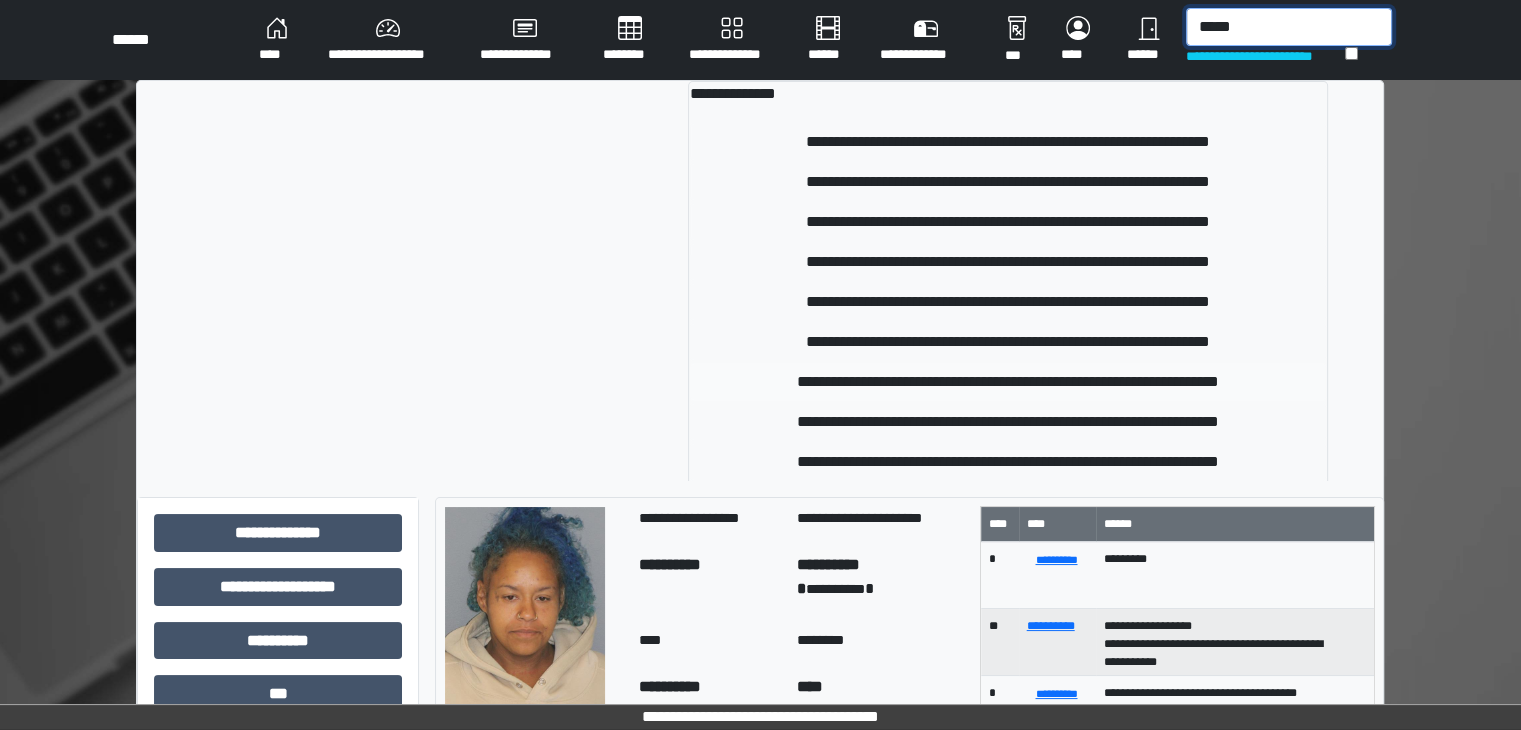 type on "*****" 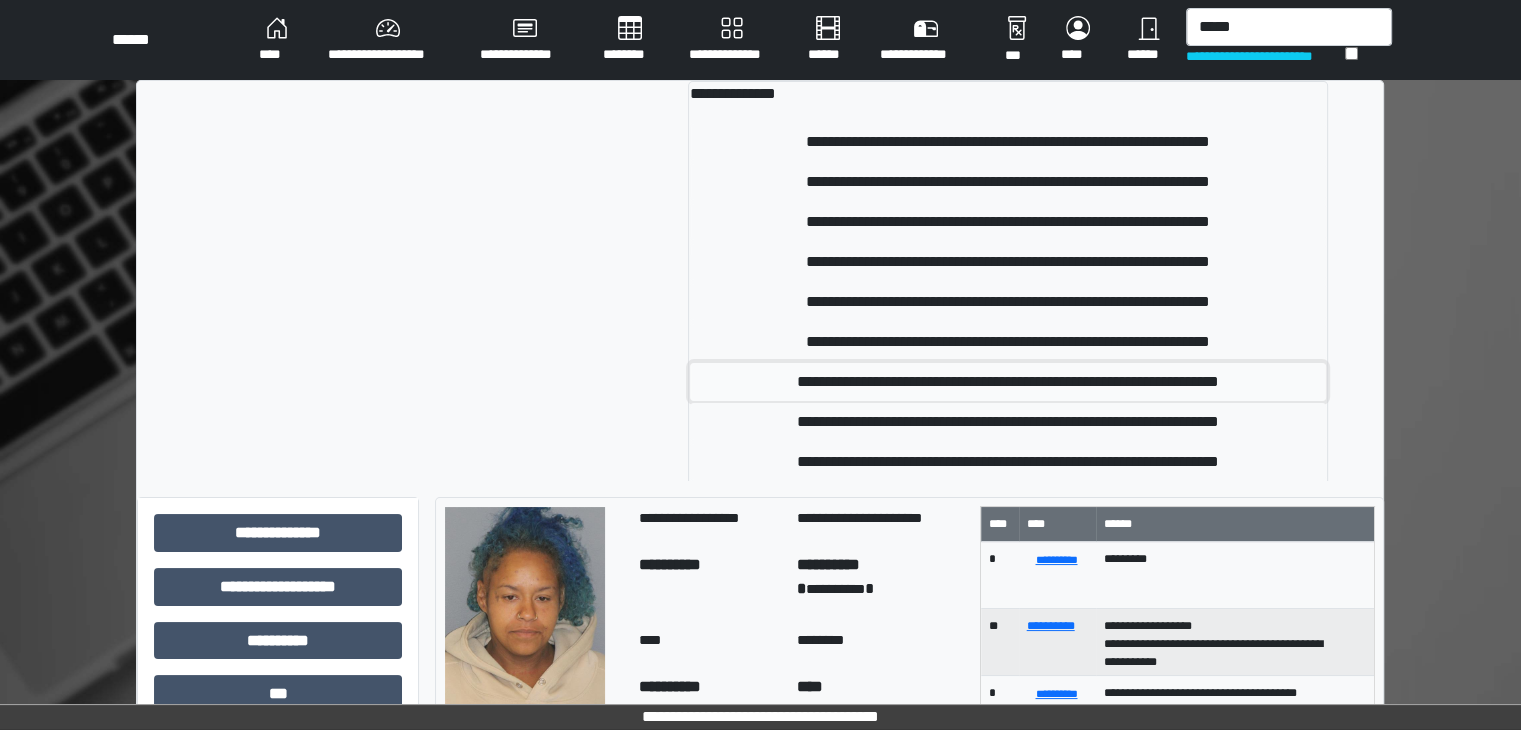 click on "**********" at bounding box center [1008, 382] 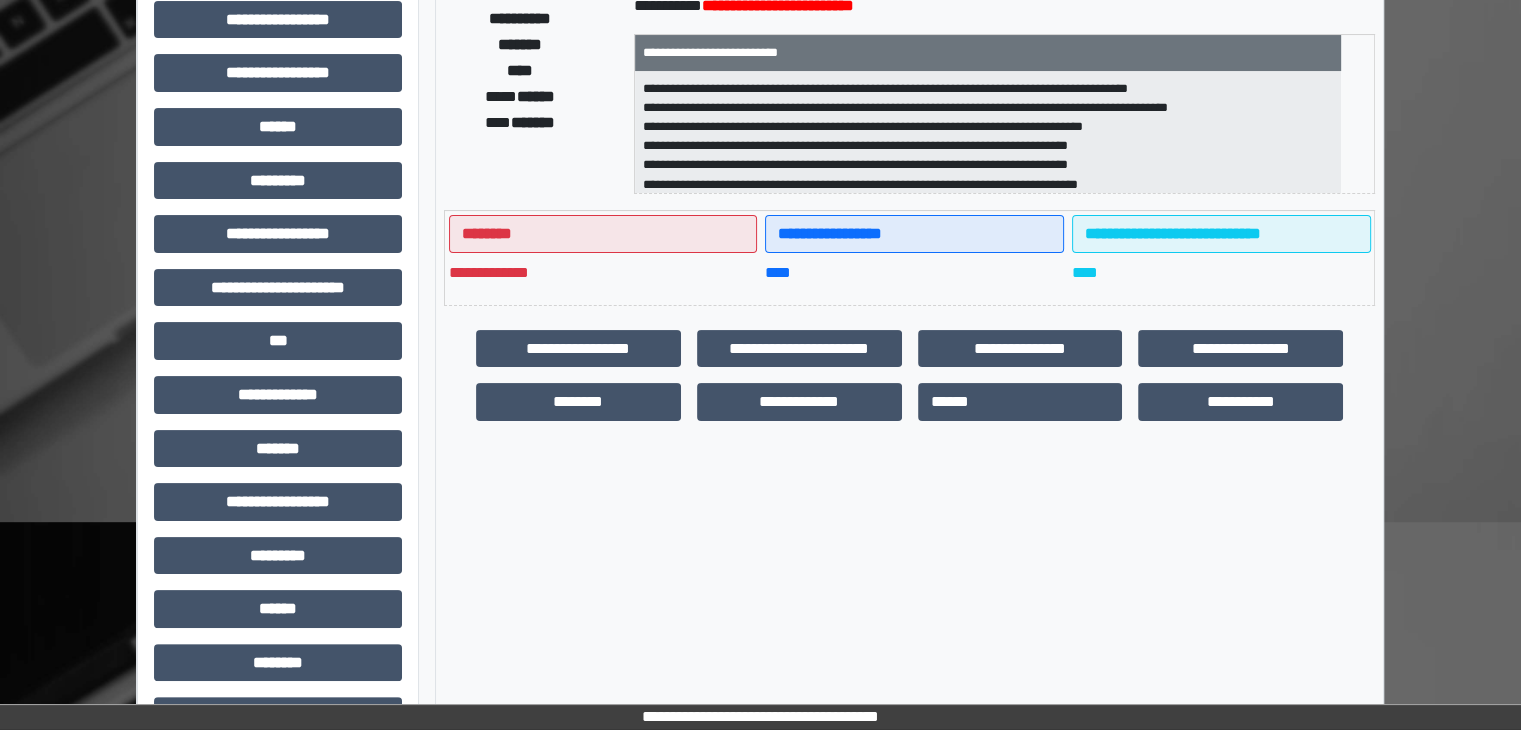 scroll, scrollTop: 335, scrollLeft: 0, axis: vertical 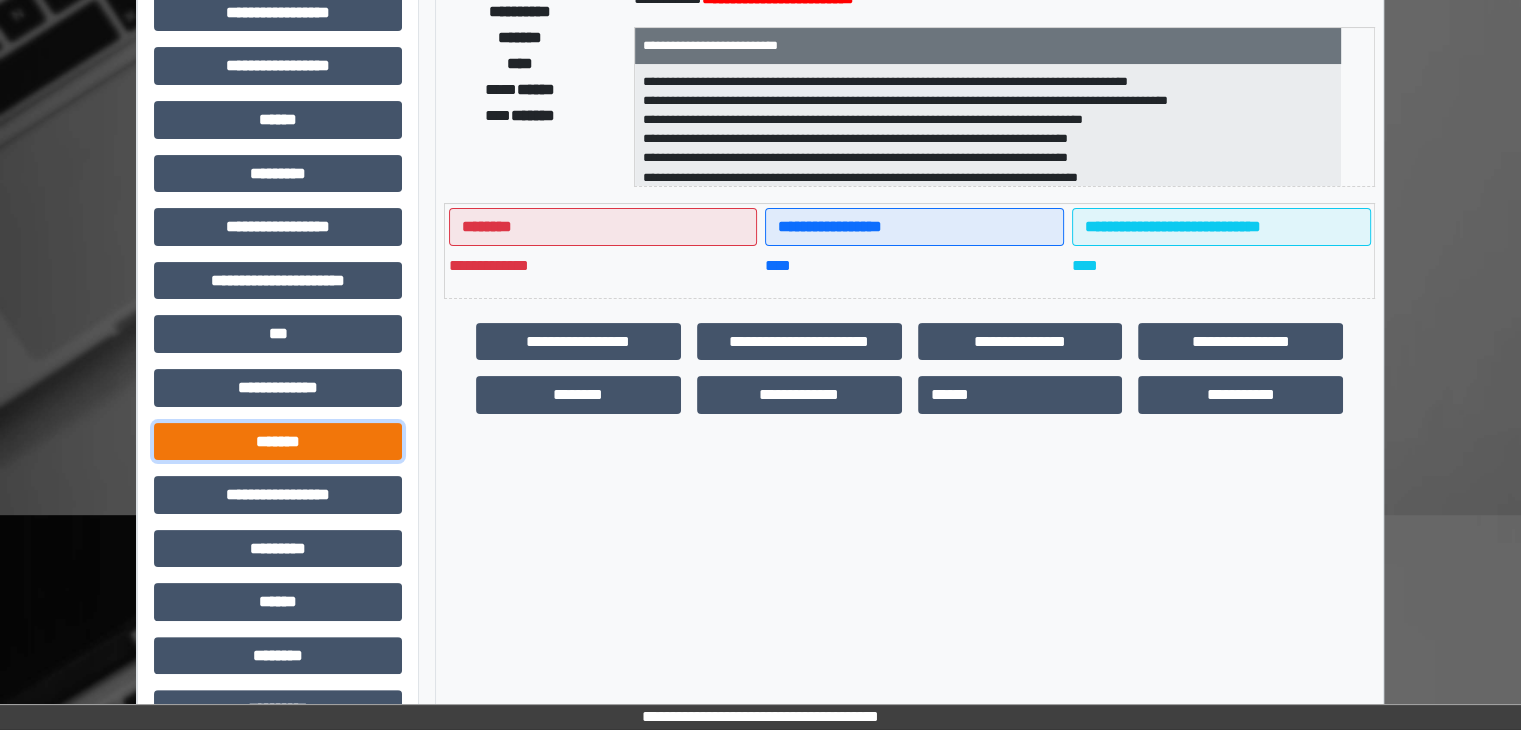 click on "*******" at bounding box center [278, 442] 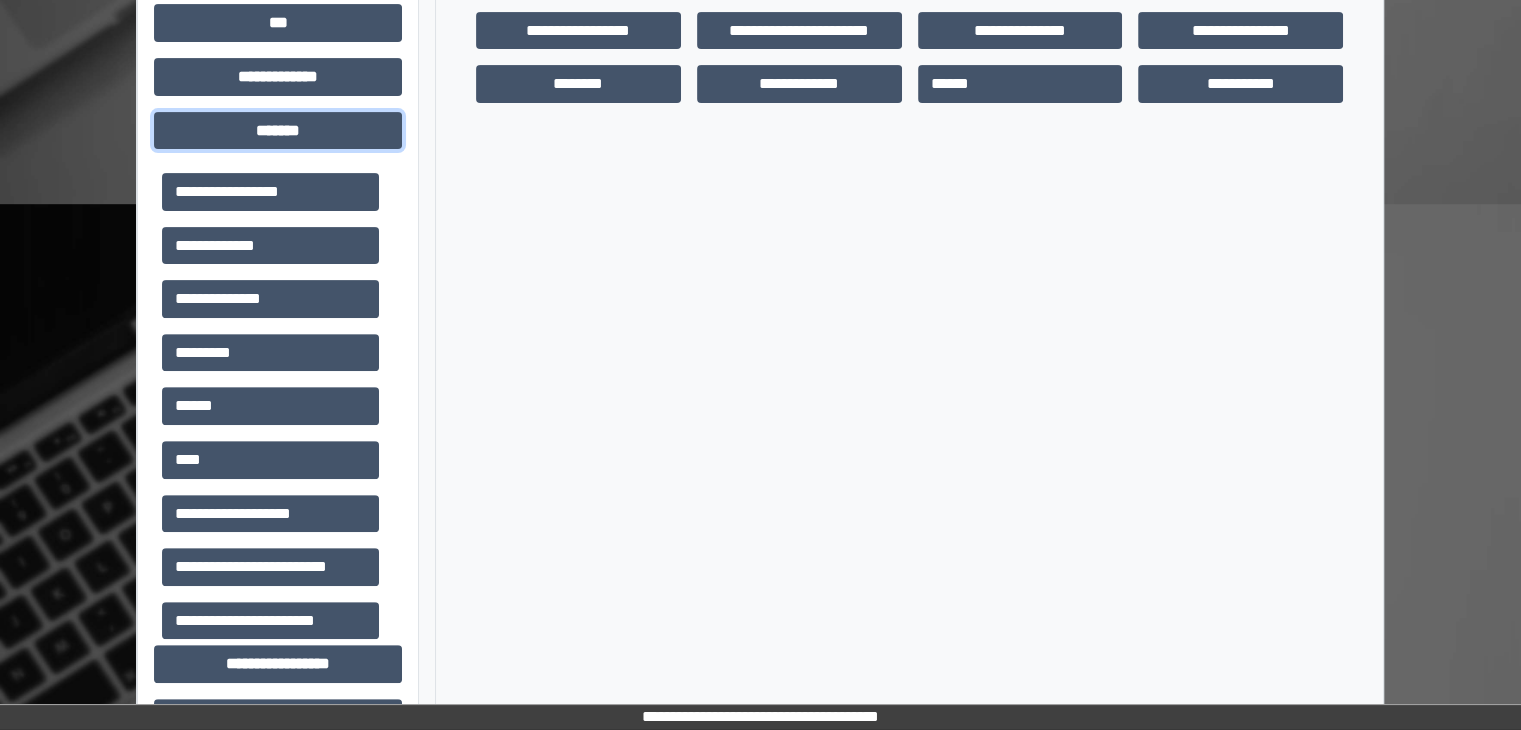 scroll, scrollTop: 648, scrollLeft: 0, axis: vertical 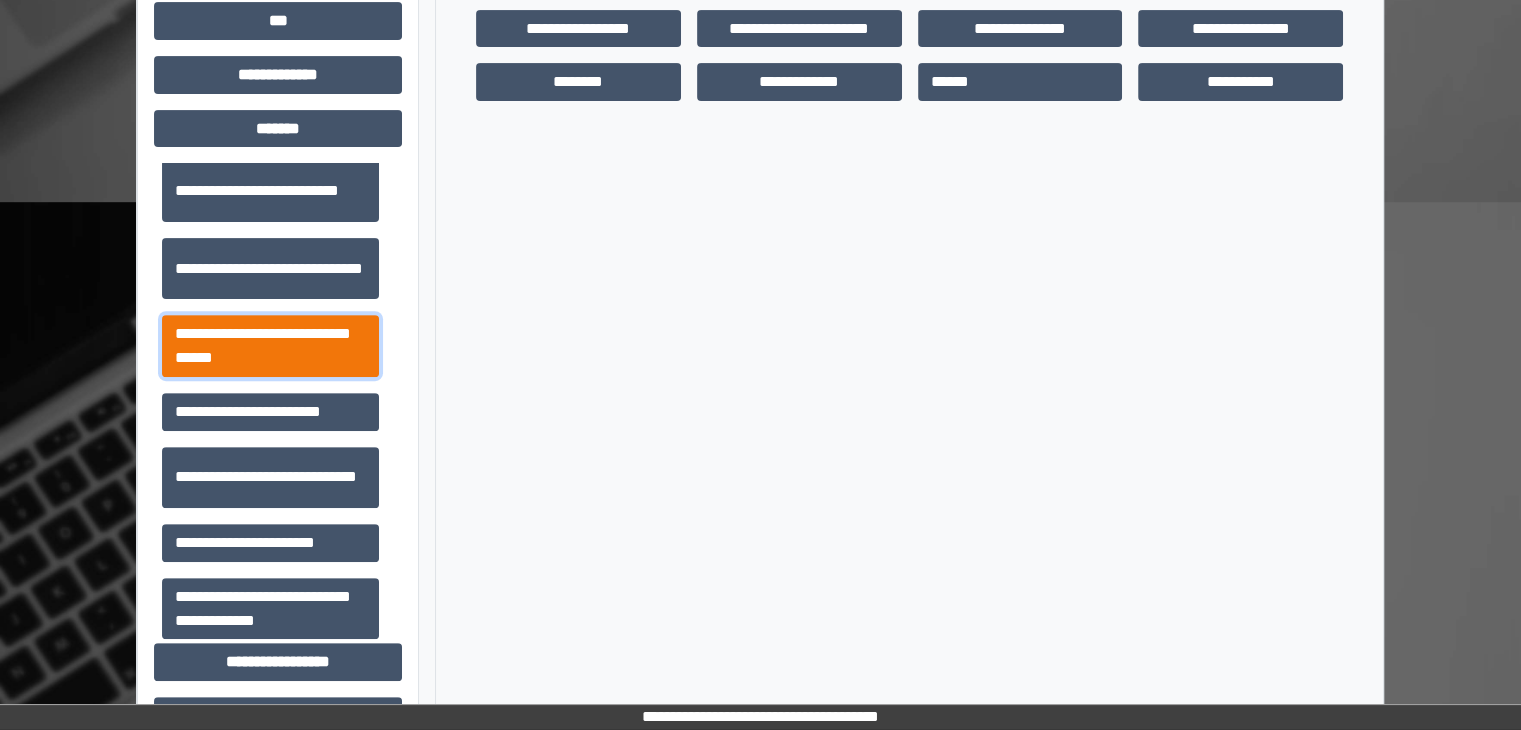 click on "**********" at bounding box center [270, 346] 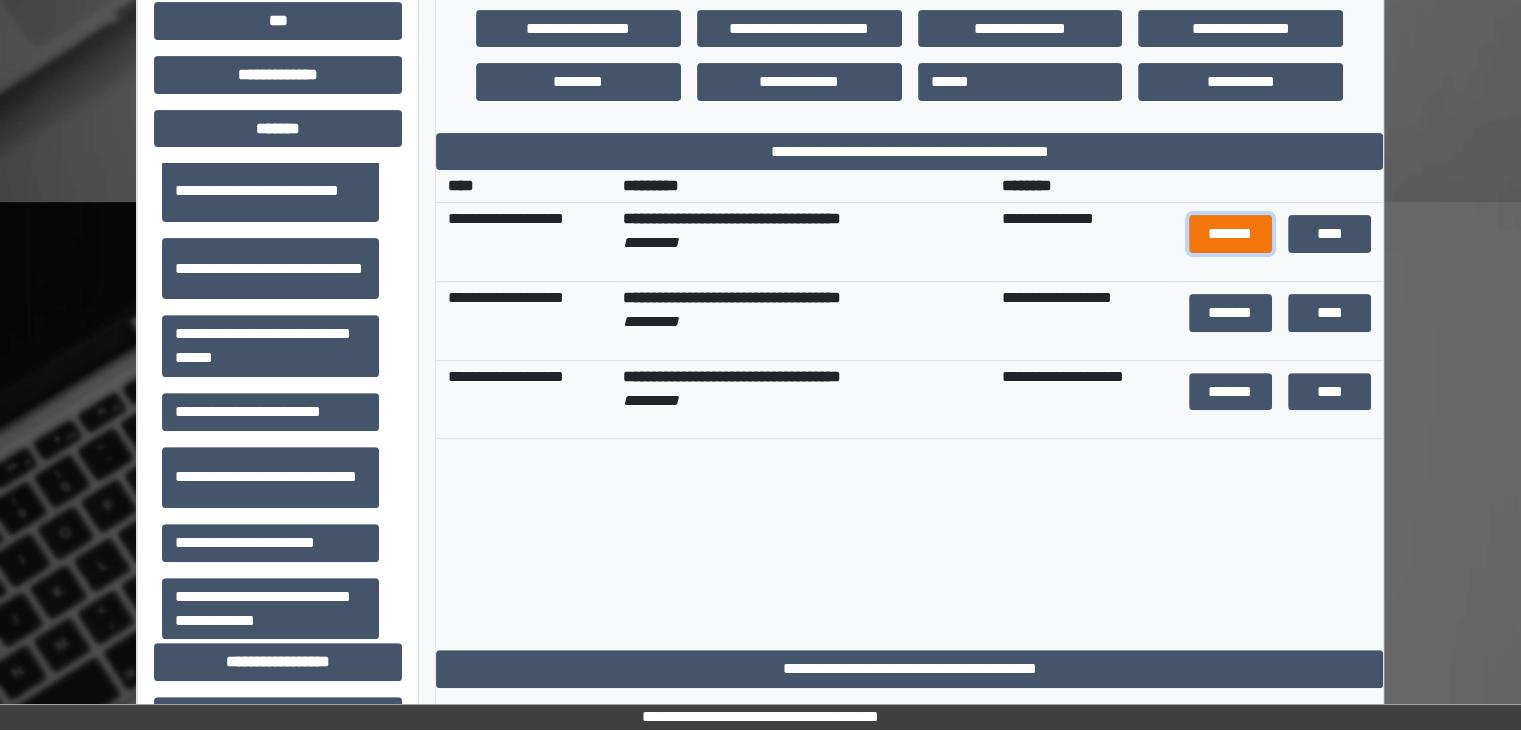 click on "*******" at bounding box center [1230, 234] 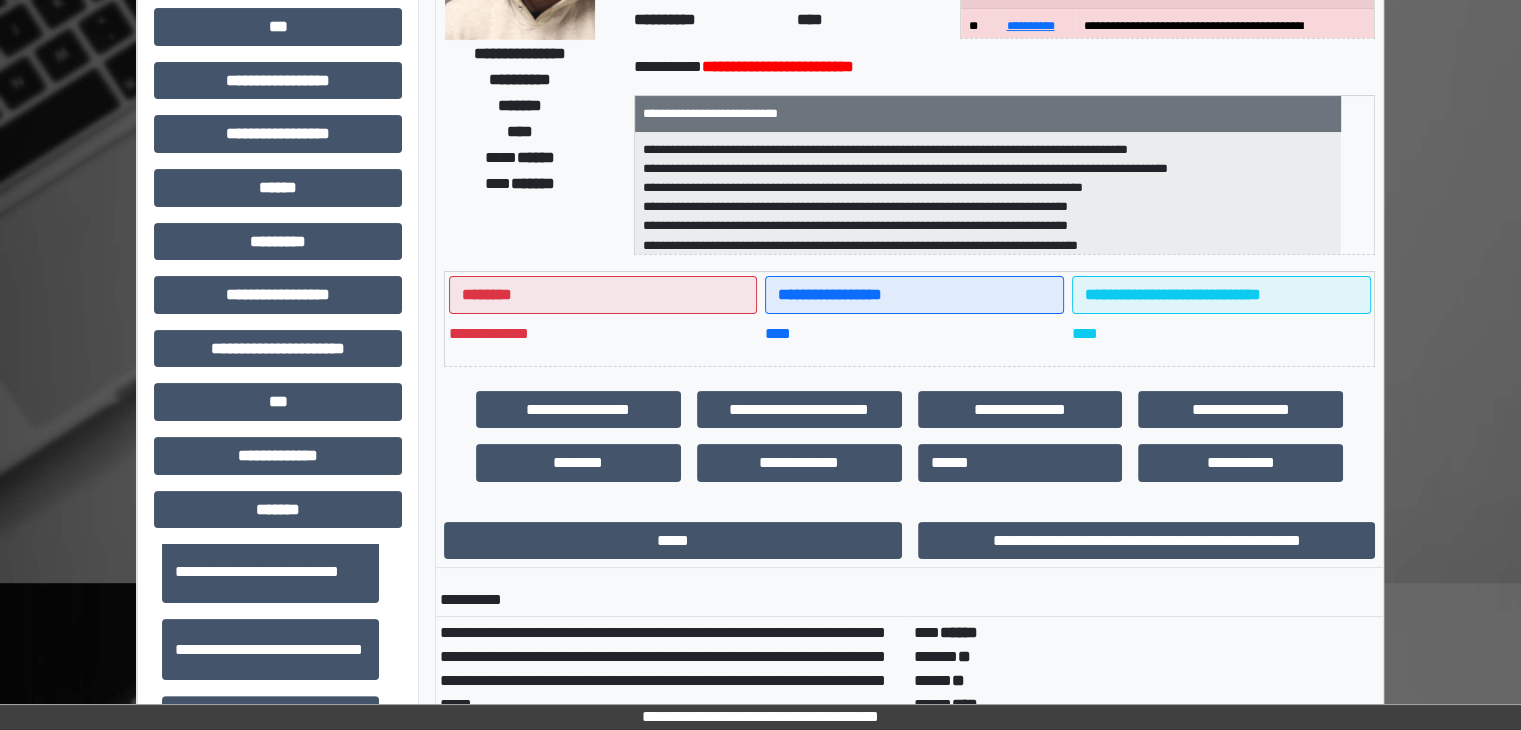 scroll, scrollTop: 248, scrollLeft: 0, axis: vertical 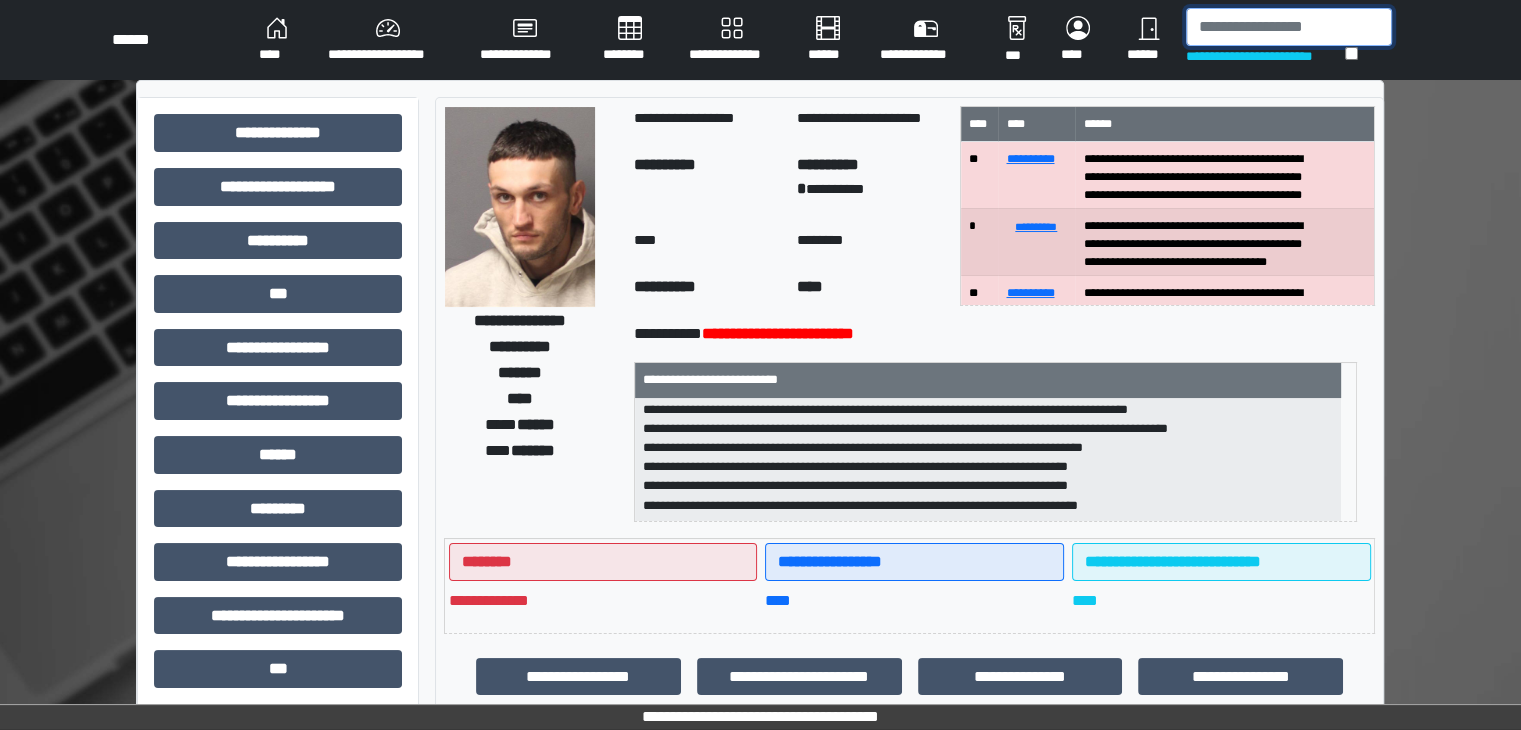 click at bounding box center (1289, 27) 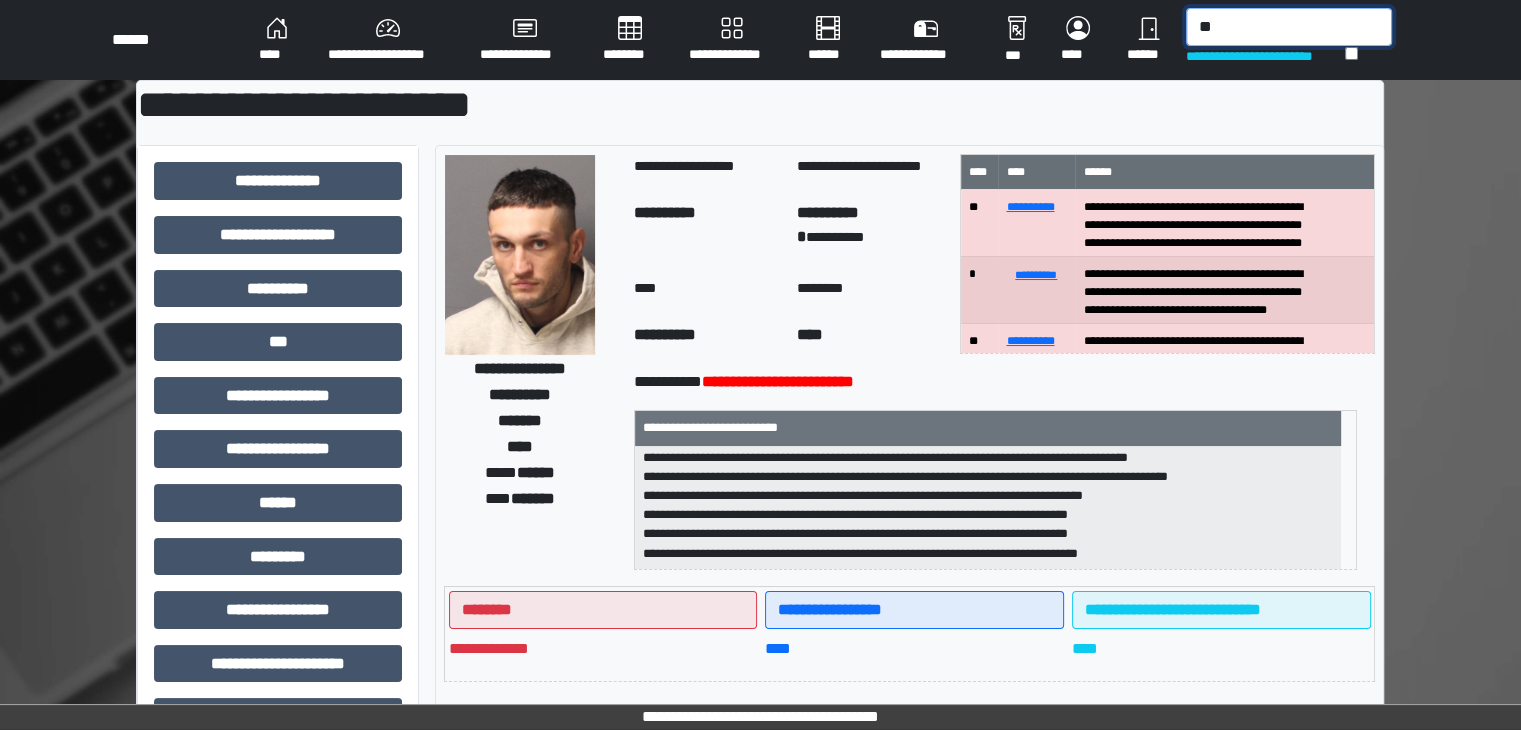 type on "*" 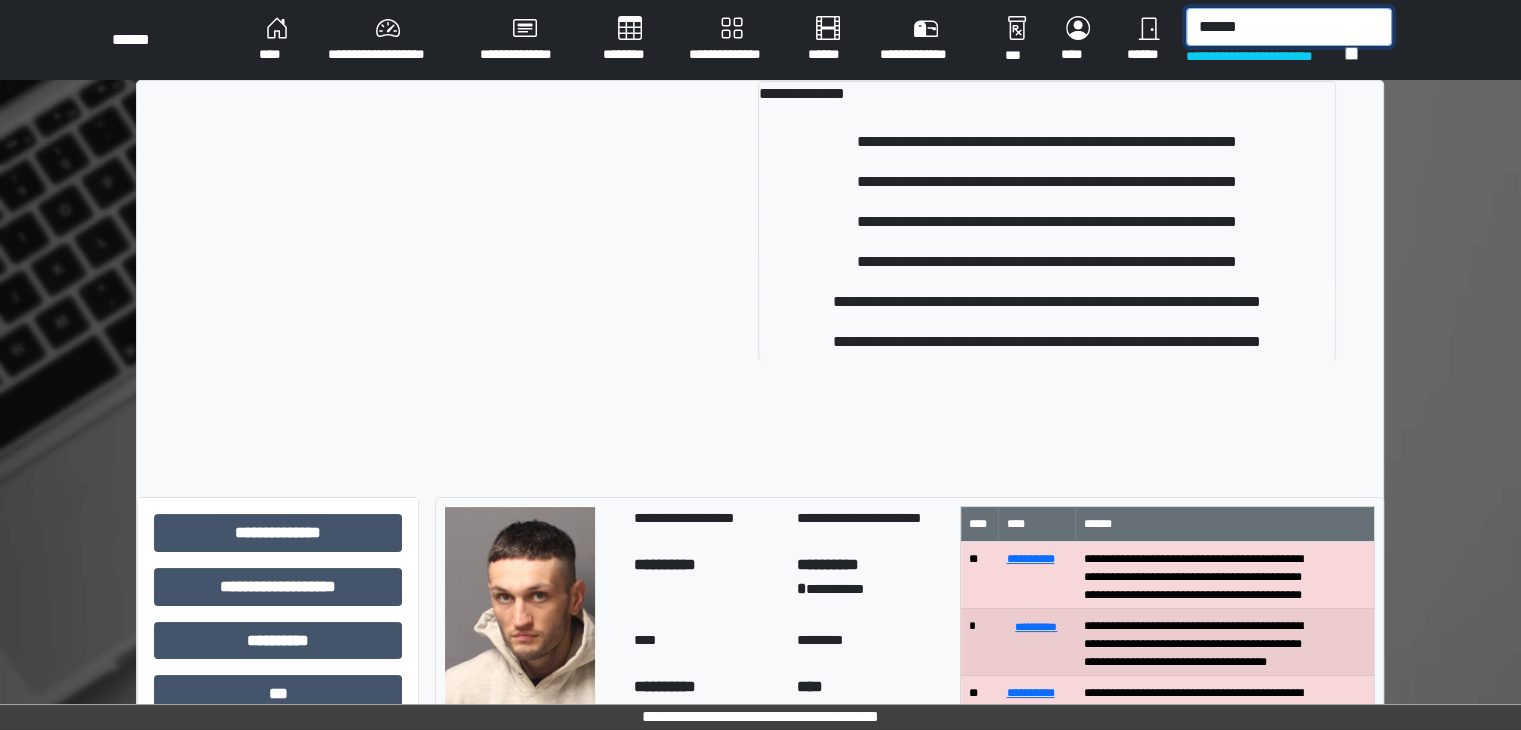 type on "******" 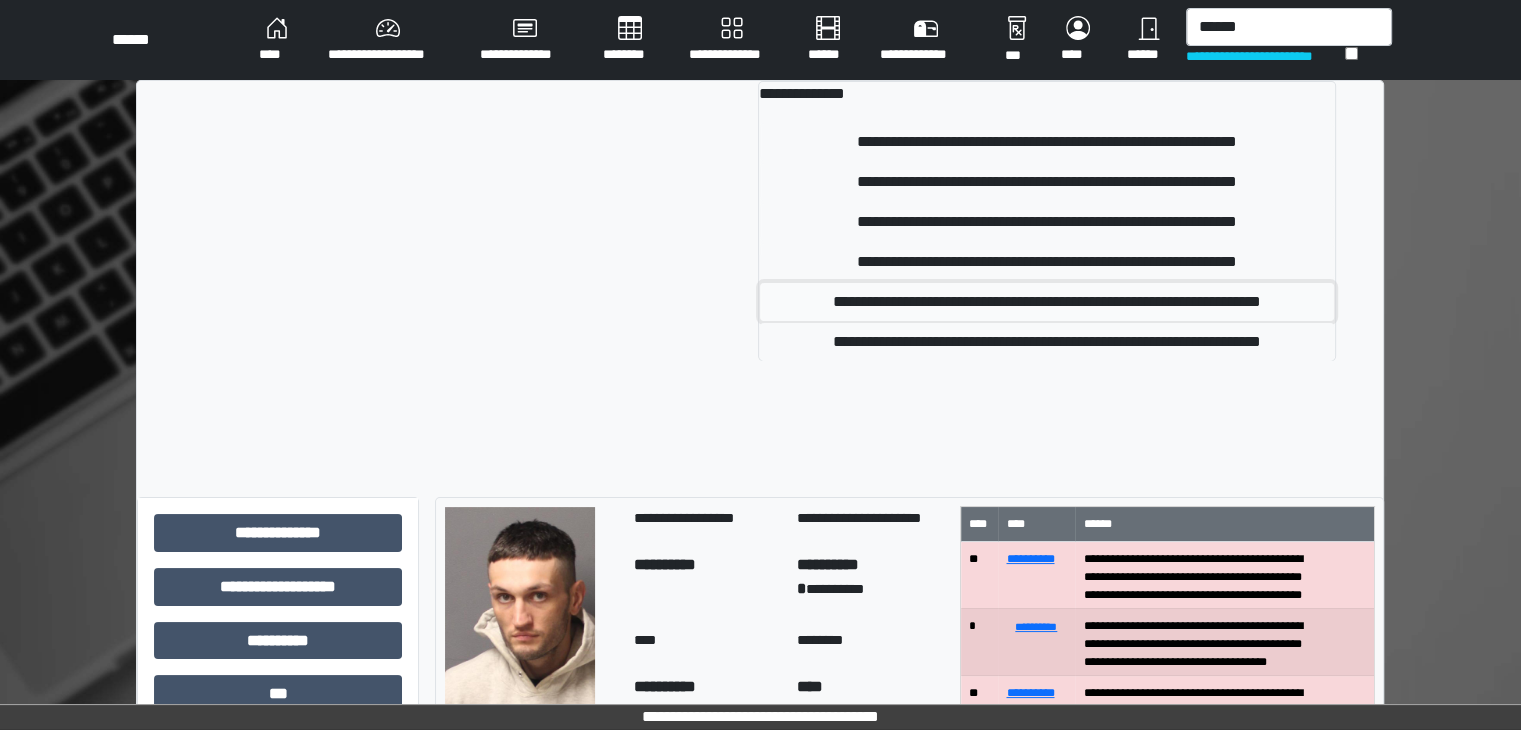 click on "**********" at bounding box center (1046, 302) 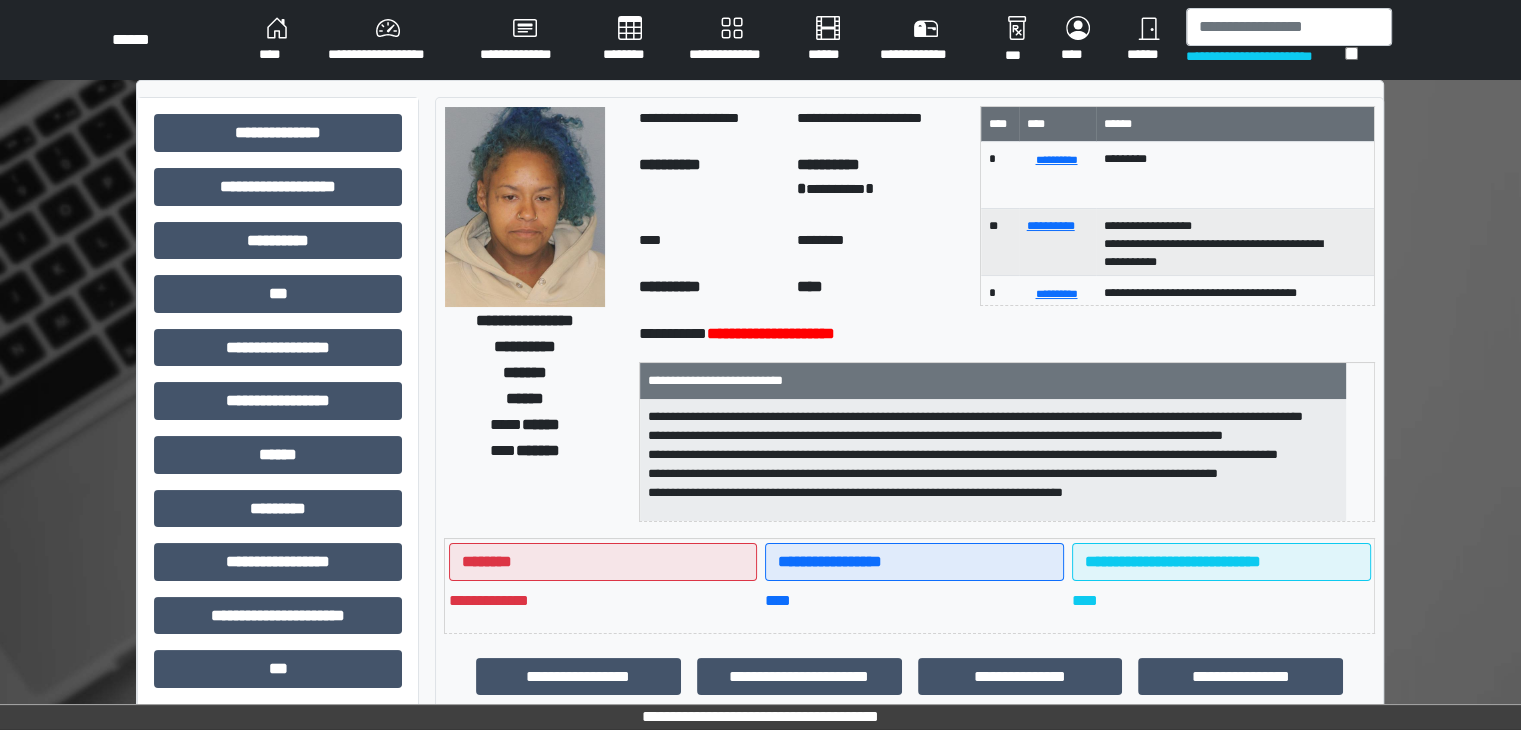 scroll, scrollTop: 44, scrollLeft: 0, axis: vertical 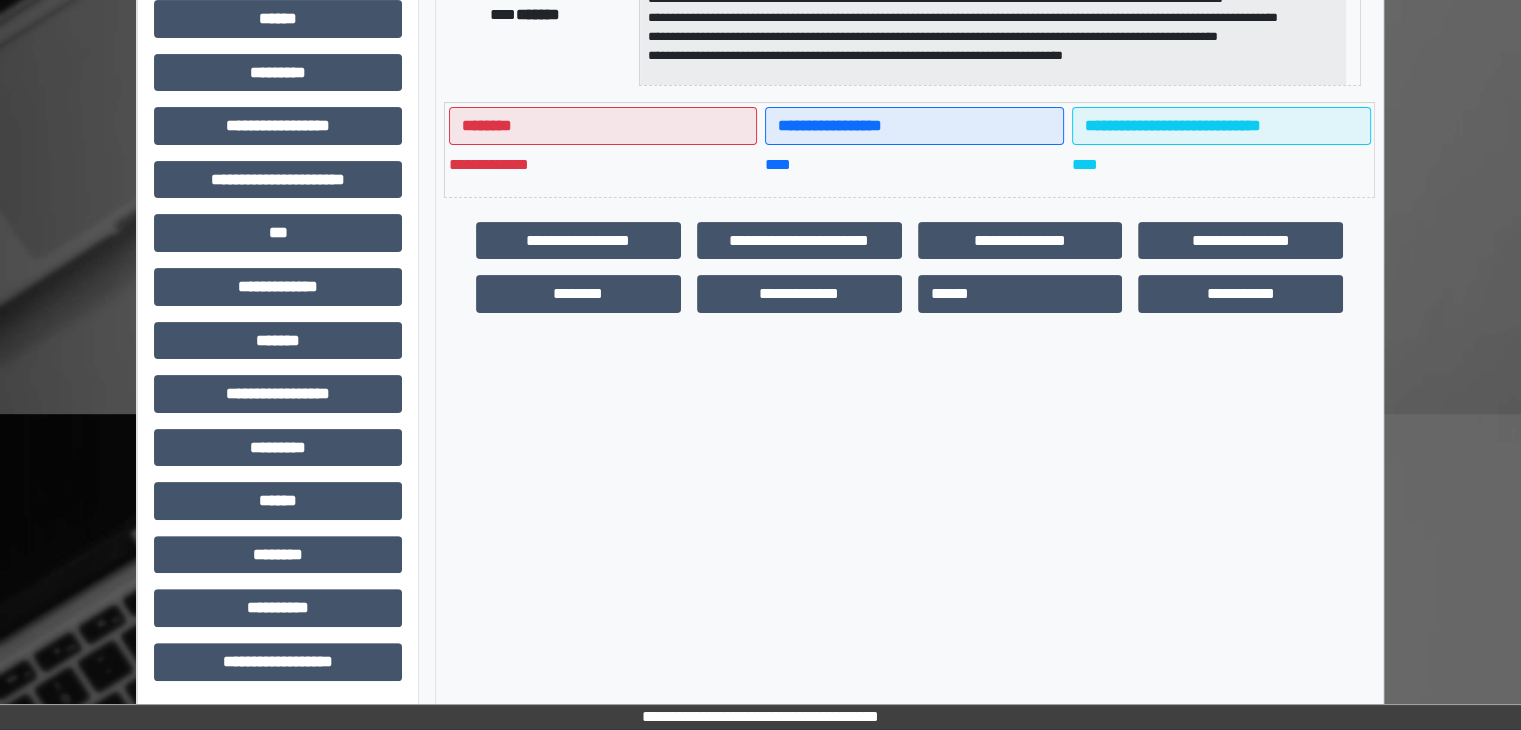 click on "**********" at bounding box center (278, 187) 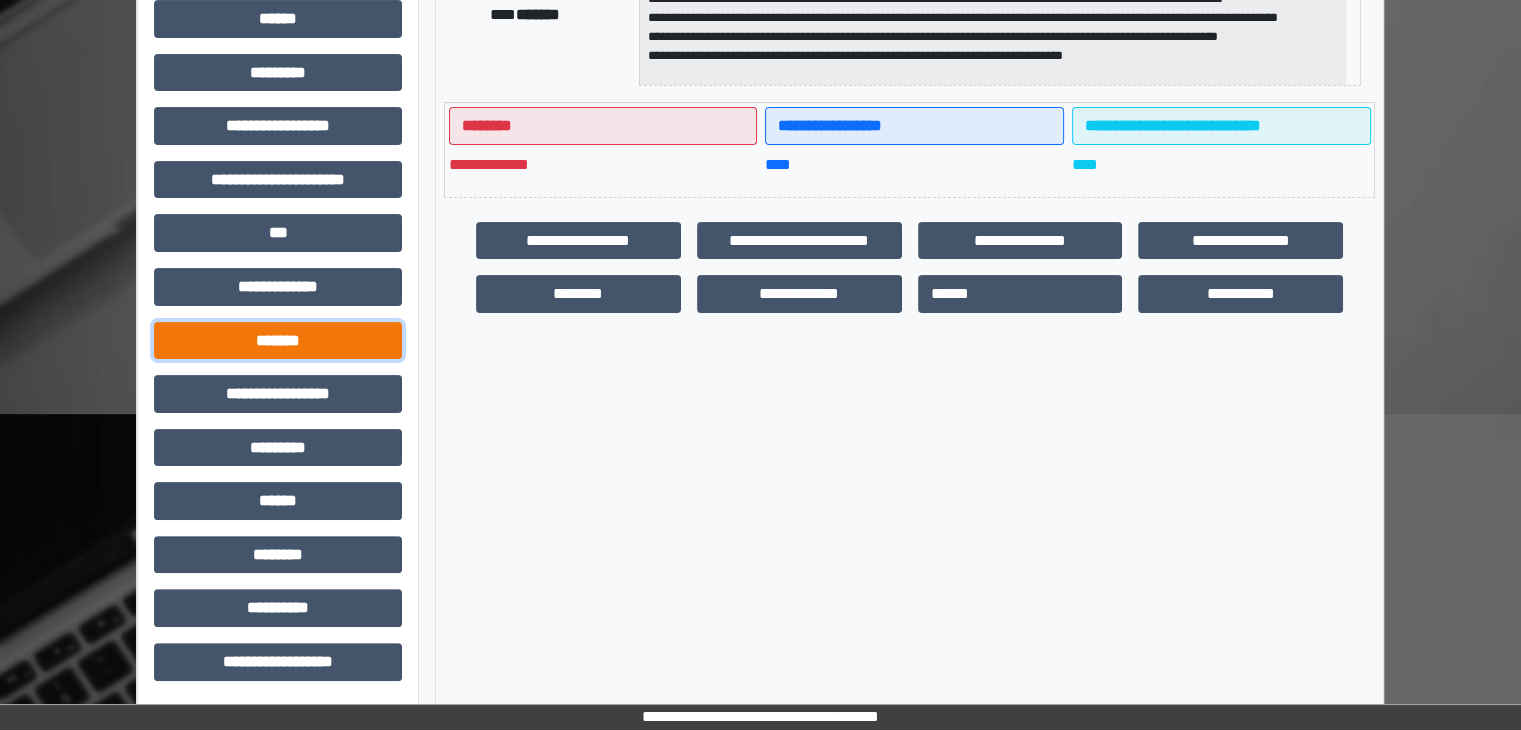 click on "*******" at bounding box center (278, 341) 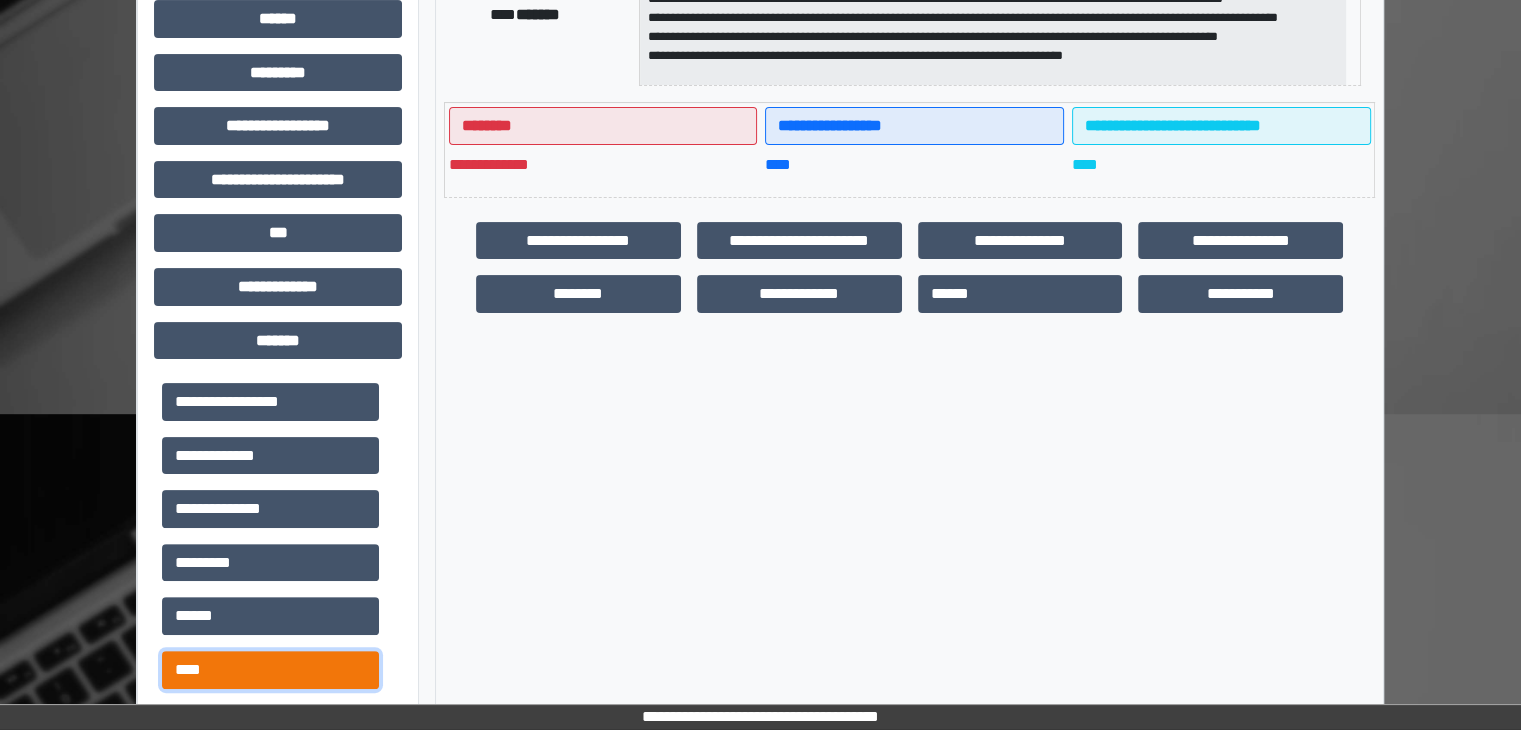 click on "****" at bounding box center [270, 670] 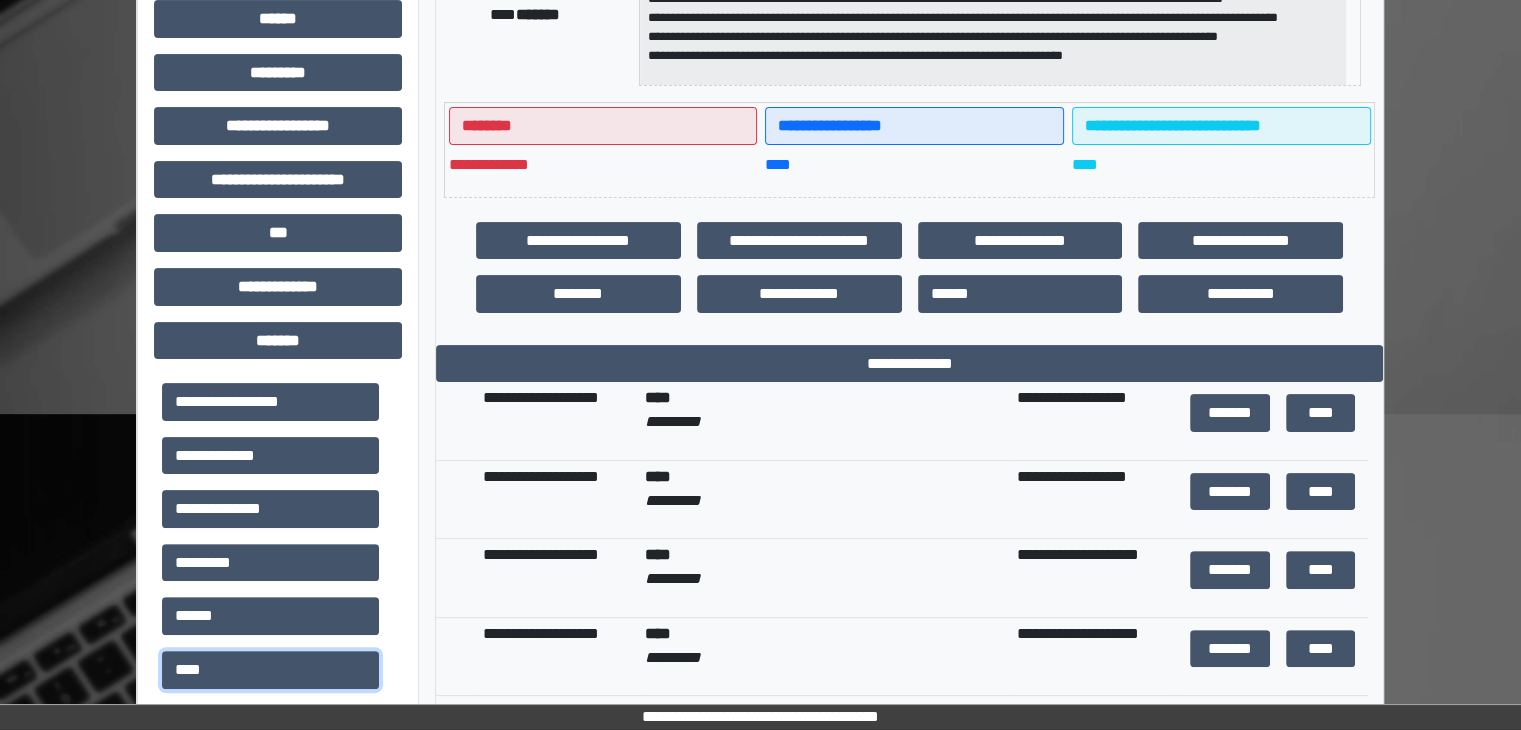 scroll, scrollTop: 112, scrollLeft: 0, axis: vertical 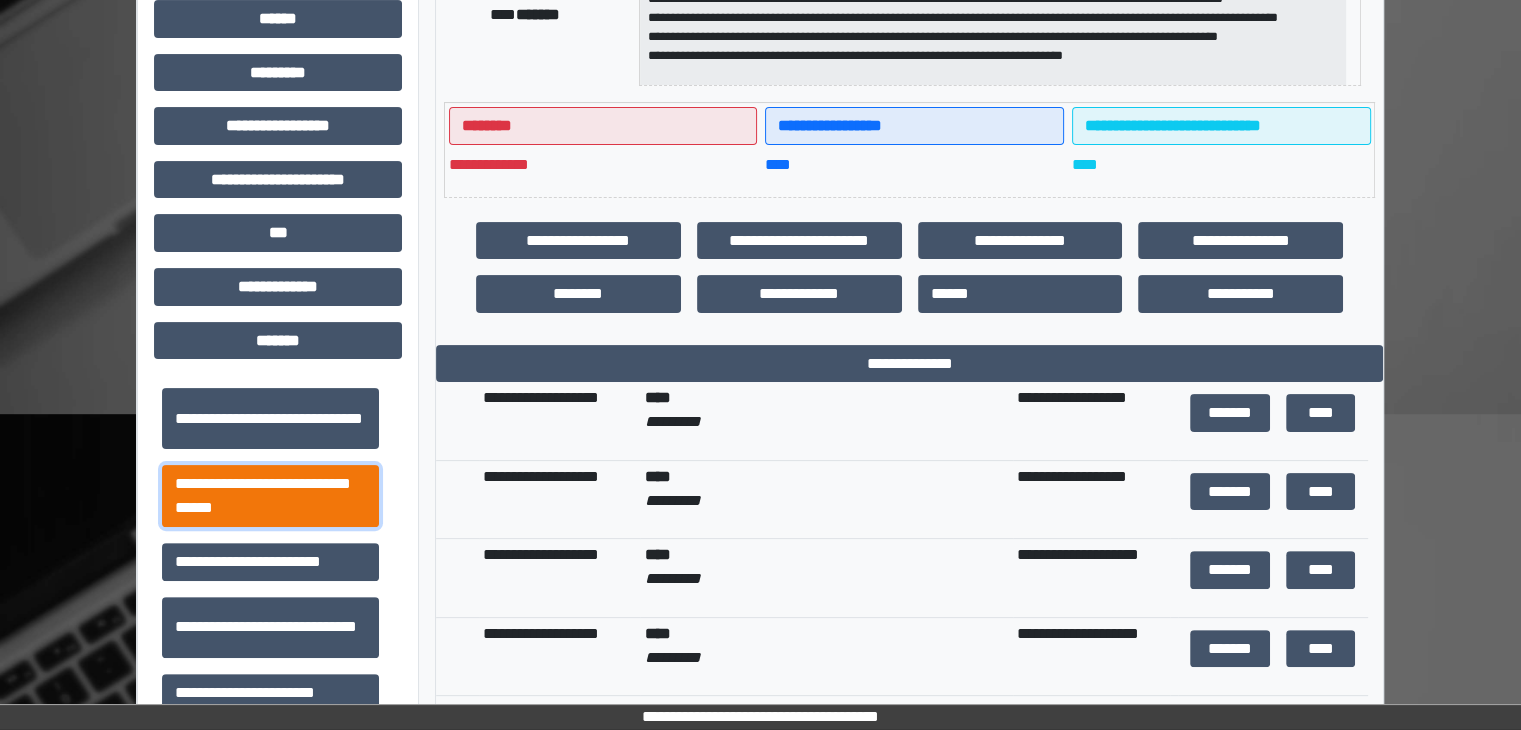 click on "**********" at bounding box center [270, 496] 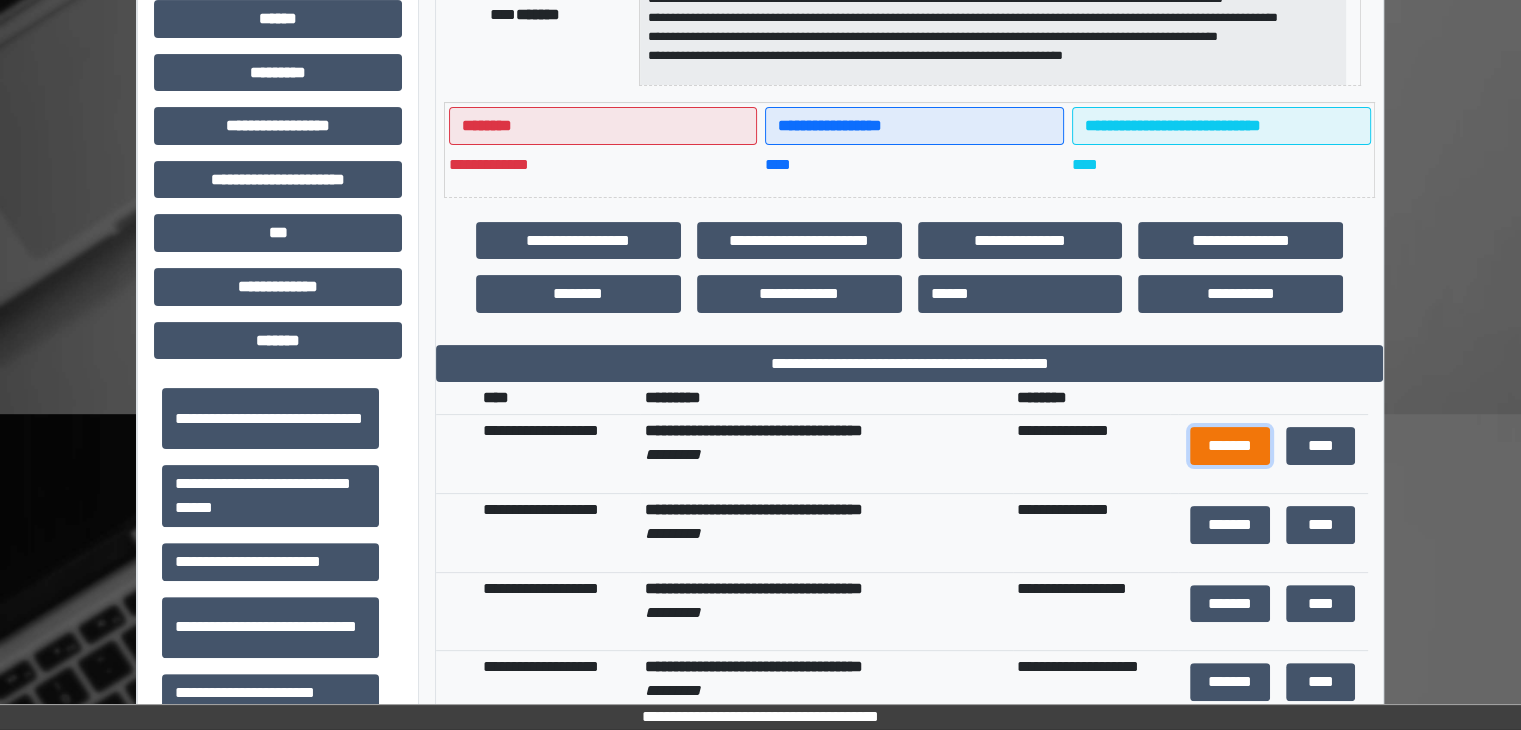 click on "*******" at bounding box center (1230, 446) 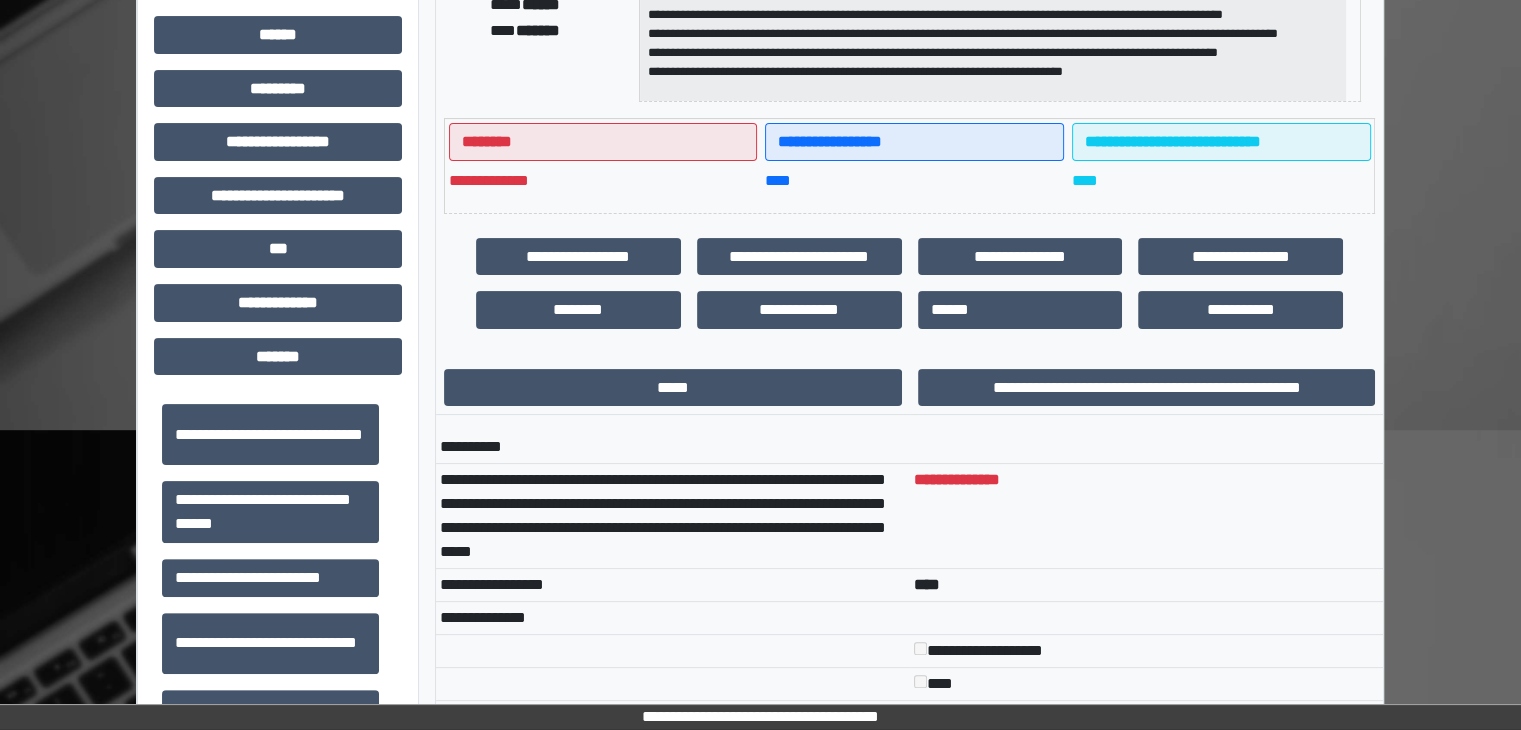 scroll, scrollTop: 289, scrollLeft: 0, axis: vertical 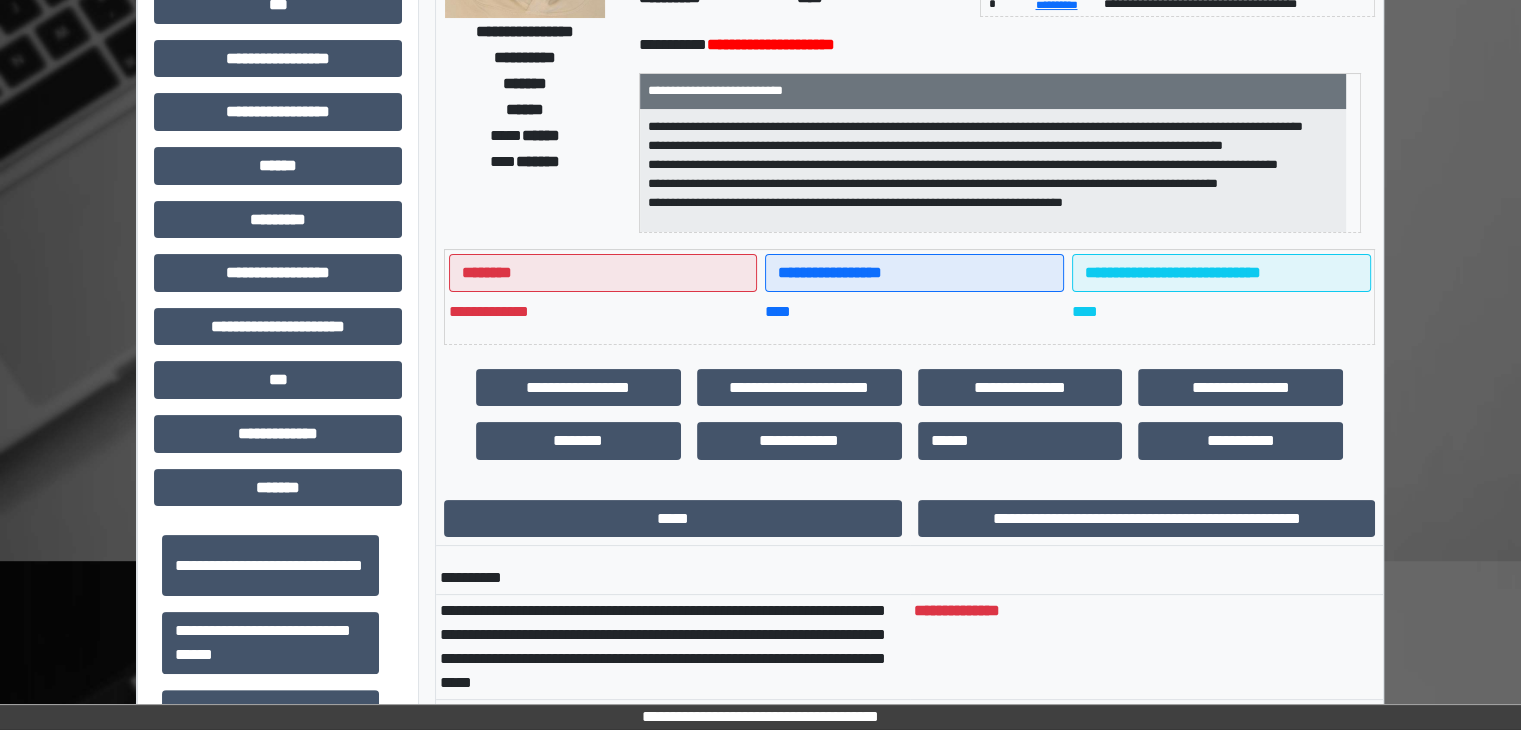 click on "**********" at bounding box center (1147, 519) 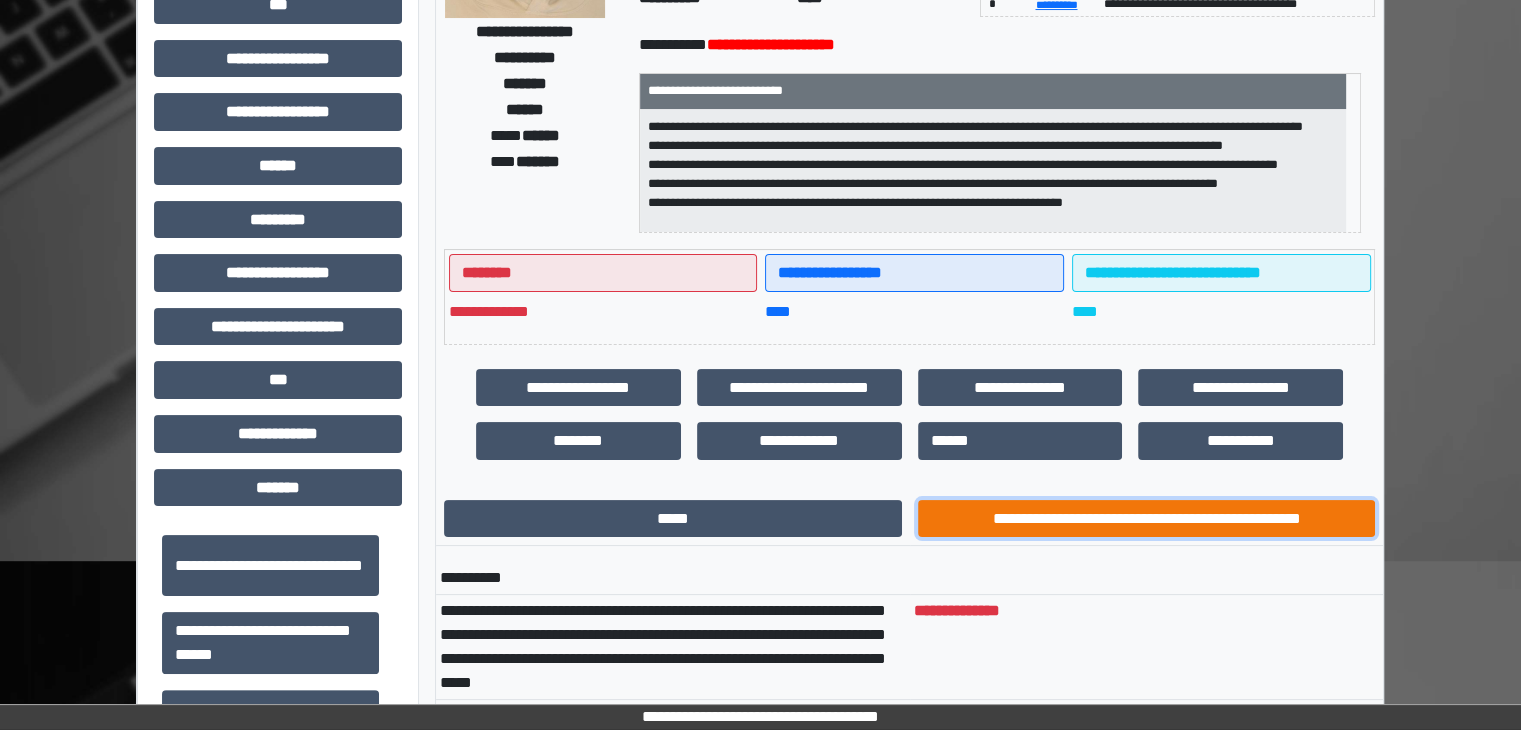 click on "**********" at bounding box center [1147, 519] 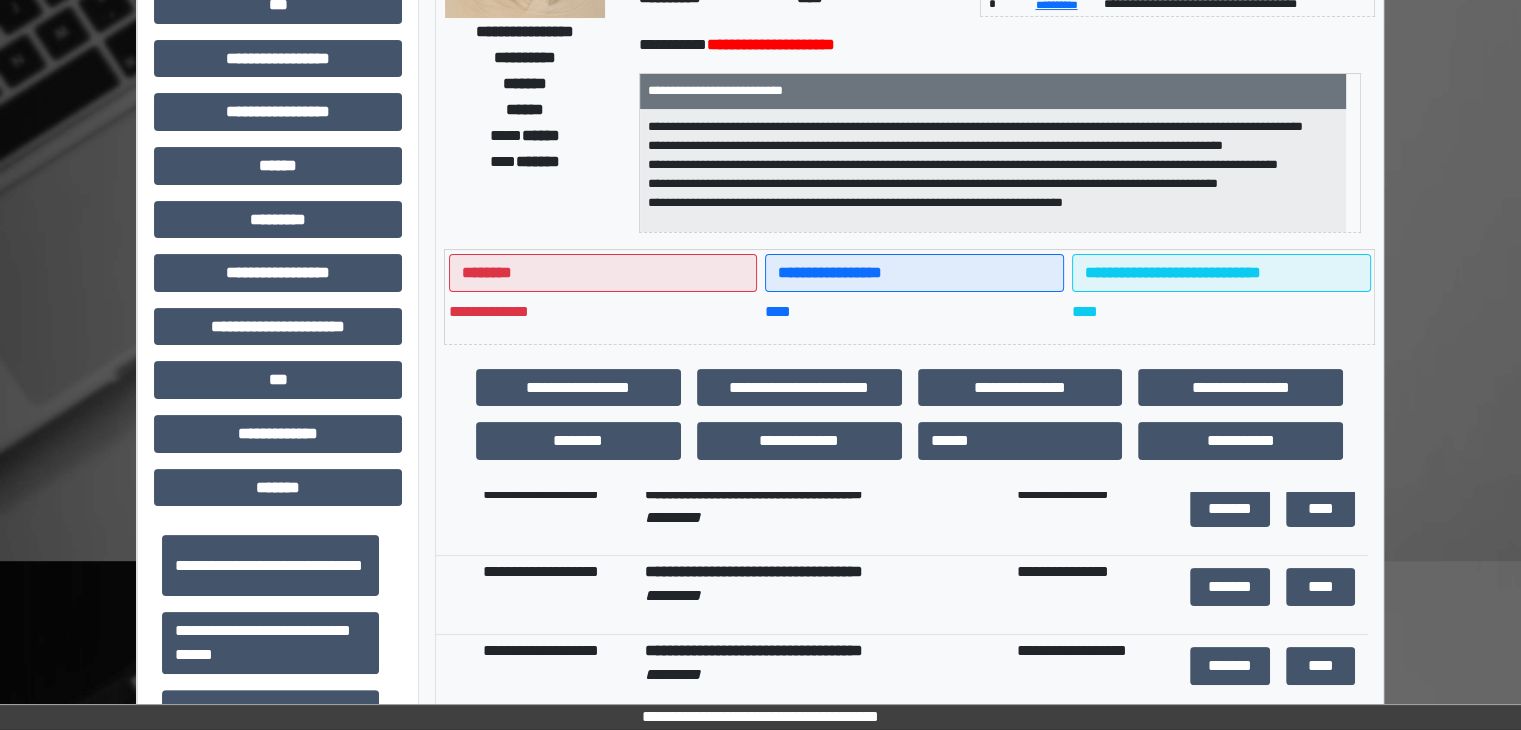 scroll, scrollTop: 48, scrollLeft: 0, axis: vertical 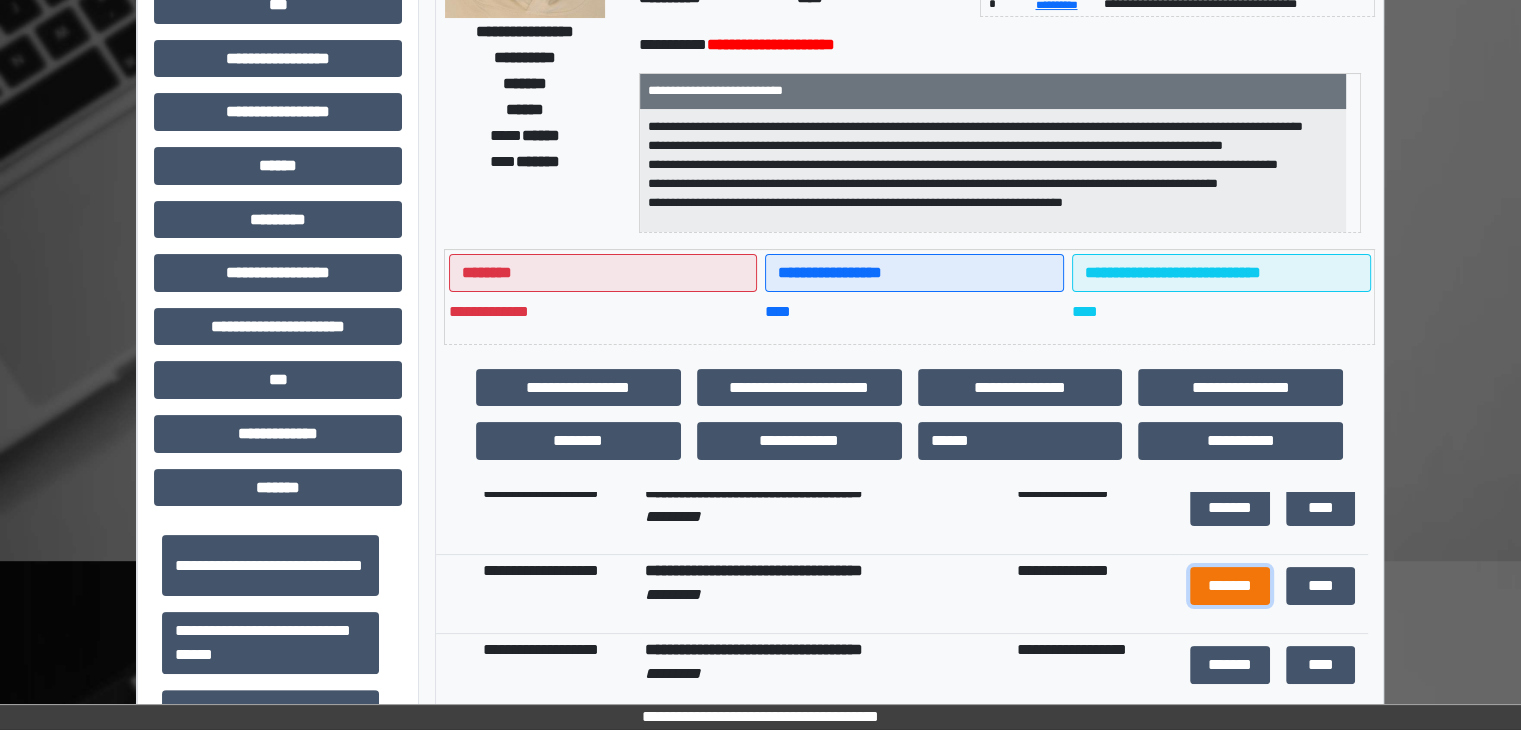 click on "*******" at bounding box center (1230, 586) 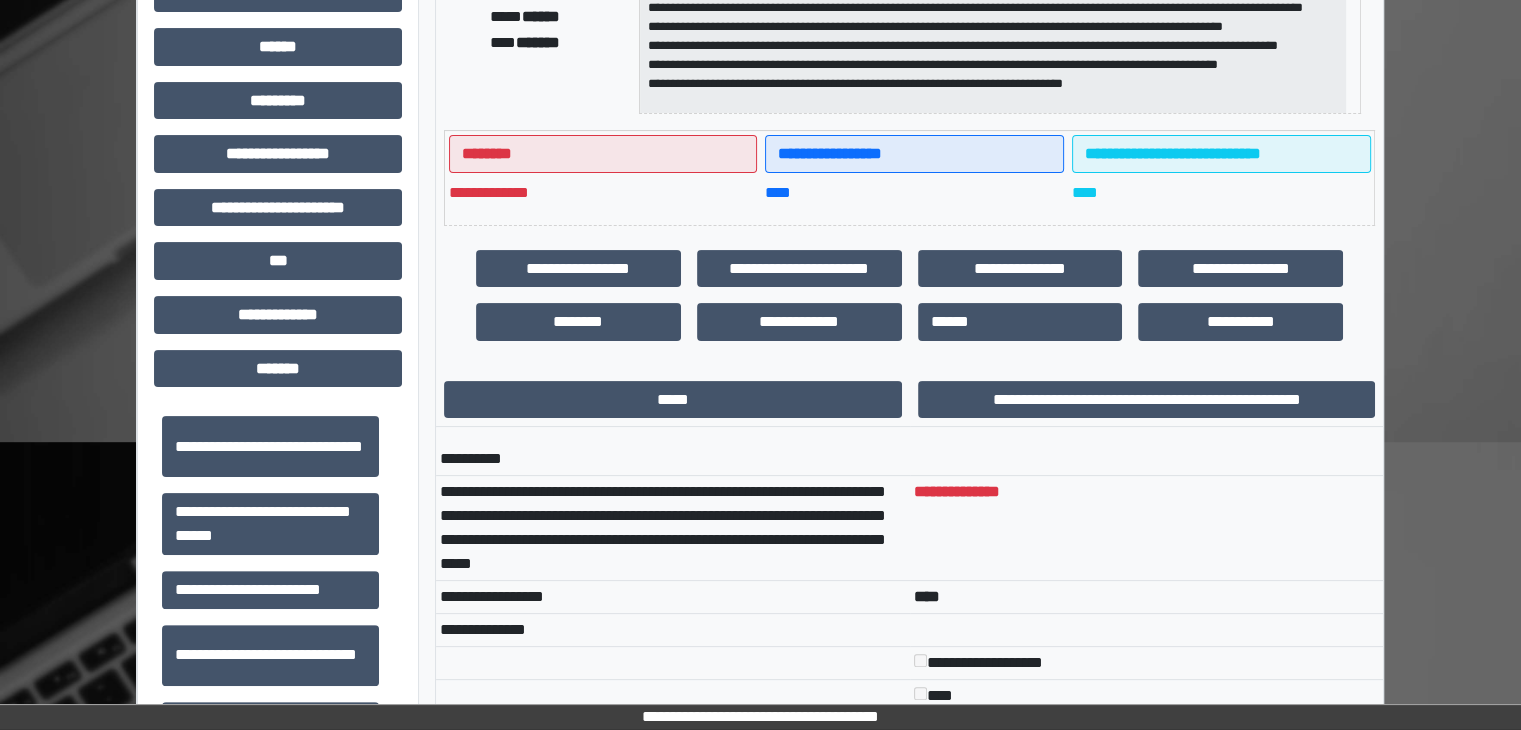 scroll, scrollTop: 396, scrollLeft: 0, axis: vertical 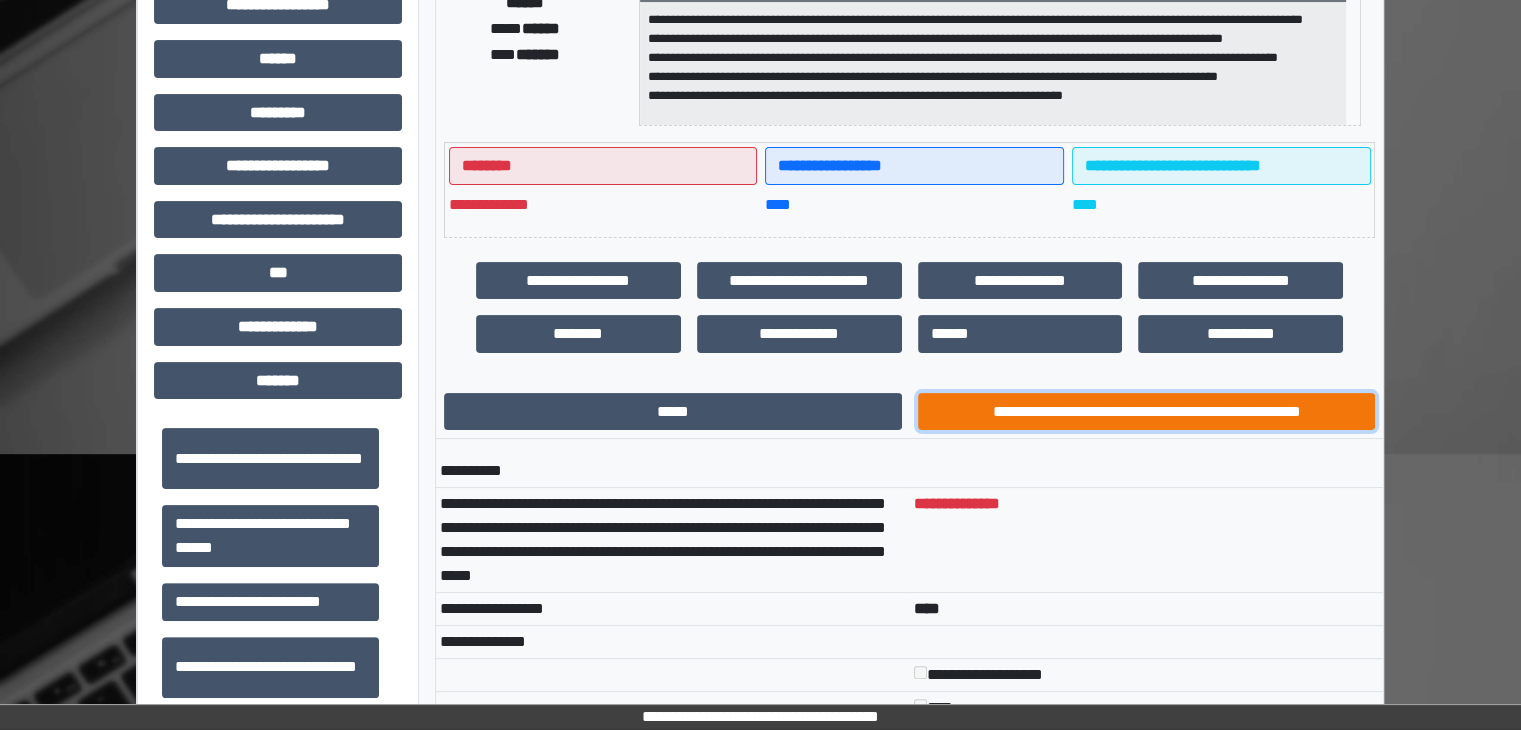 click on "**********" at bounding box center (1147, 412) 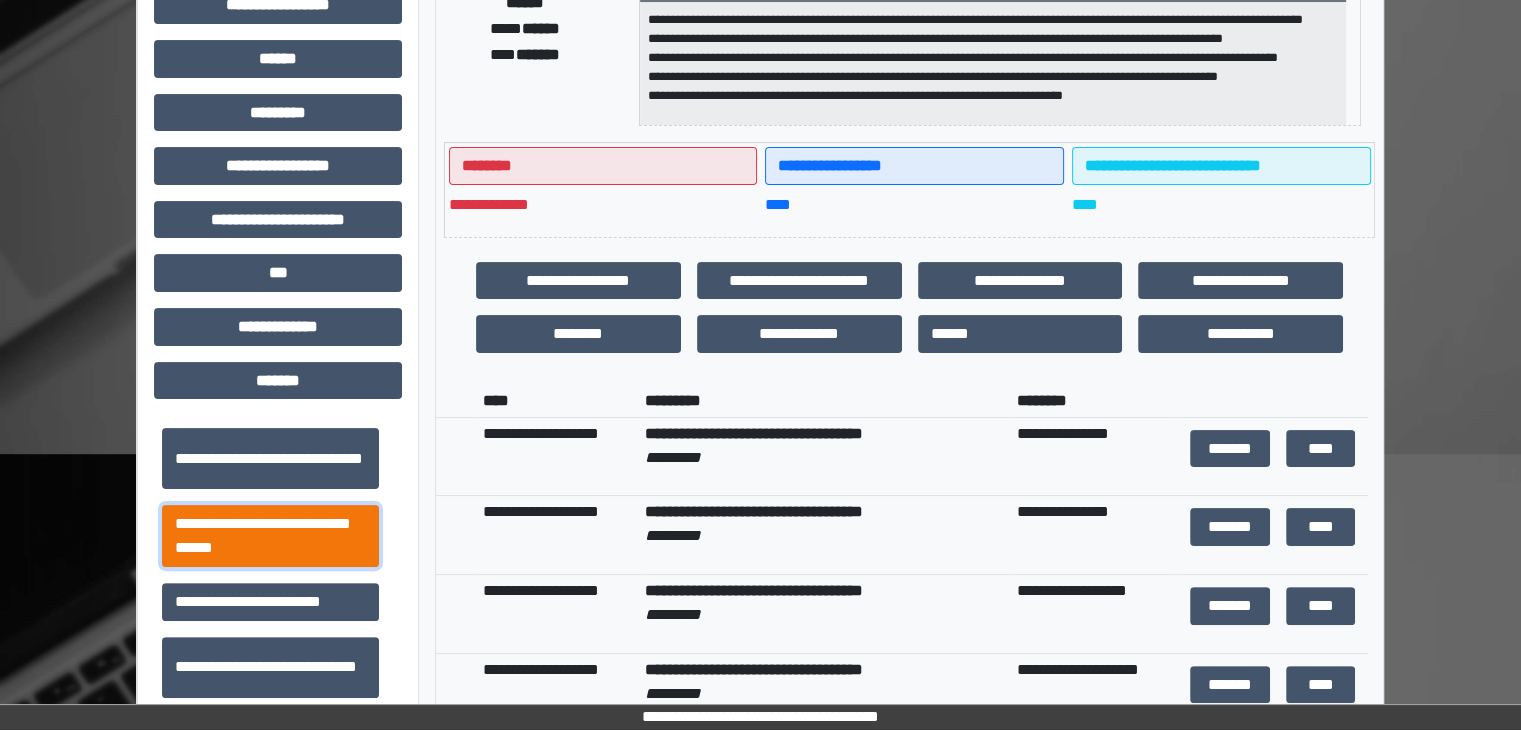 click on "**********" at bounding box center (270, 536) 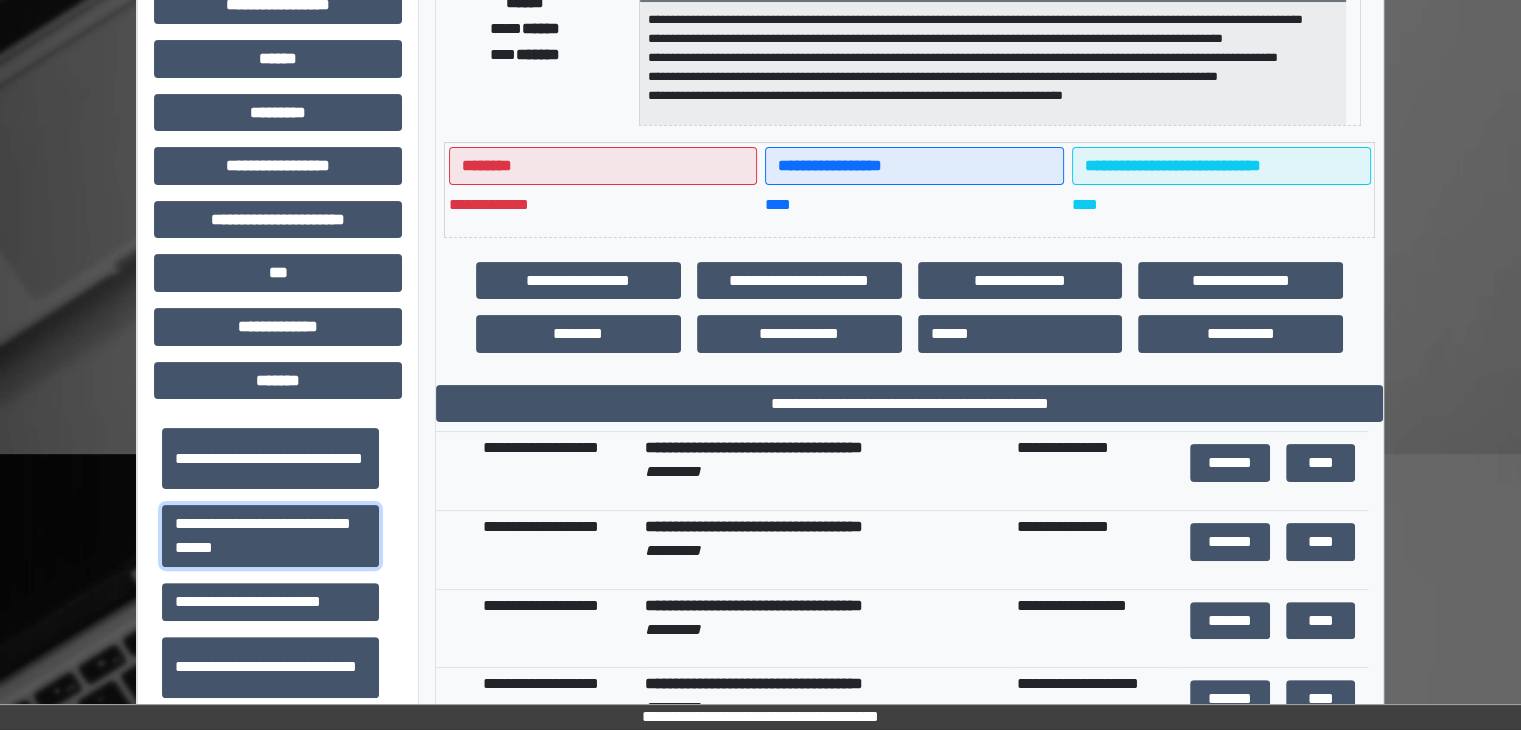 scroll, scrollTop: 8, scrollLeft: 0, axis: vertical 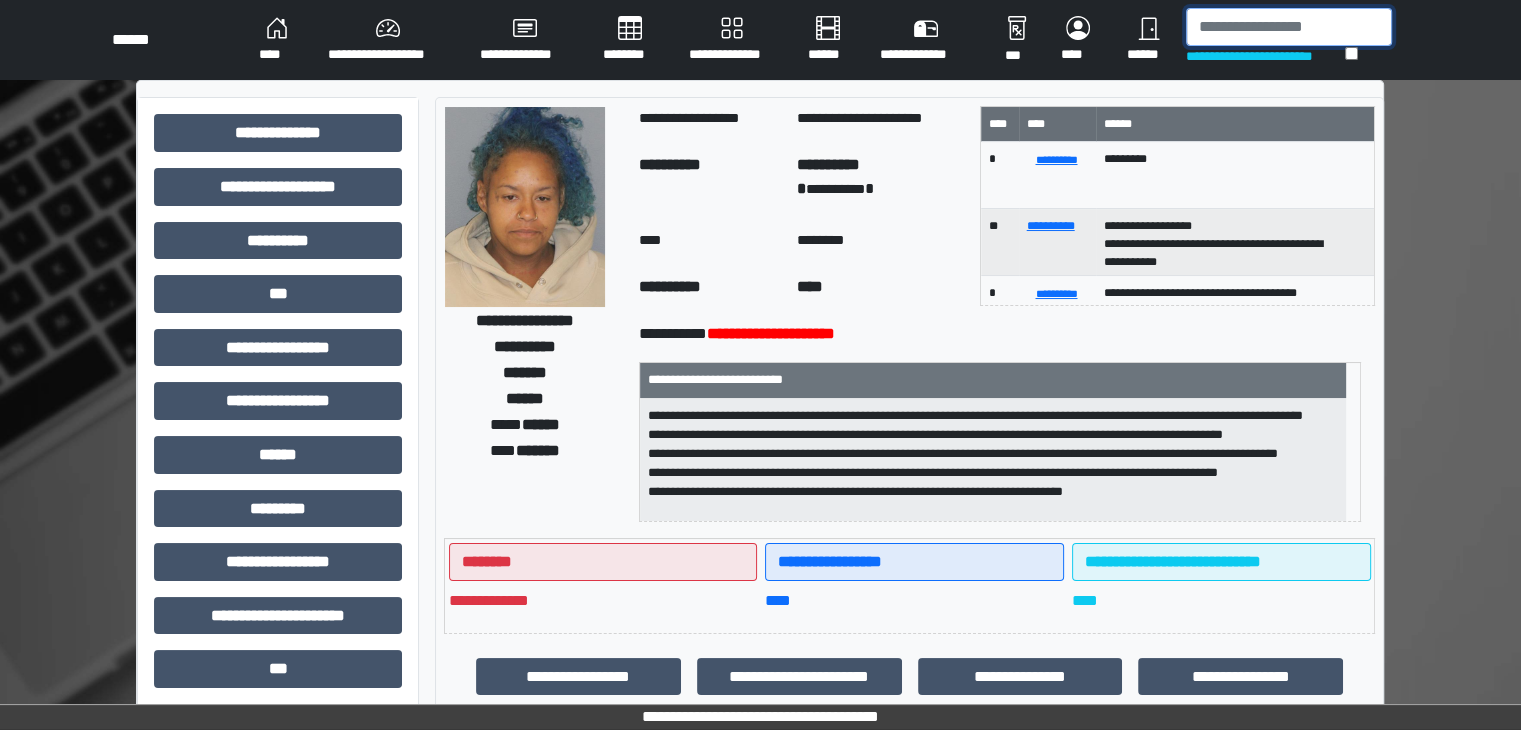click at bounding box center (1289, 27) 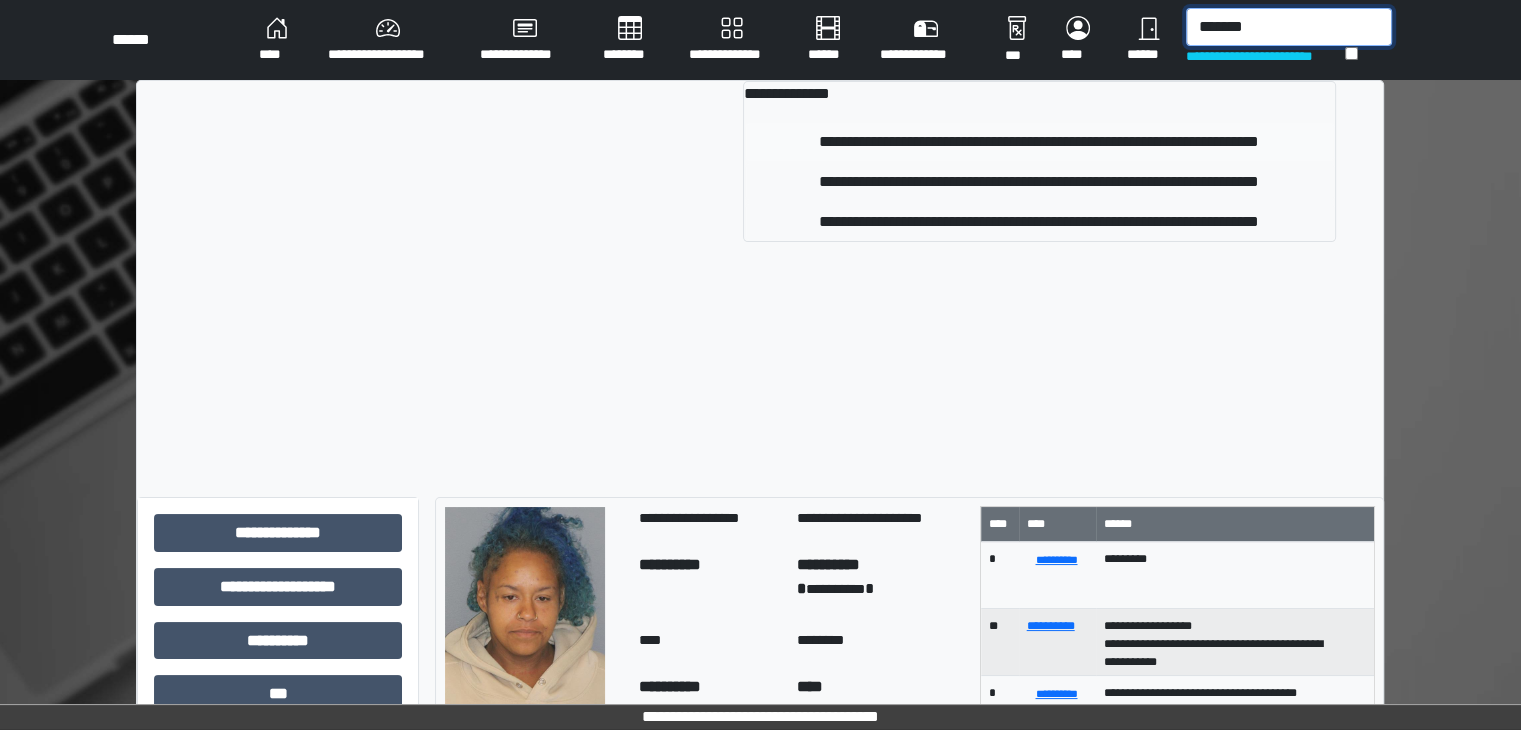 type on "*******" 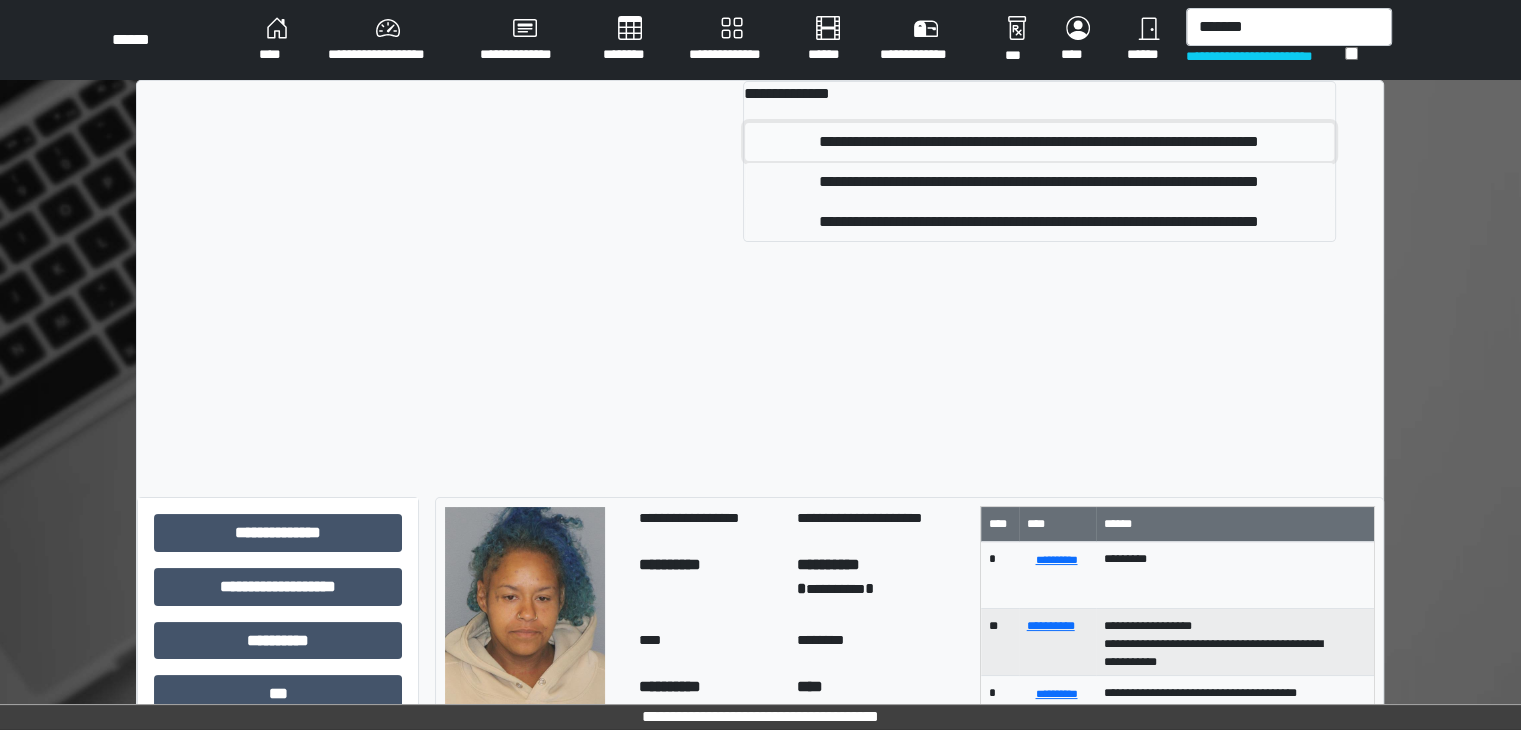 click on "**********" at bounding box center (1039, 142) 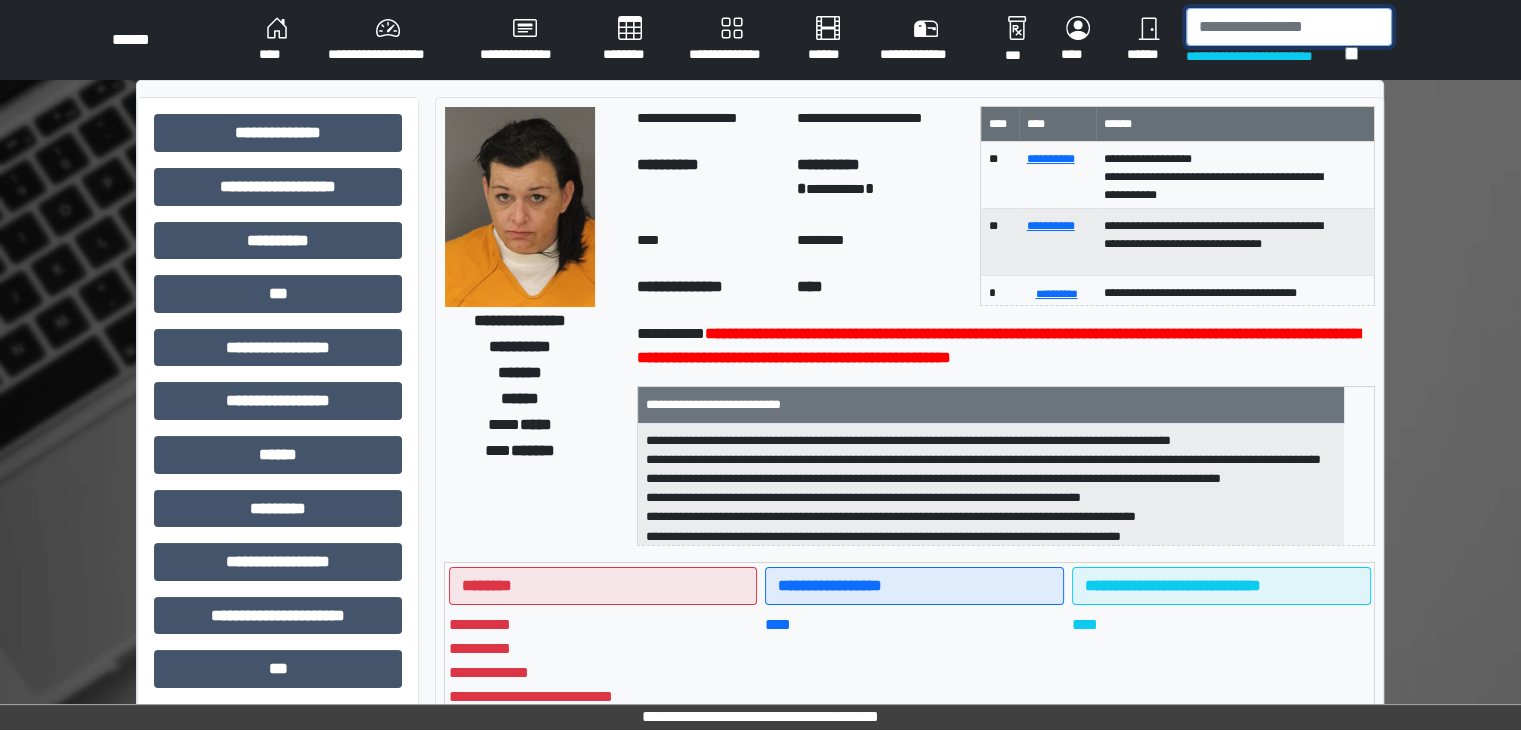 click at bounding box center [1289, 27] 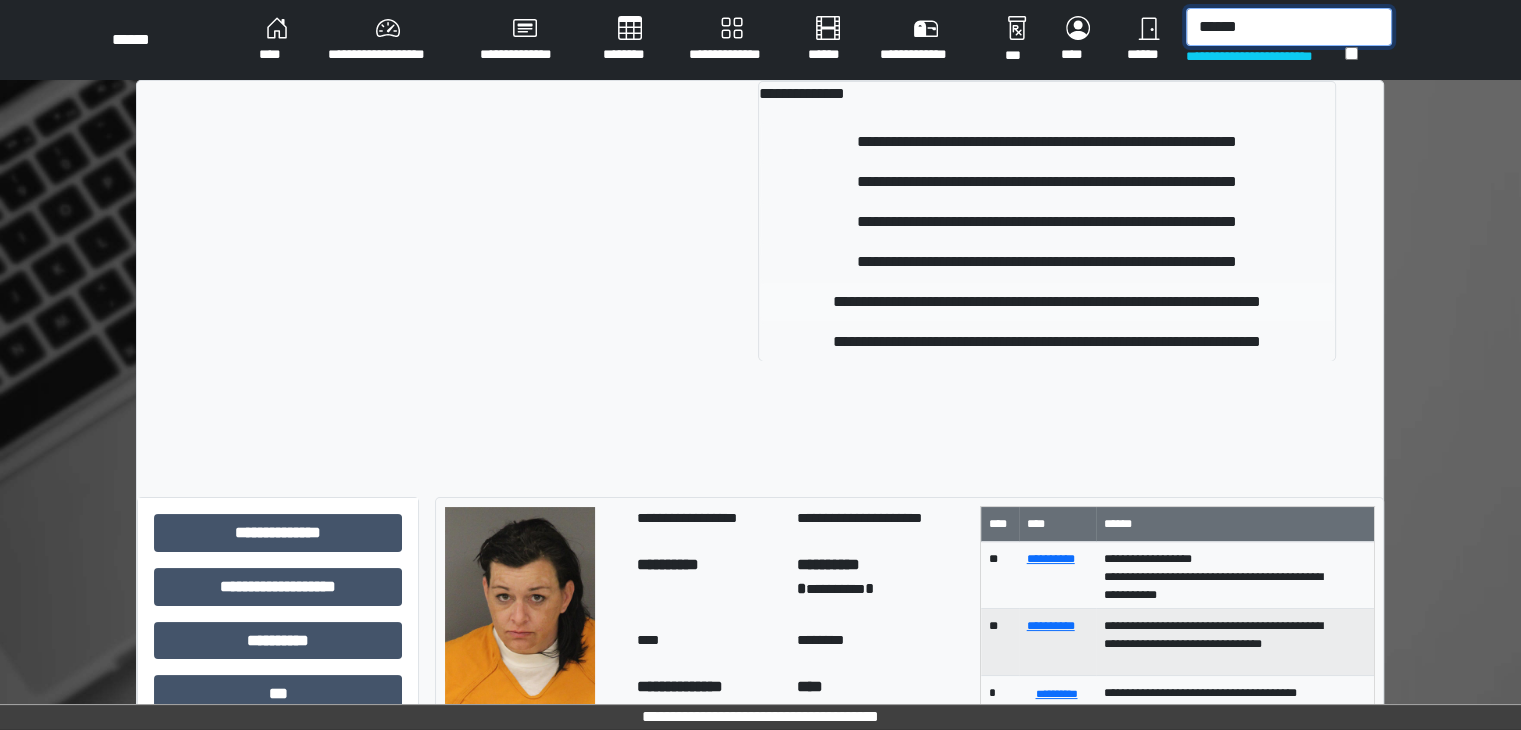 type on "******" 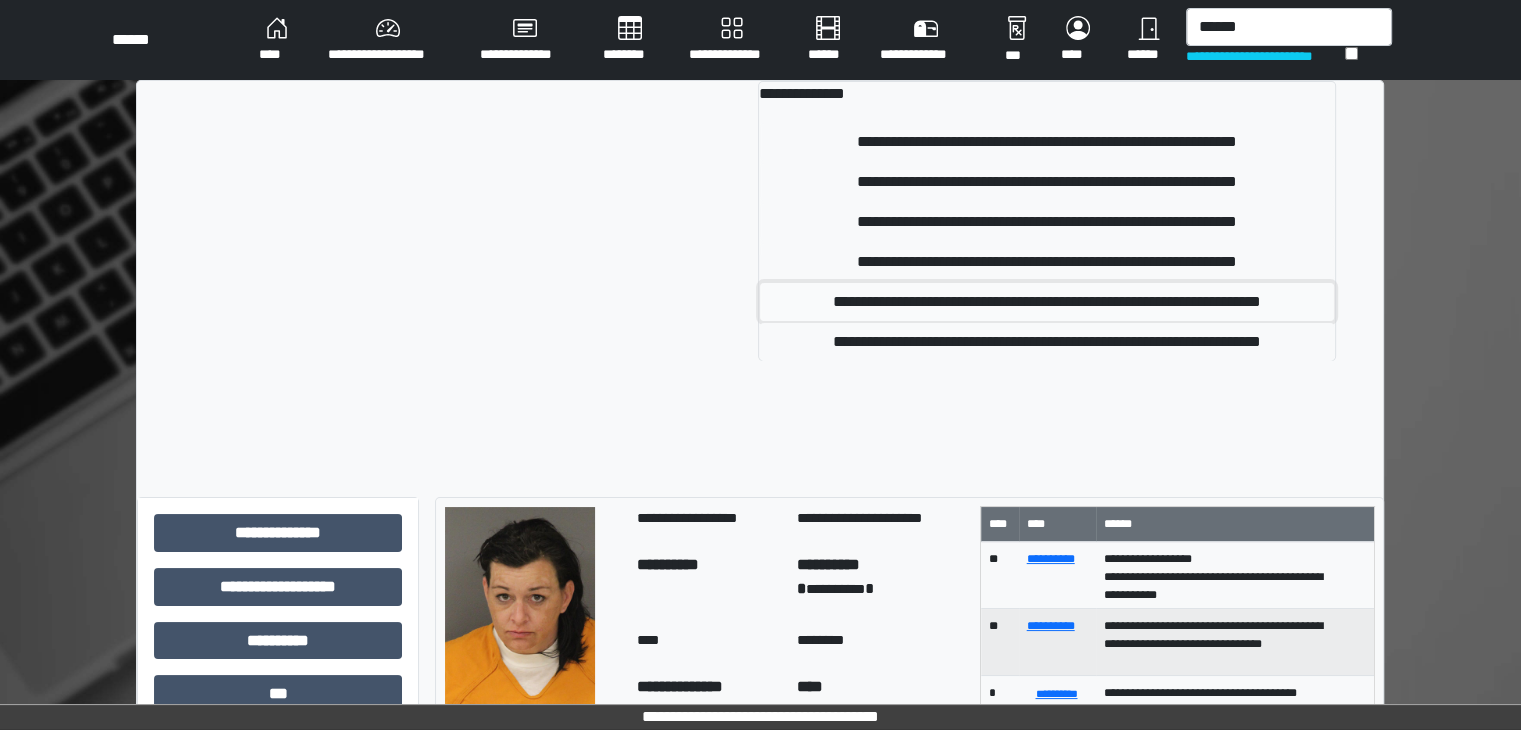 click on "**********" at bounding box center (1046, 302) 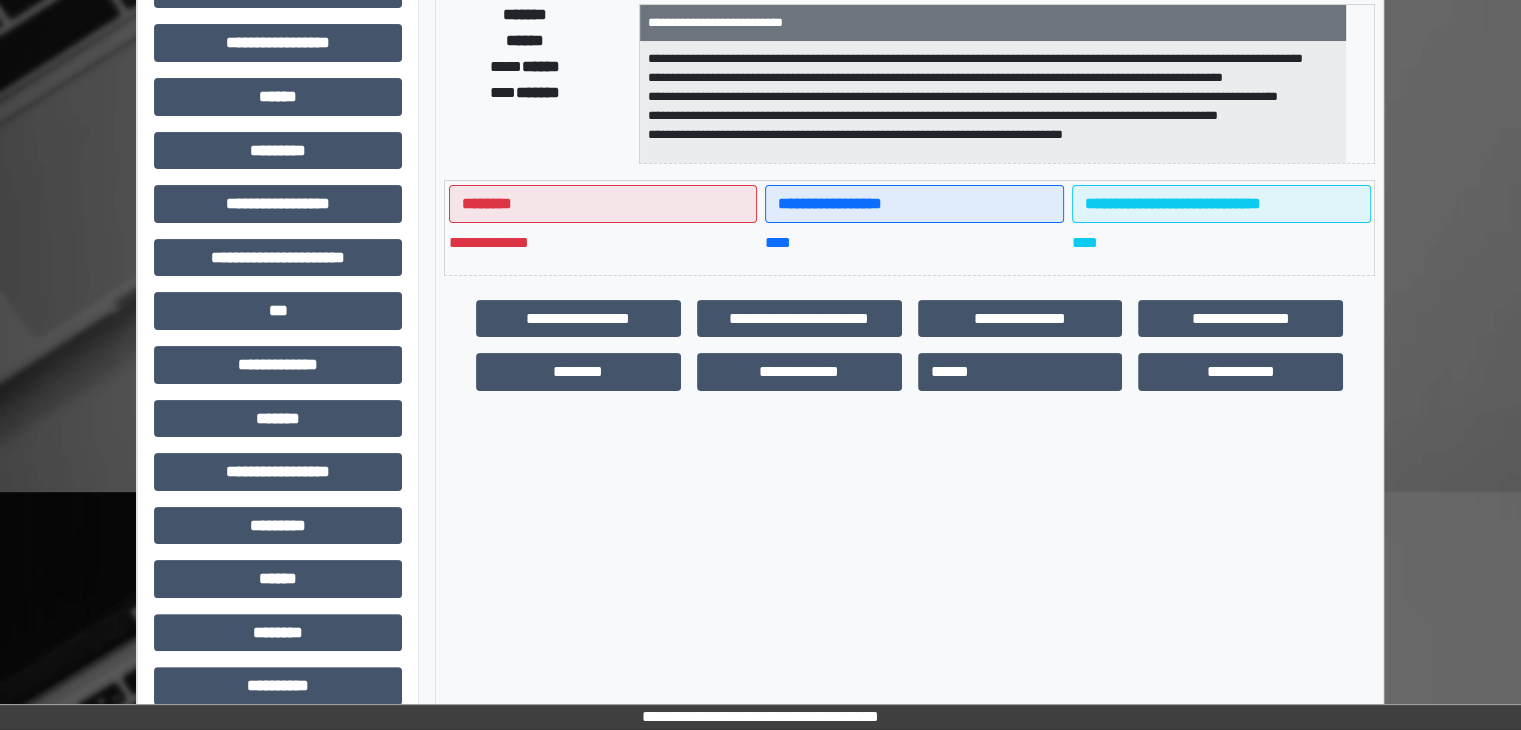 scroll, scrollTop: 359, scrollLeft: 0, axis: vertical 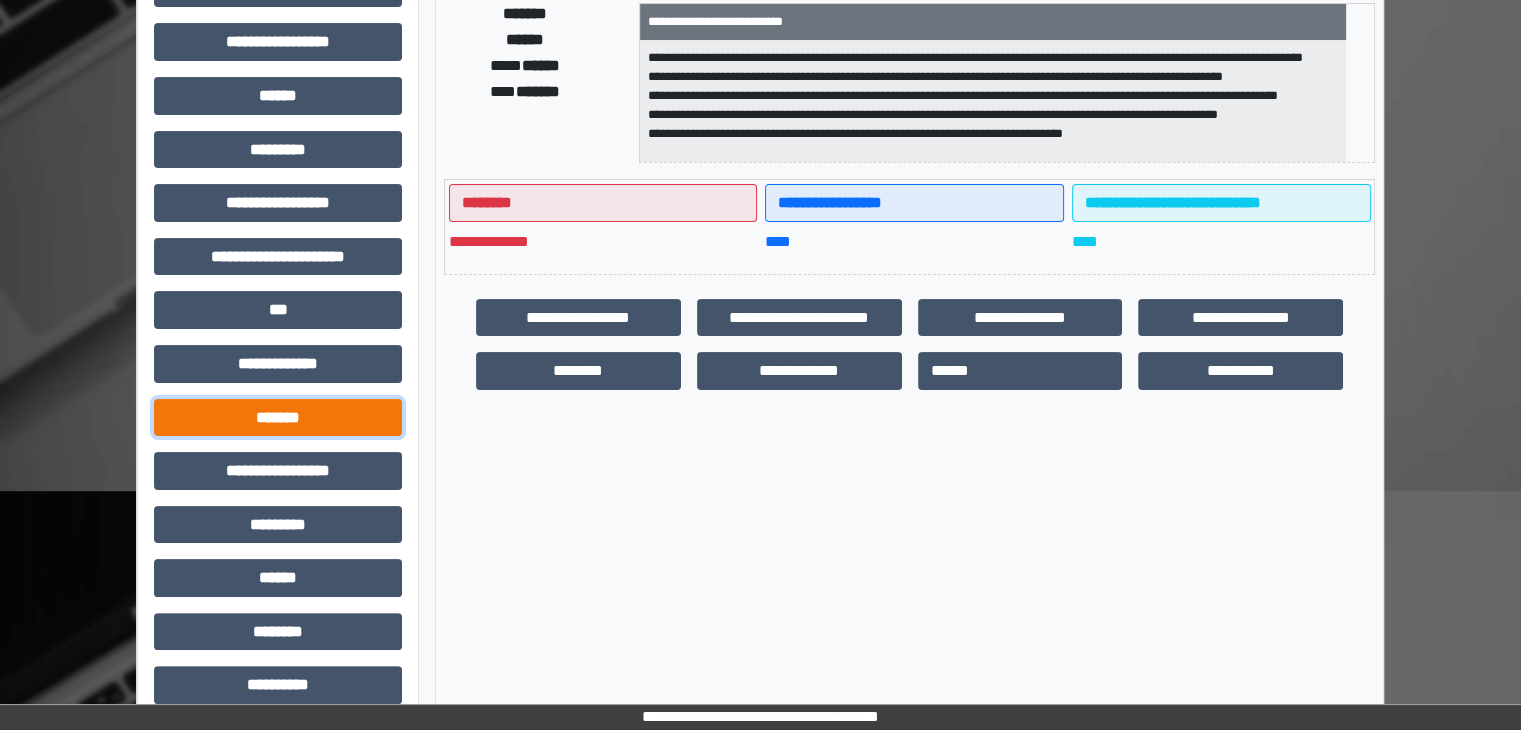 click on "*******" at bounding box center [278, 418] 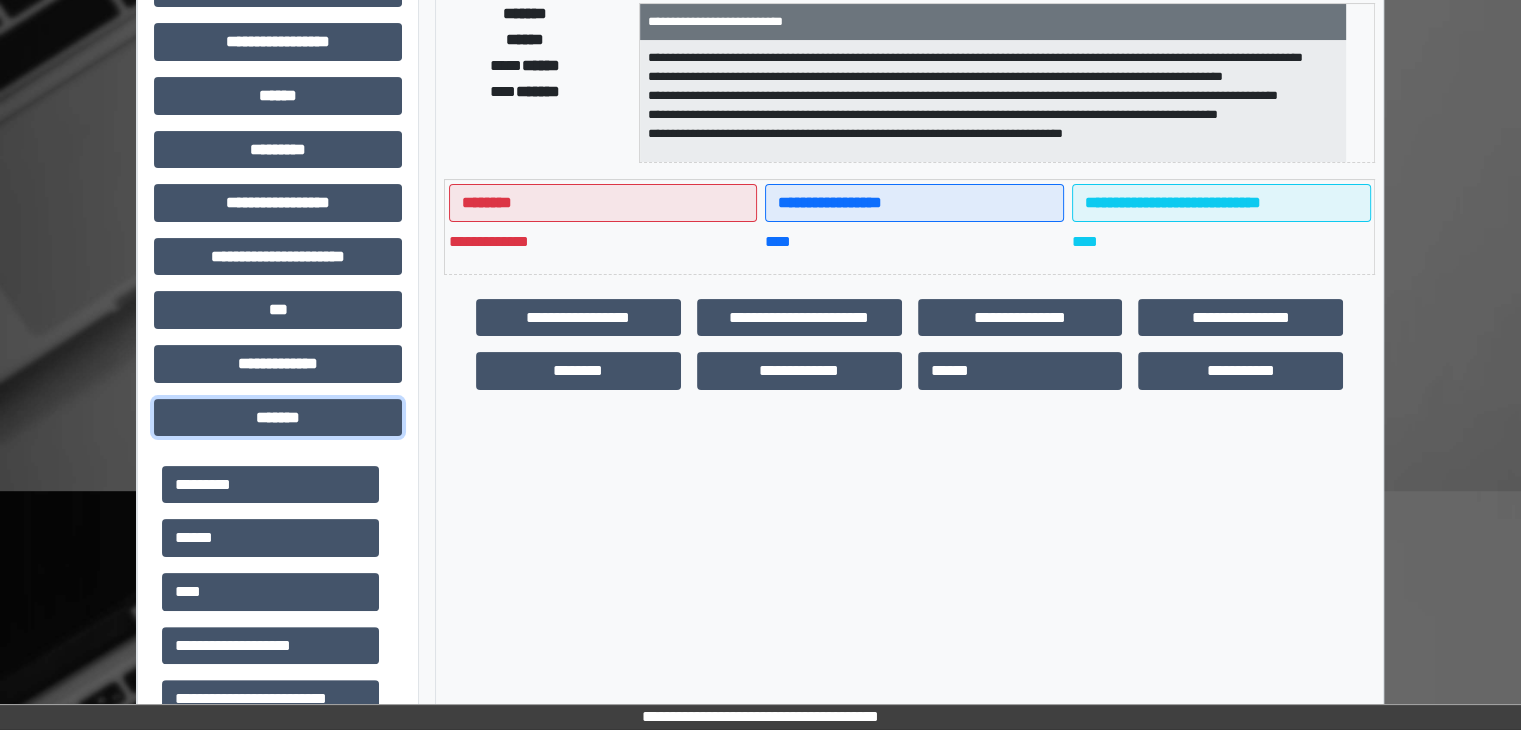 scroll, scrollTop: 188, scrollLeft: 0, axis: vertical 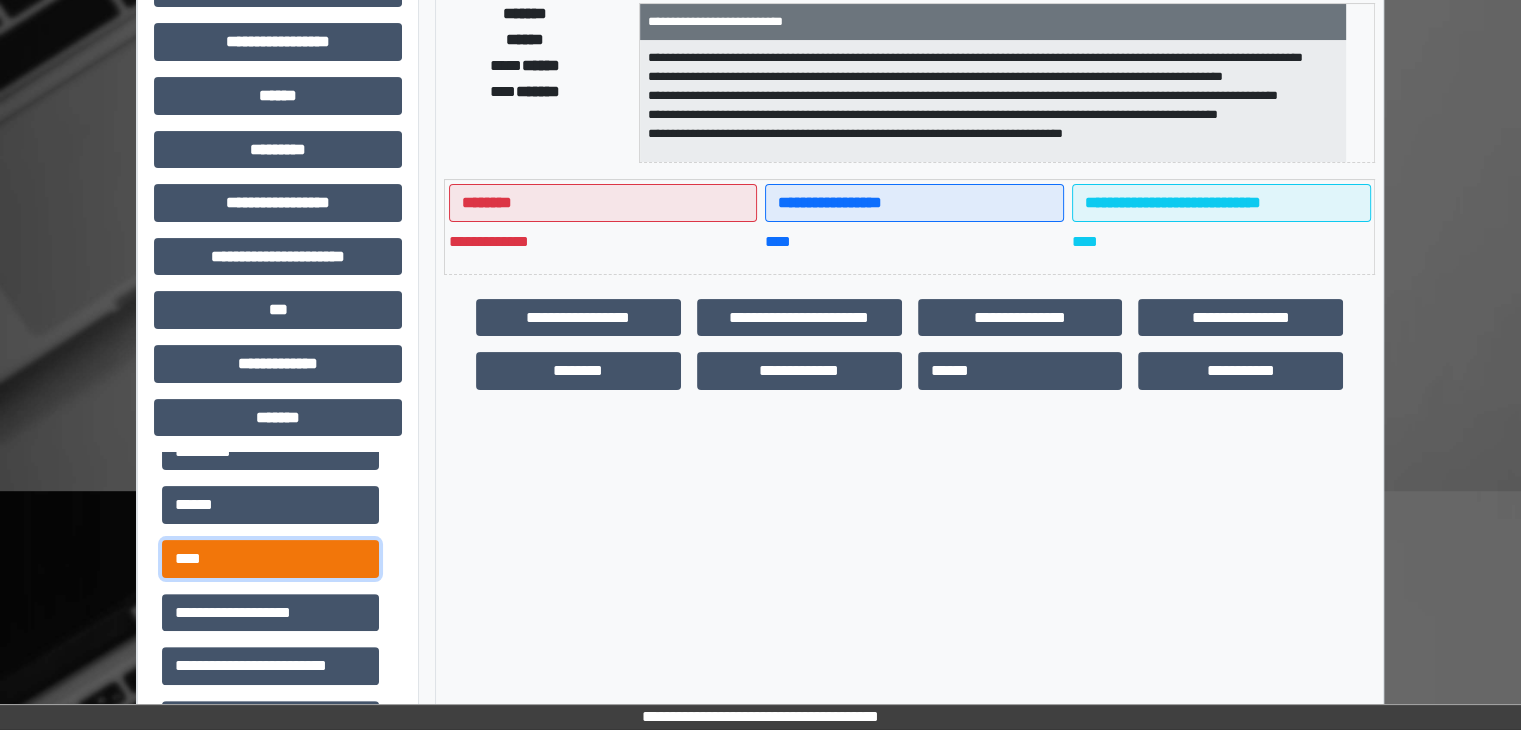click on "****" at bounding box center [270, 559] 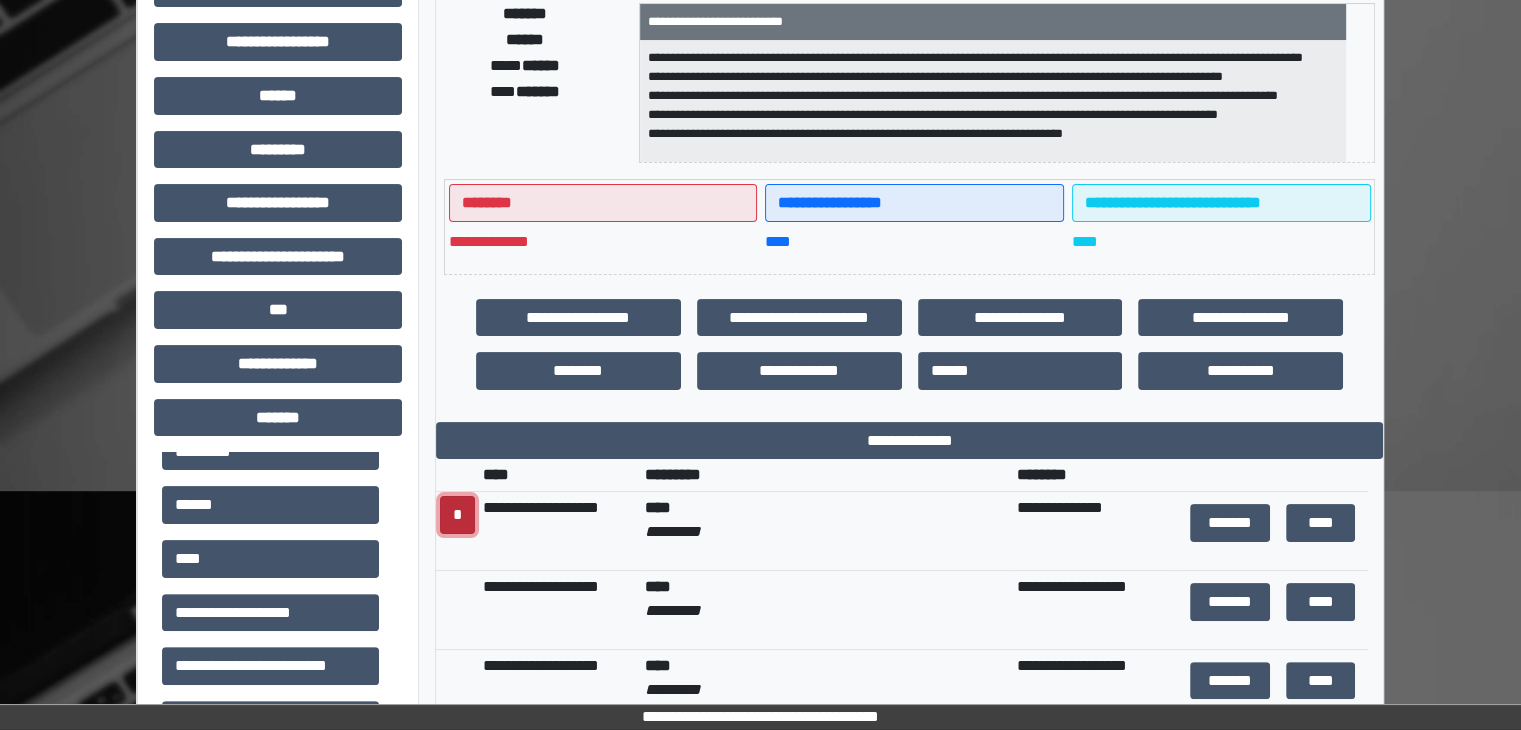 click on "*" at bounding box center (457, 515) 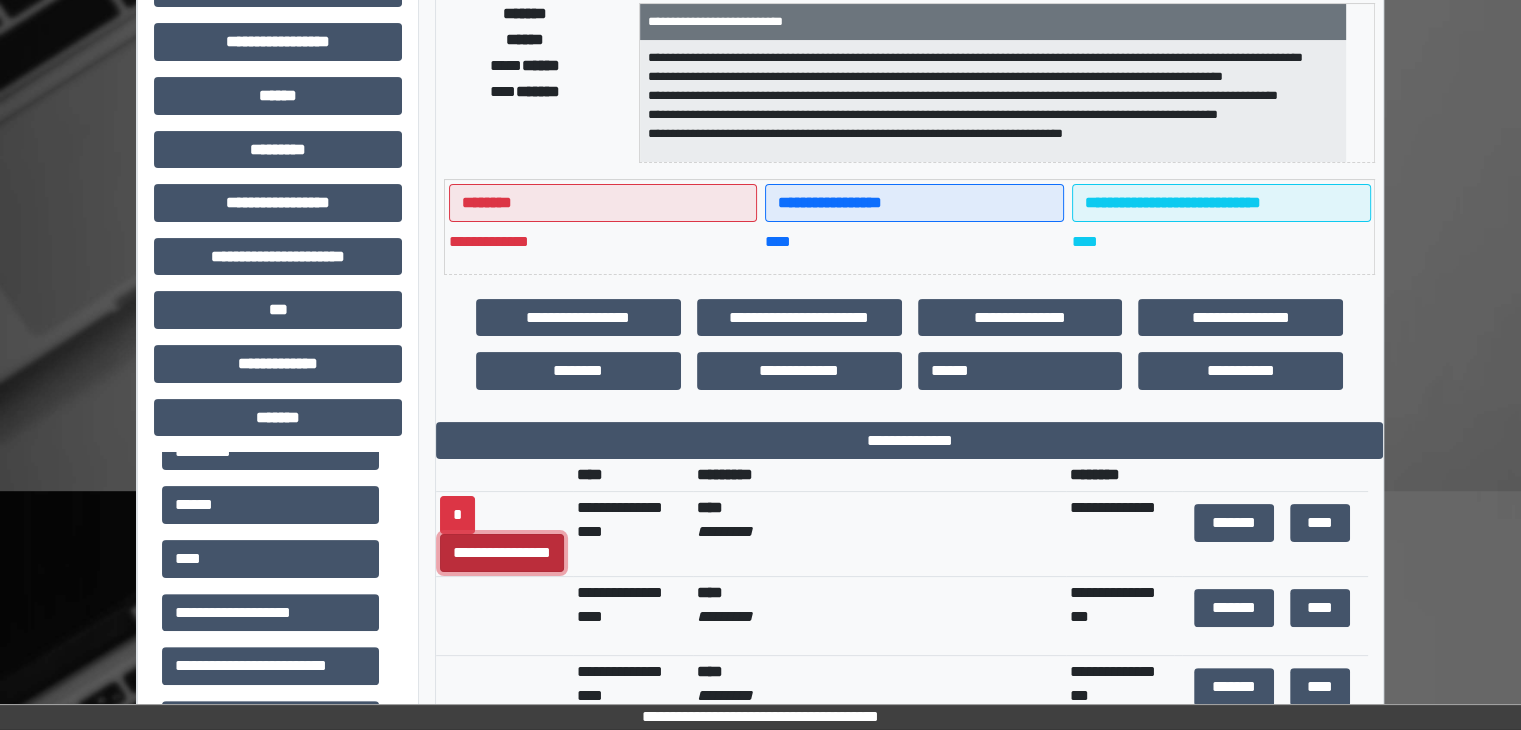 click on "**********" at bounding box center (502, 553) 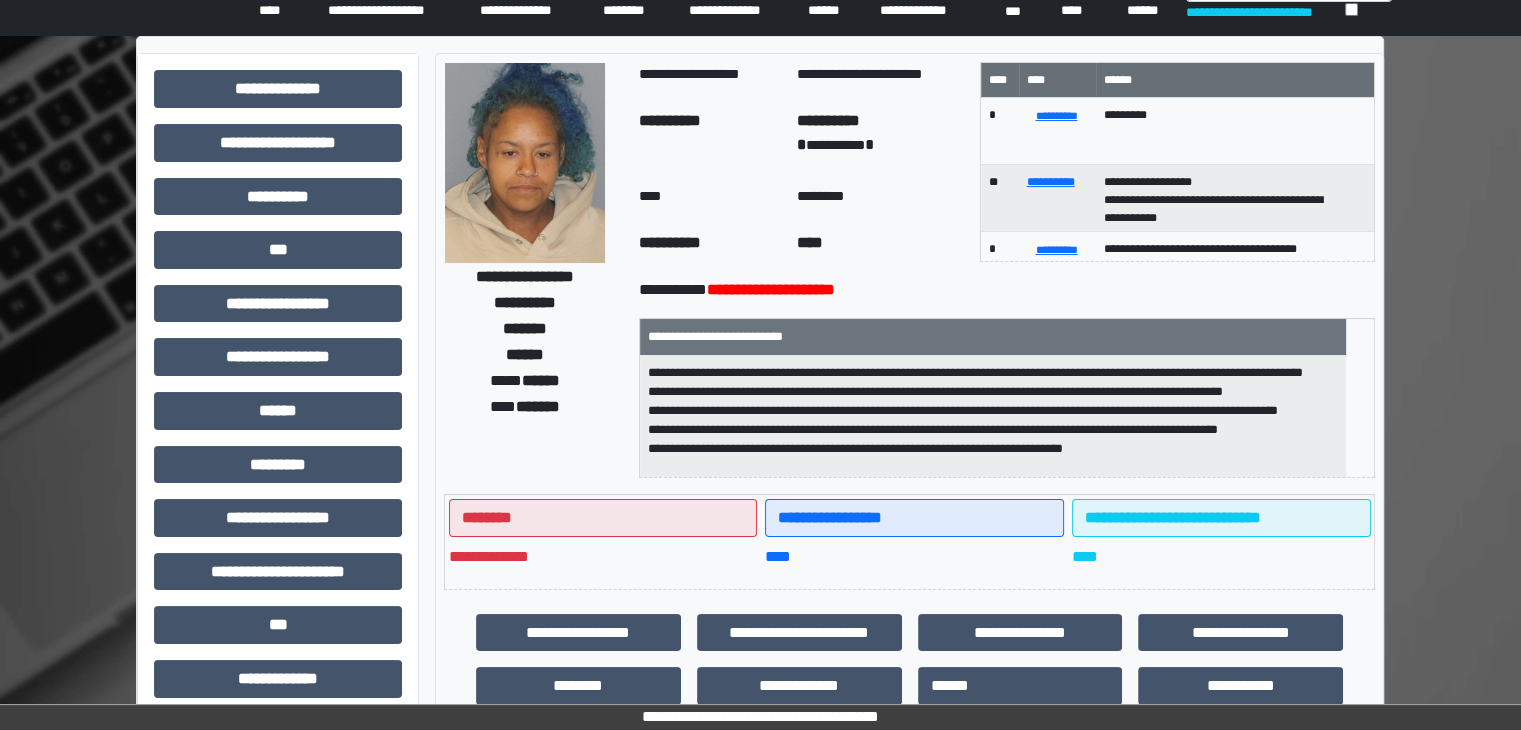 scroll, scrollTop: 0, scrollLeft: 0, axis: both 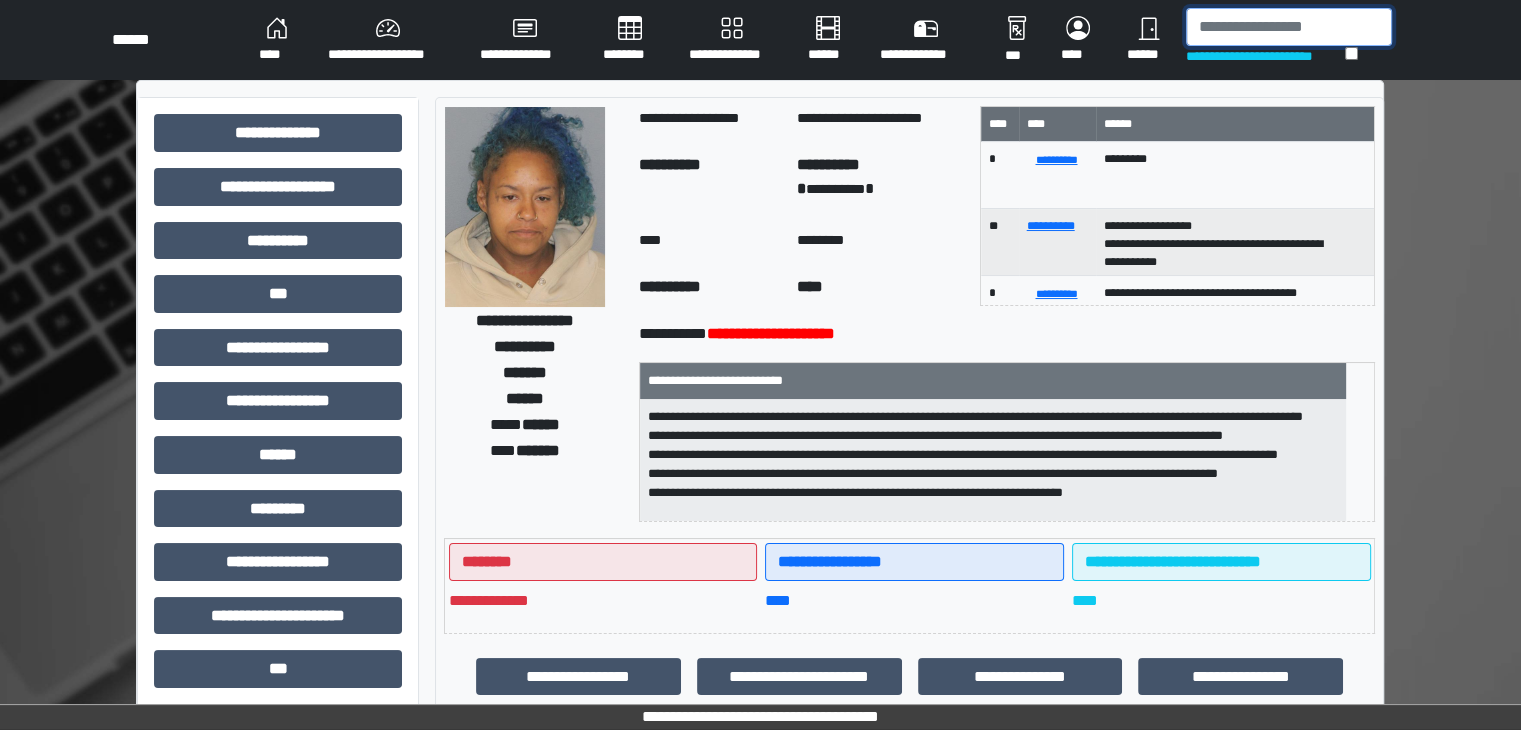 click at bounding box center [1289, 27] 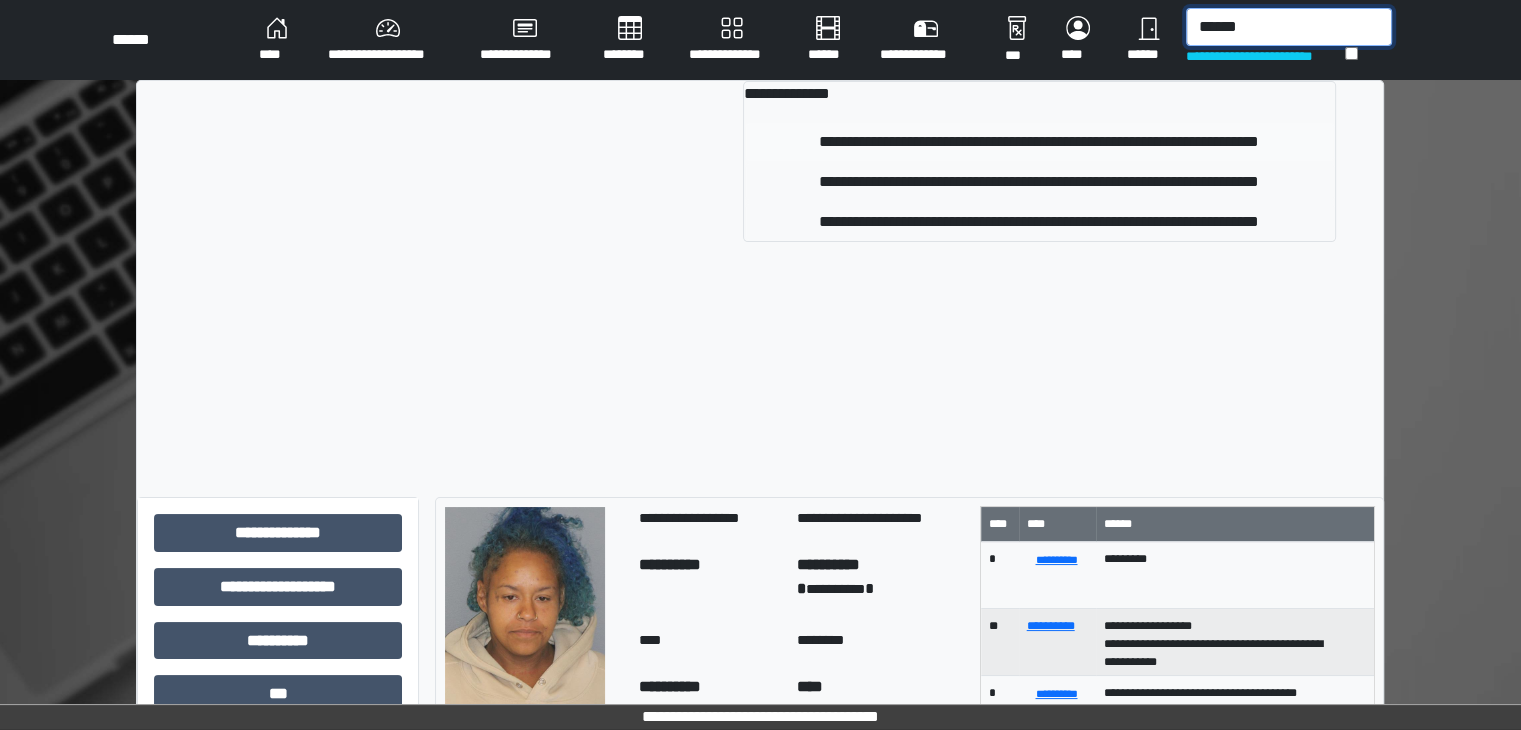 type on "******" 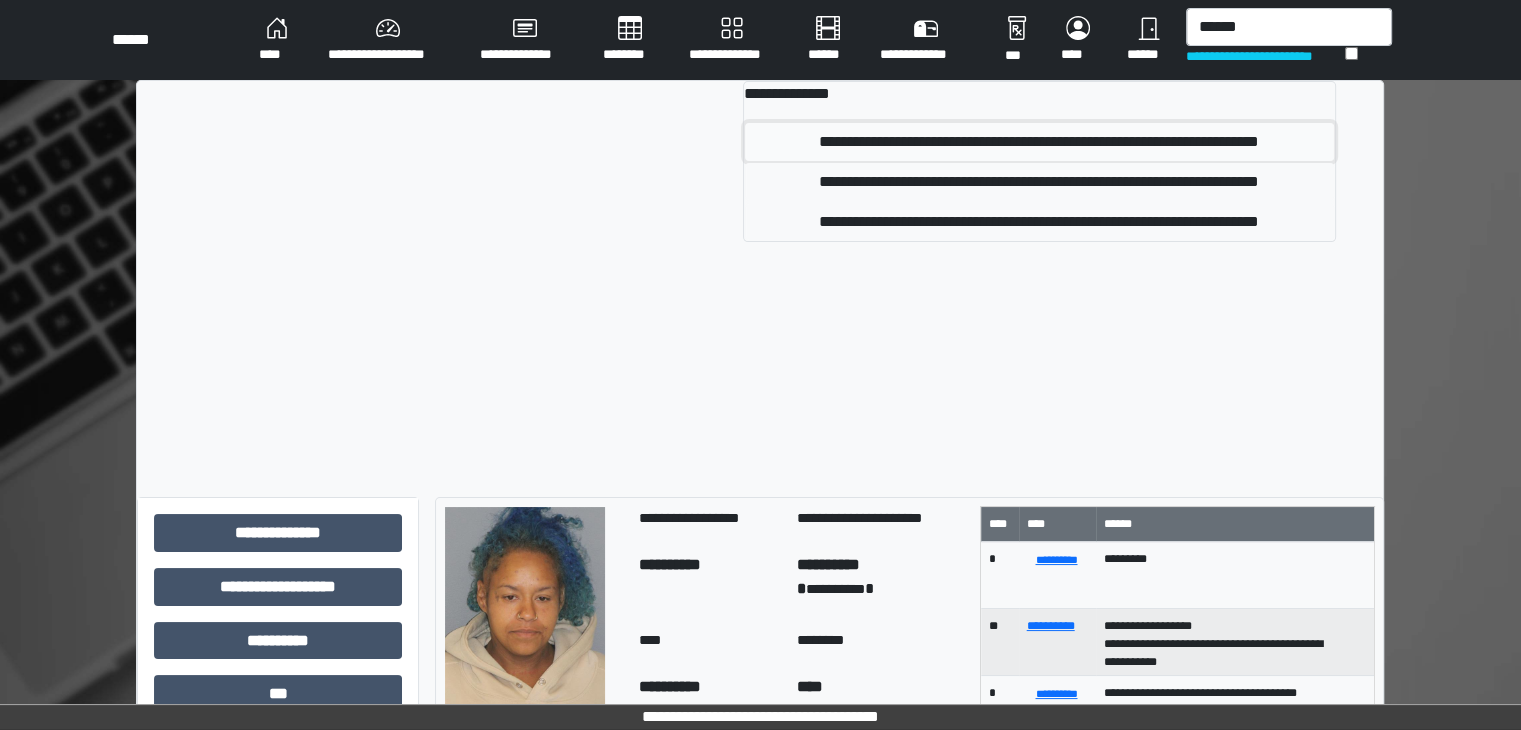 click on "**********" at bounding box center (1039, 142) 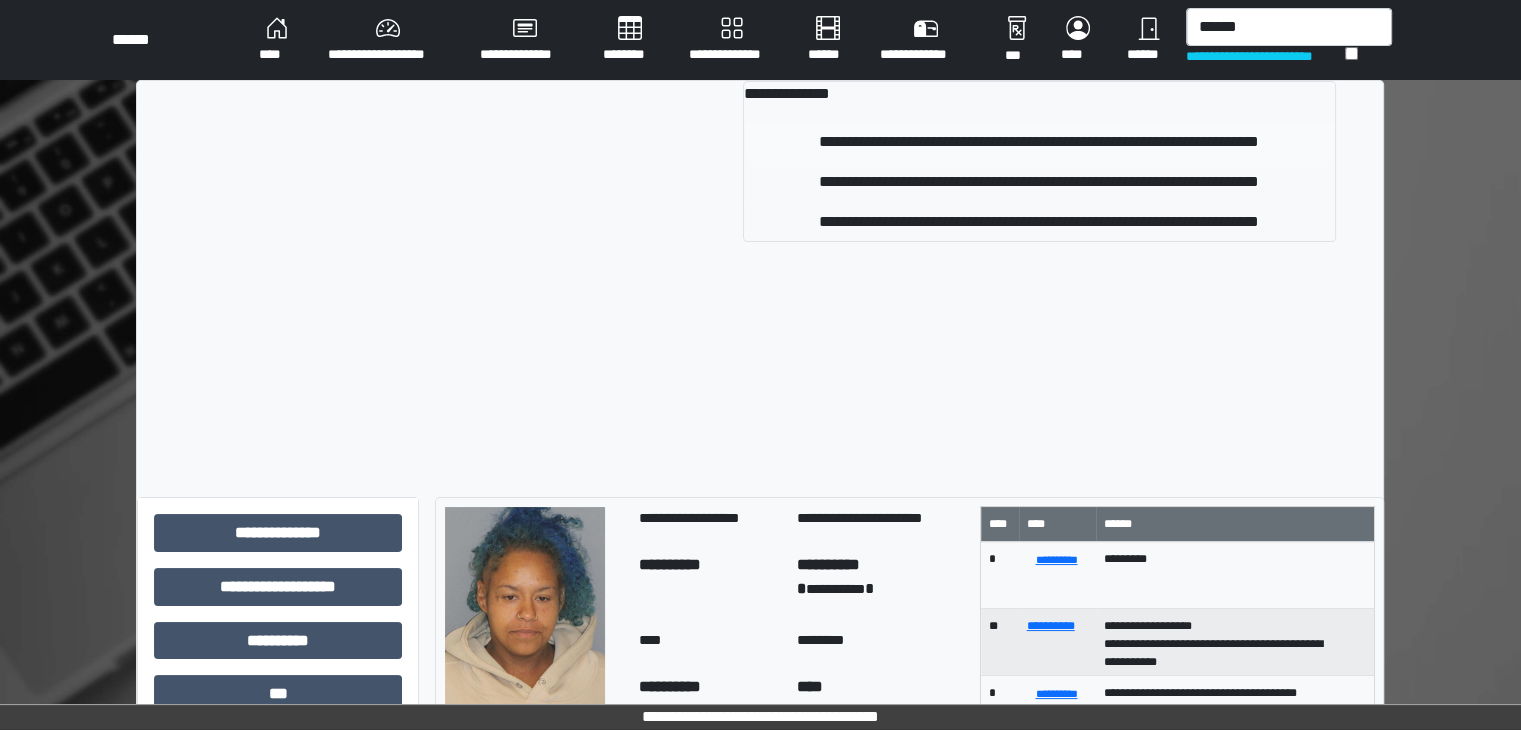 type 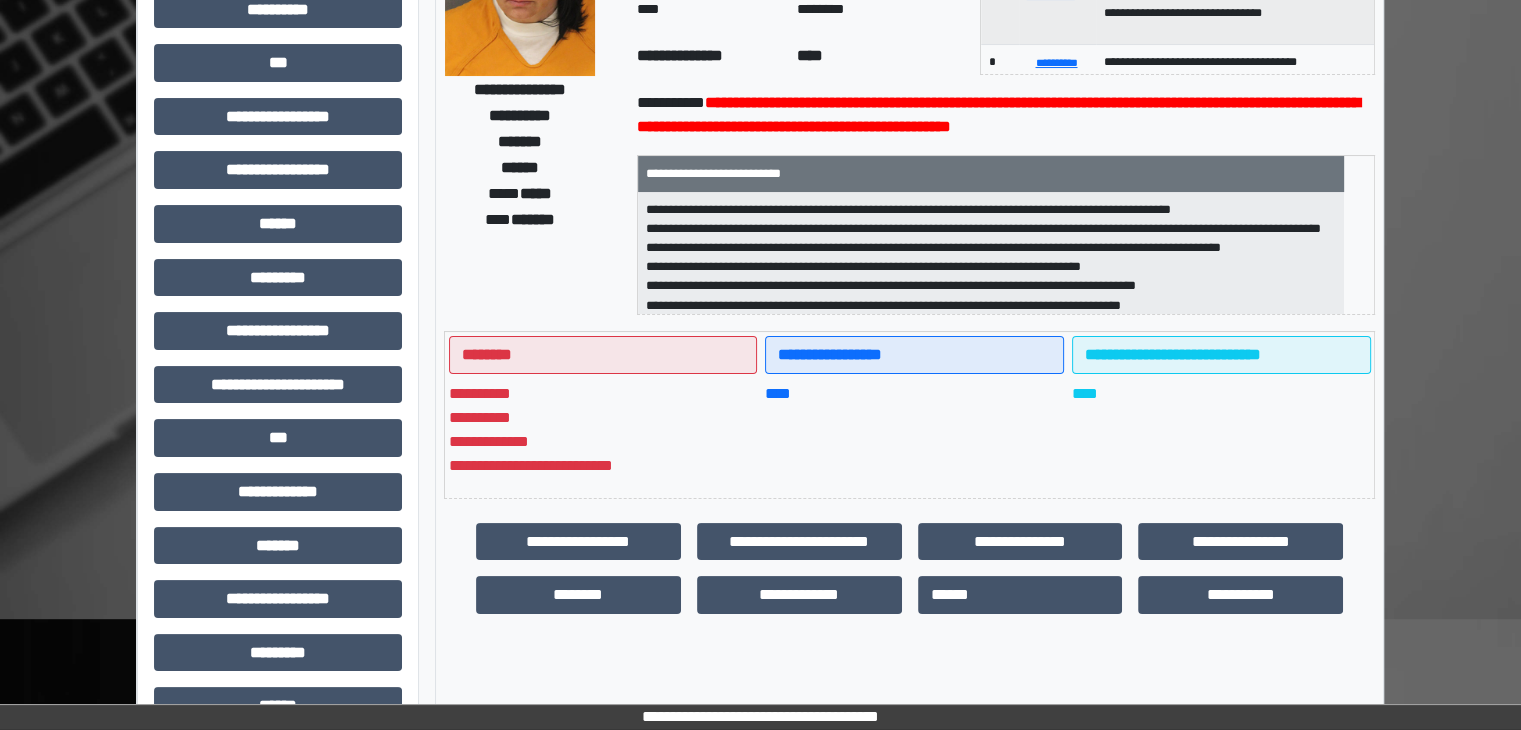 scroll, scrollTop: 348, scrollLeft: 0, axis: vertical 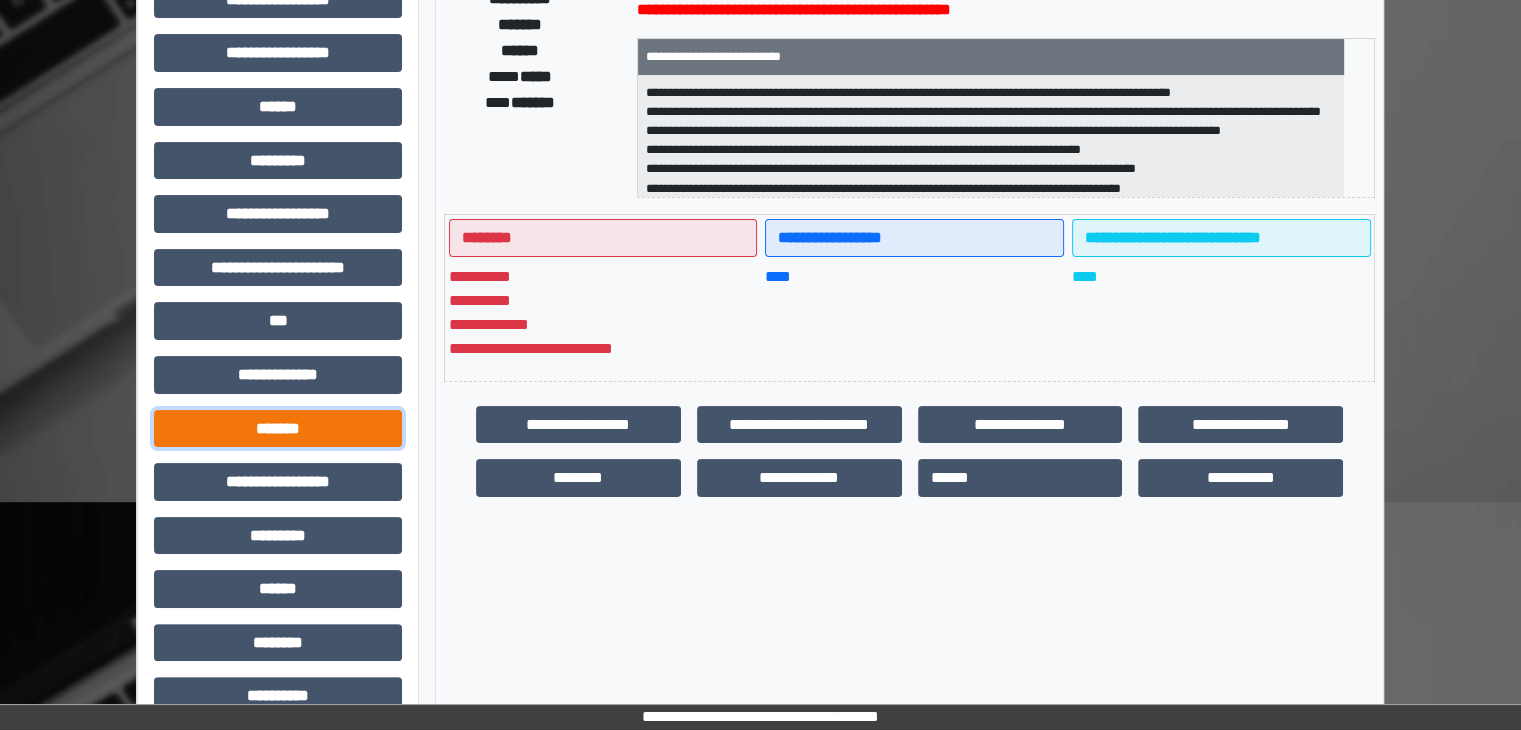 click on "*******" at bounding box center (278, 429) 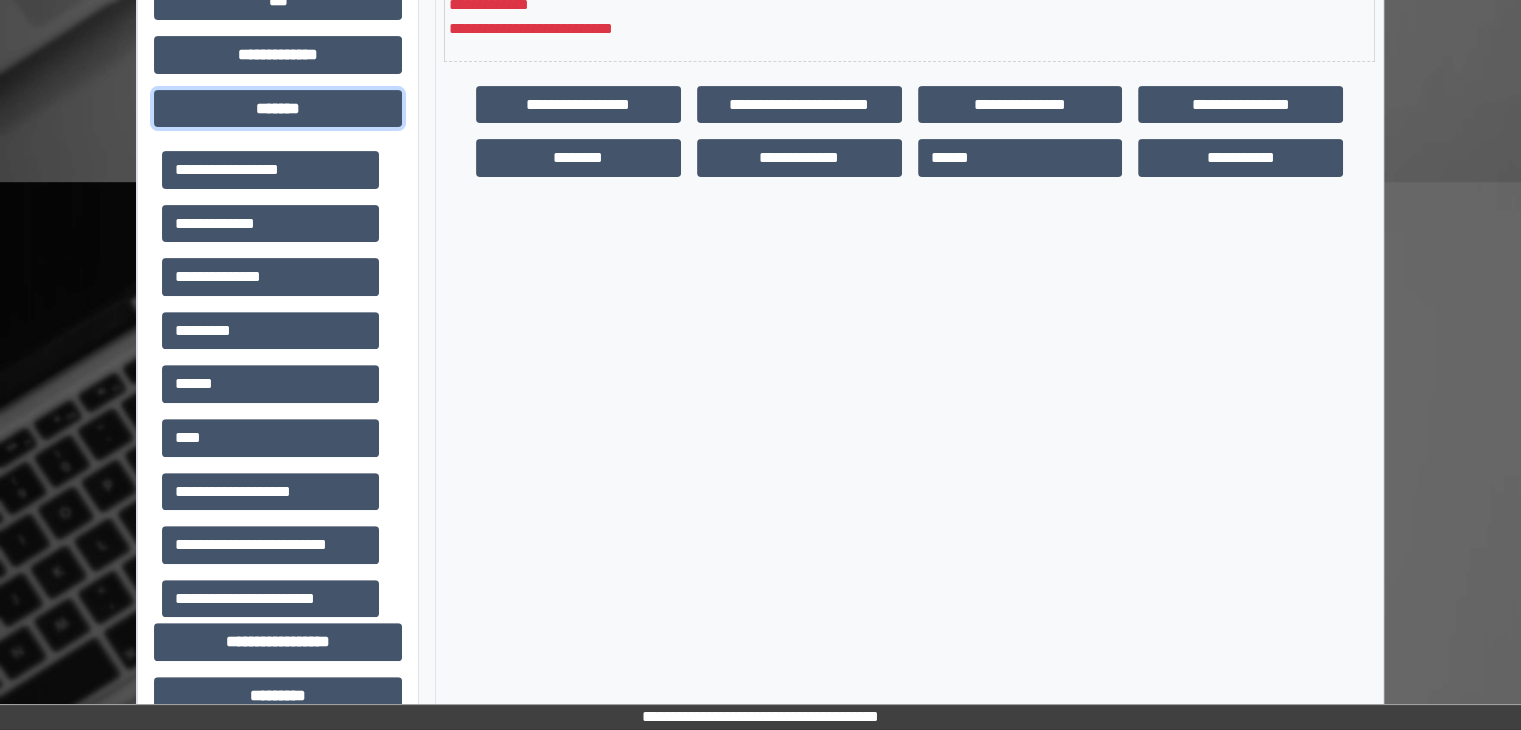 scroll, scrollTop: 671, scrollLeft: 0, axis: vertical 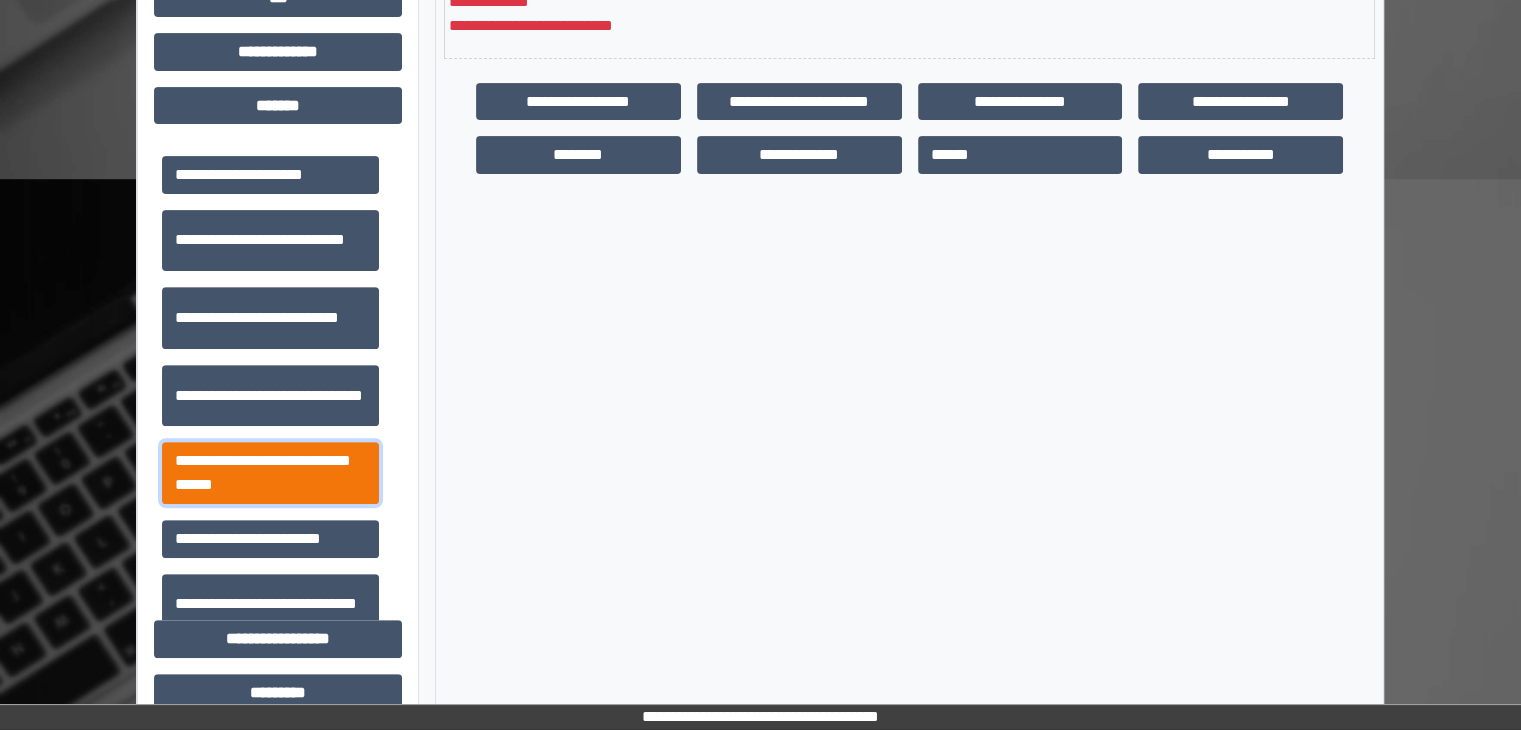 click on "**********" at bounding box center [270, 473] 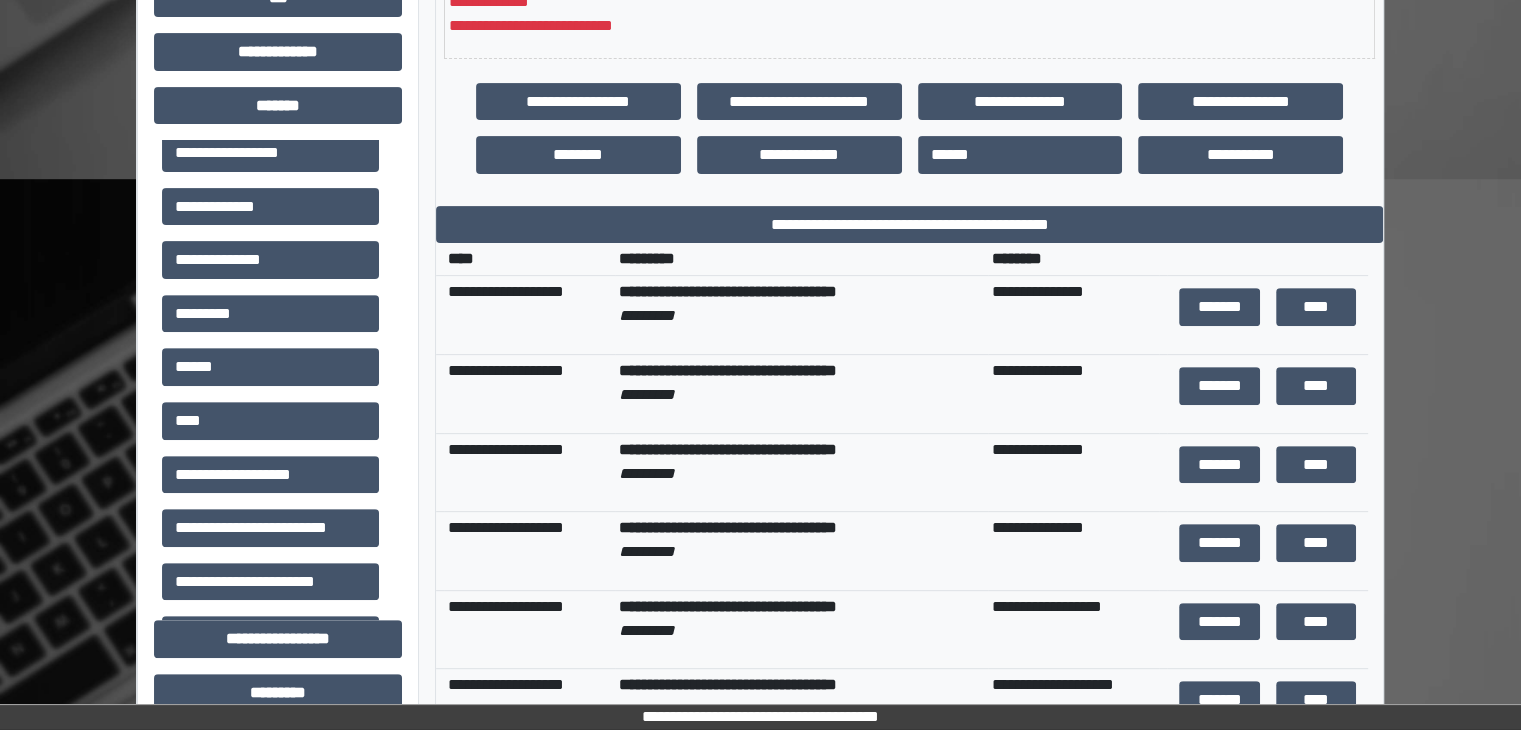 scroll, scrollTop: 12, scrollLeft: 0, axis: vertical 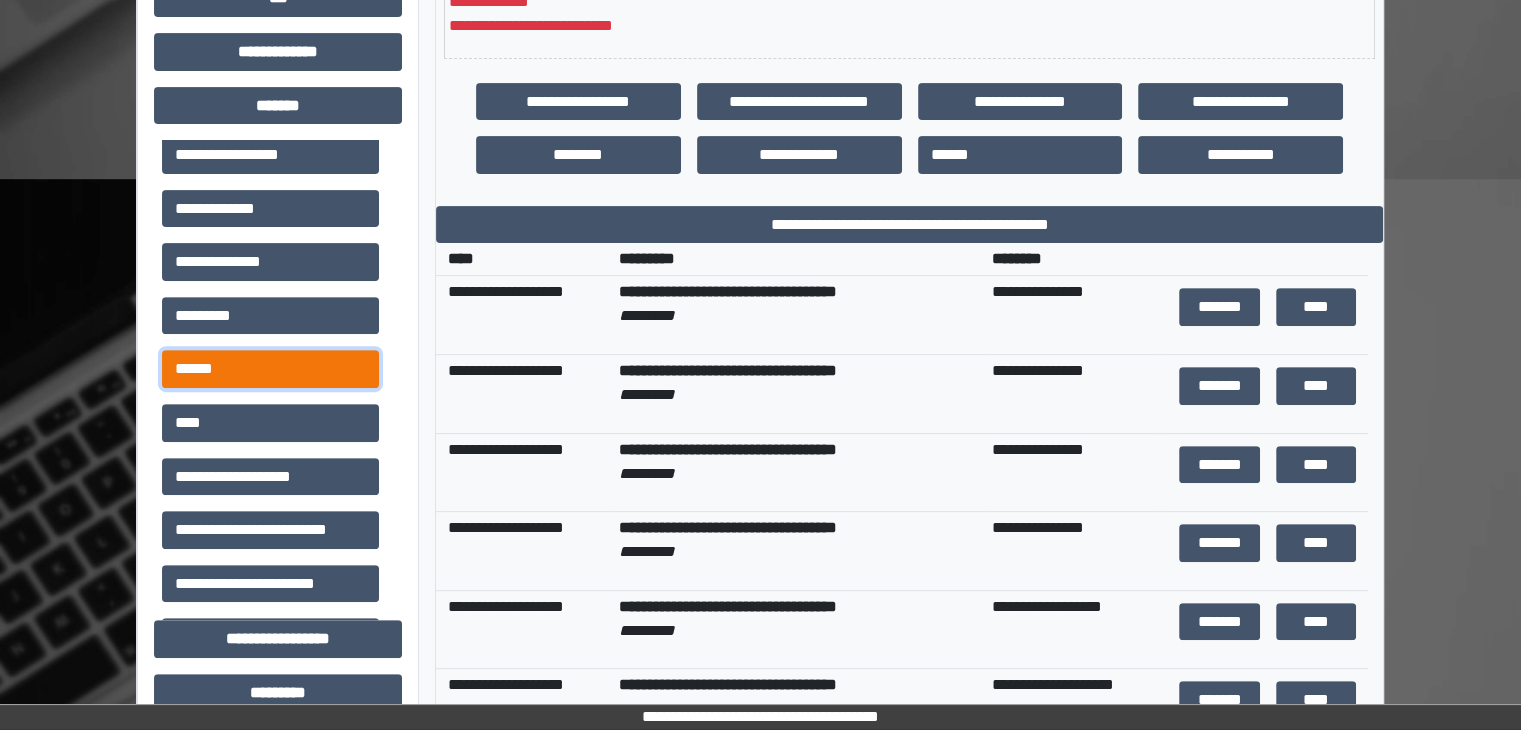 click on "******" at bounding box center (270, 369) 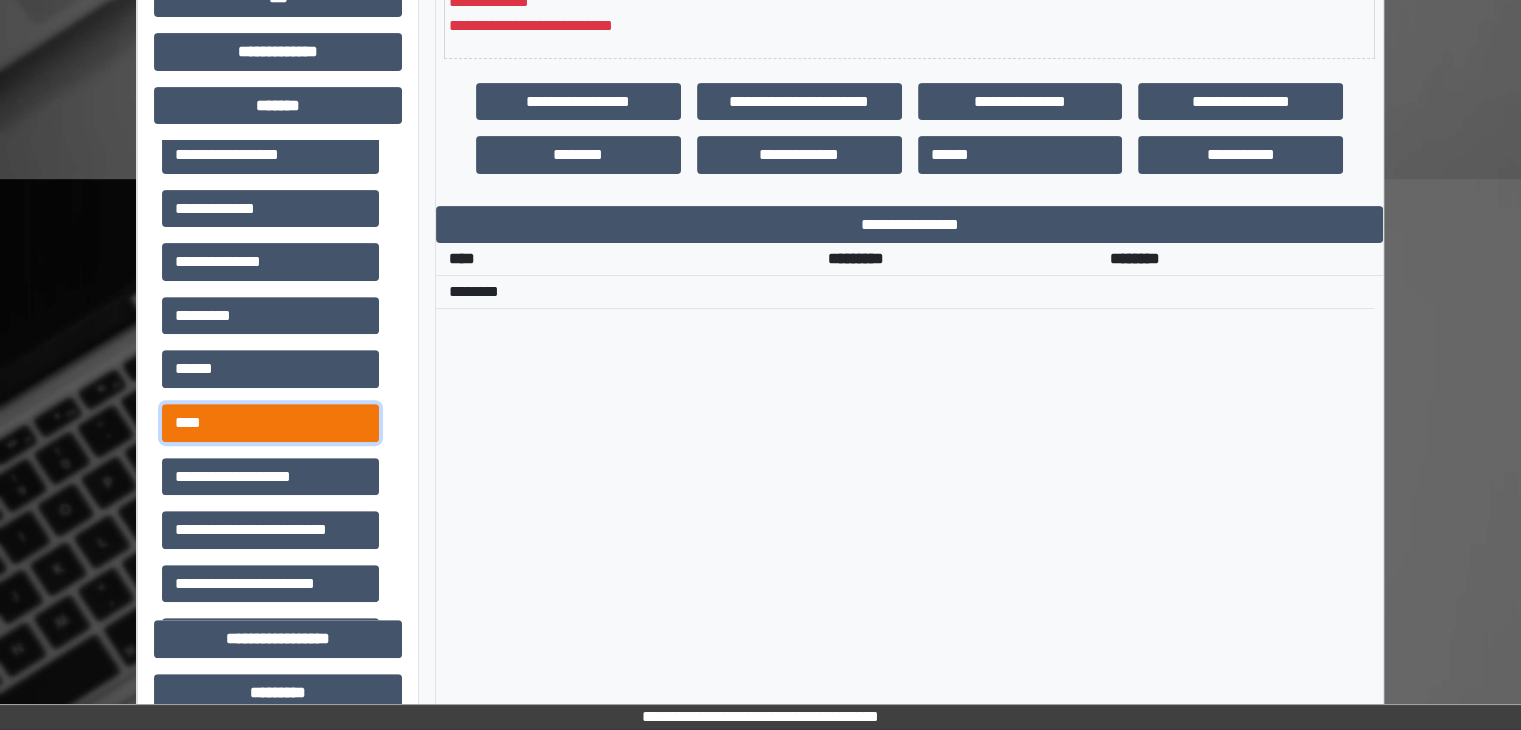 click on "****" at bounding box center (270, 423) 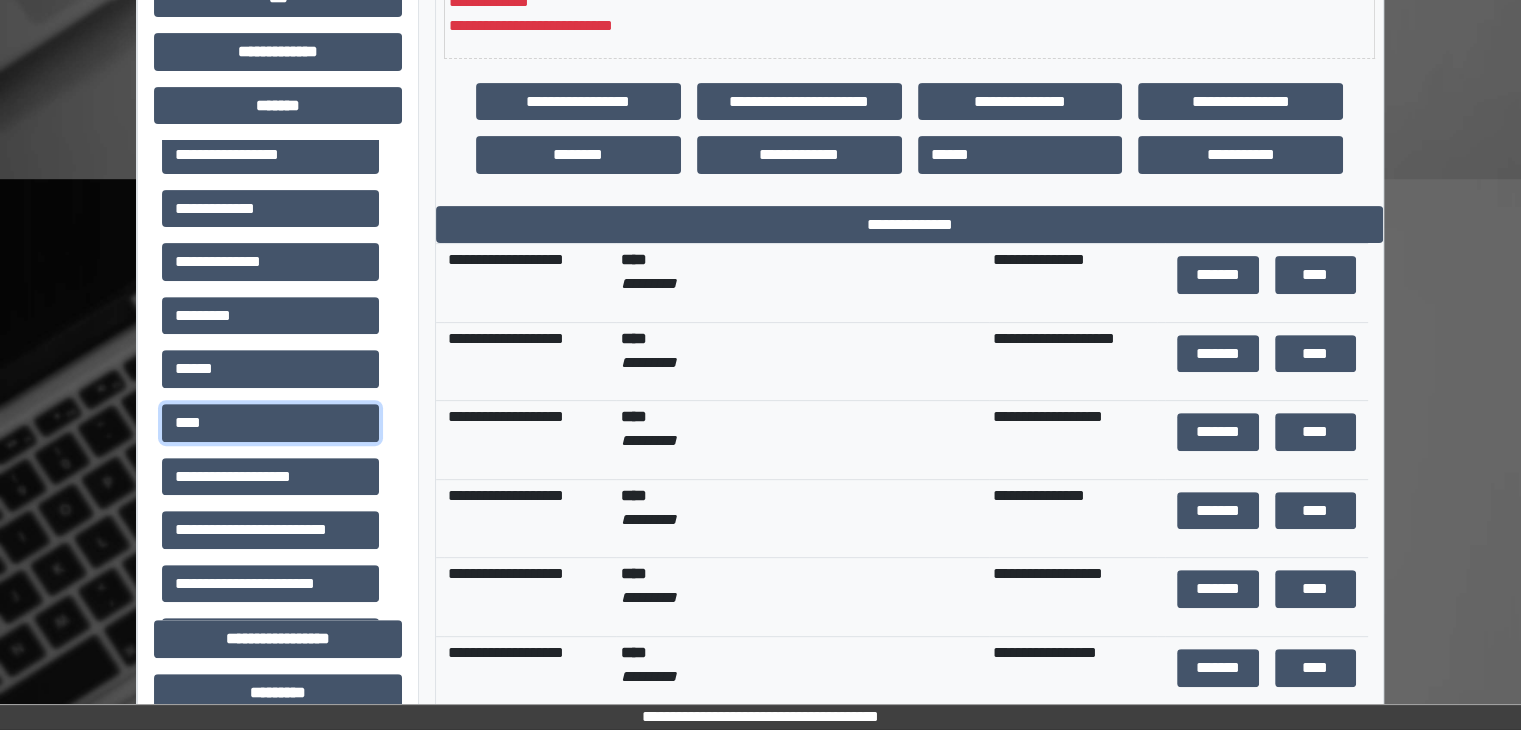 scroll, scrollTop: 117, scrollLeft: 0, axis: vertical 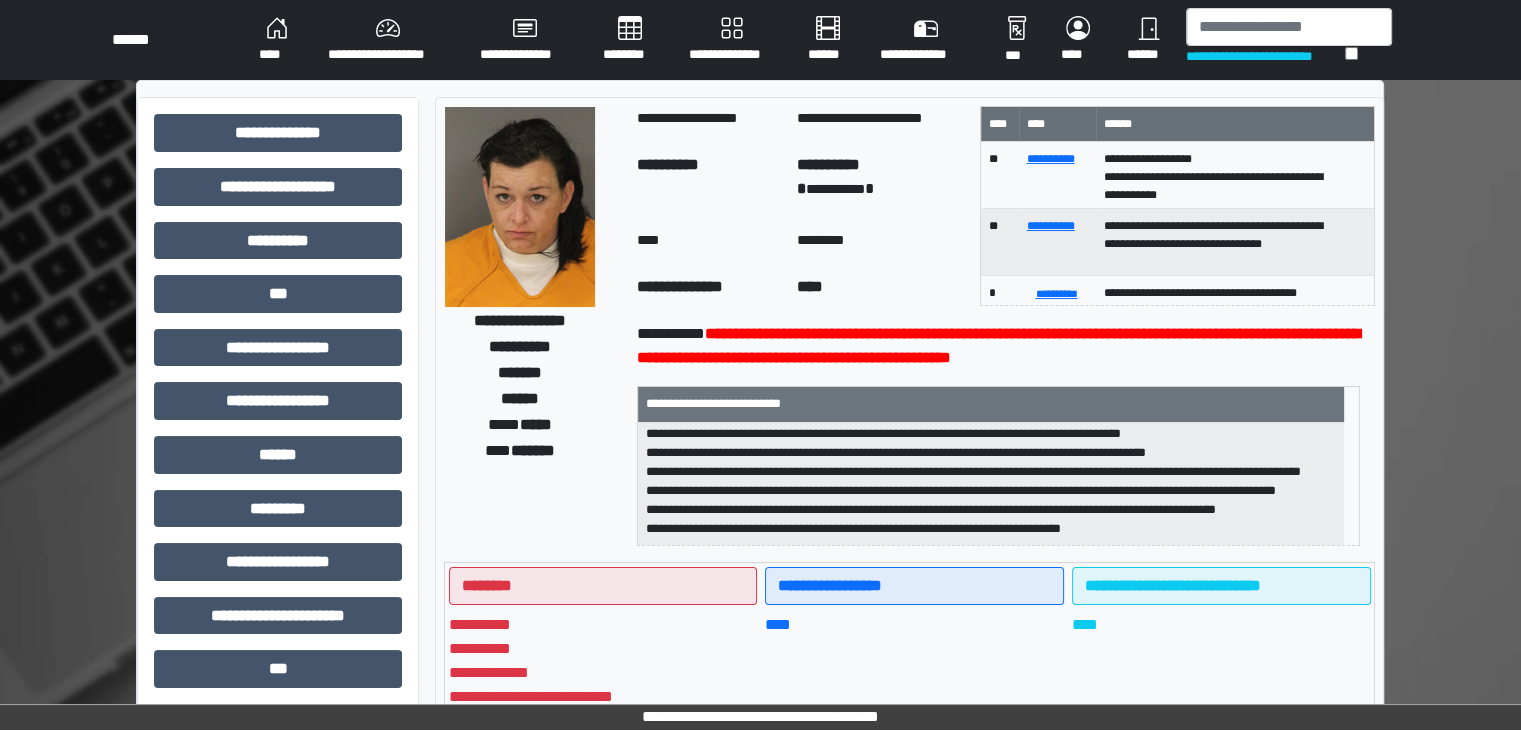 click on "******" at bounding box center (1148, 40) 